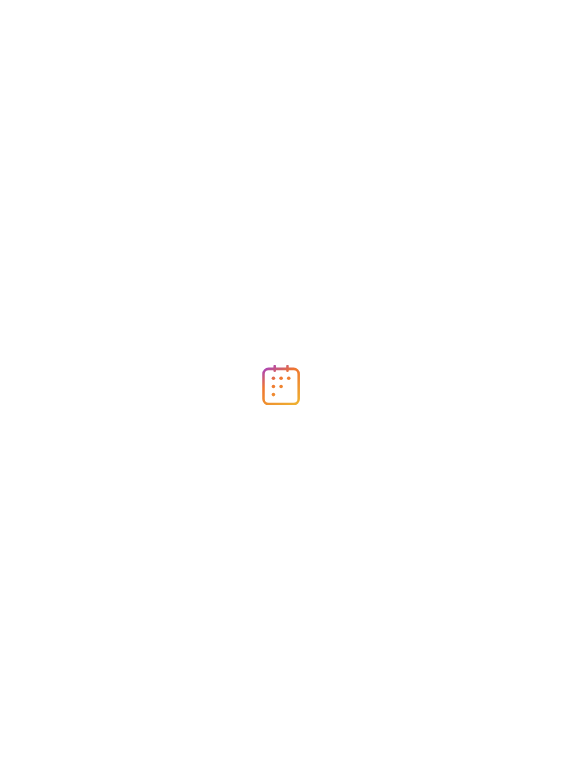 scroll, scrollTop: 0, scrollLeft: 0, axis: both 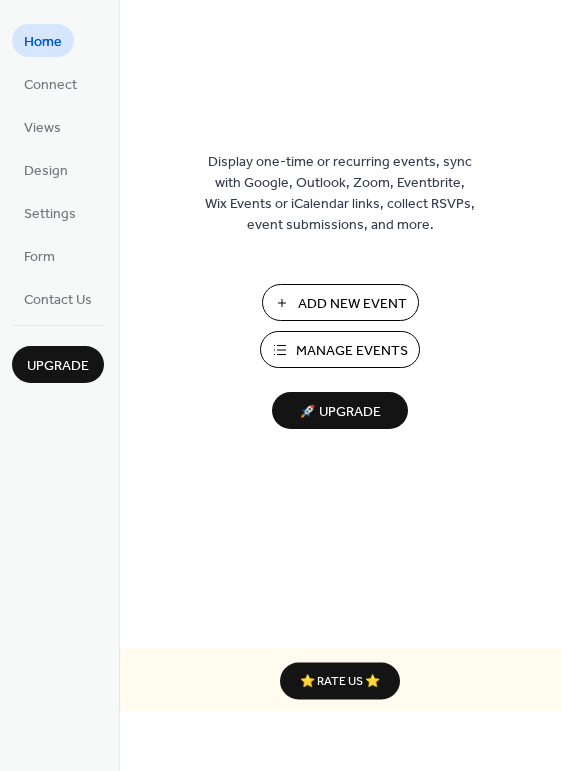 click on "Add New Event" at bounding box center (352, 304) 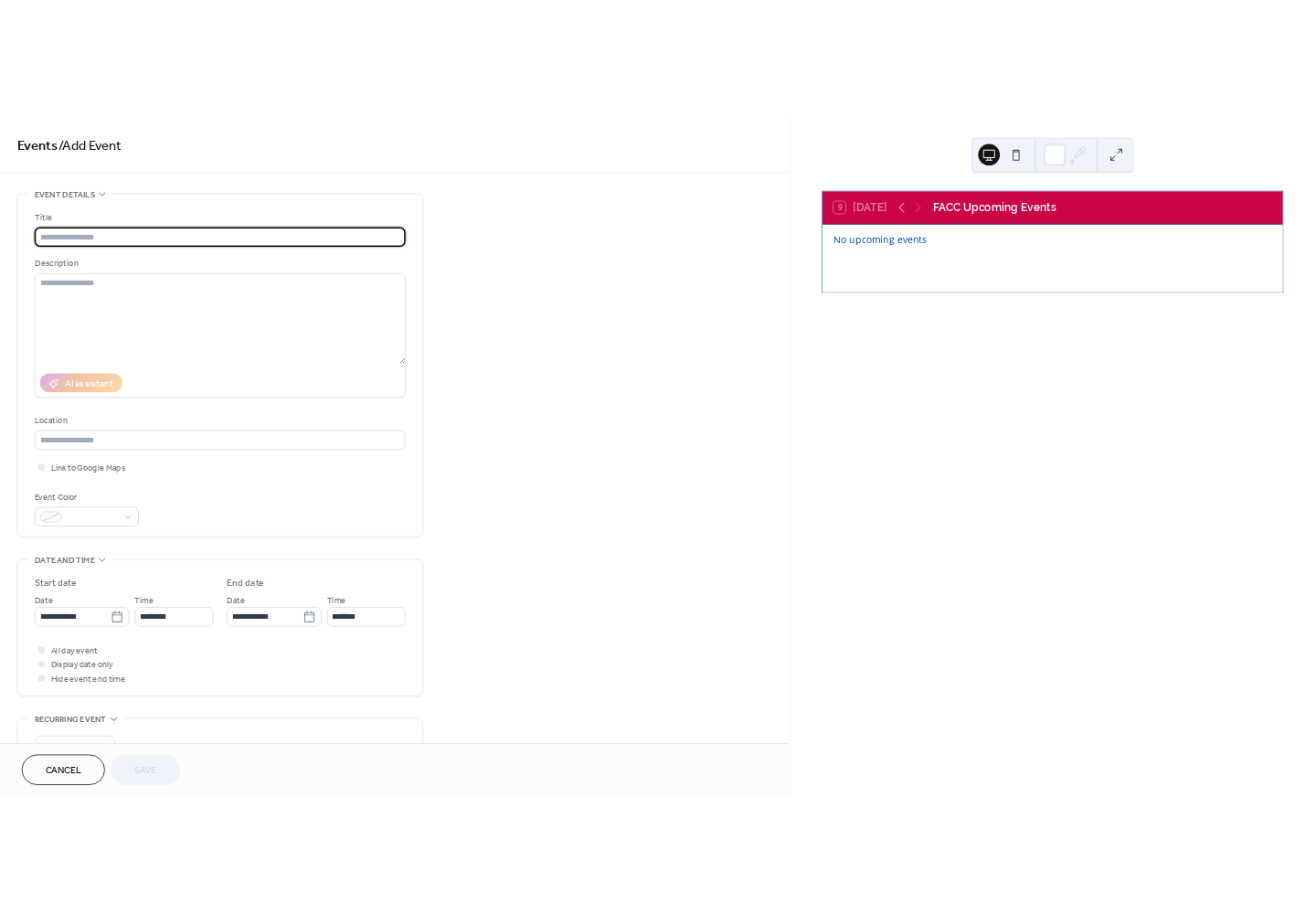 scroll, scrollTop: 0, scrollLeft: 0, axis: both 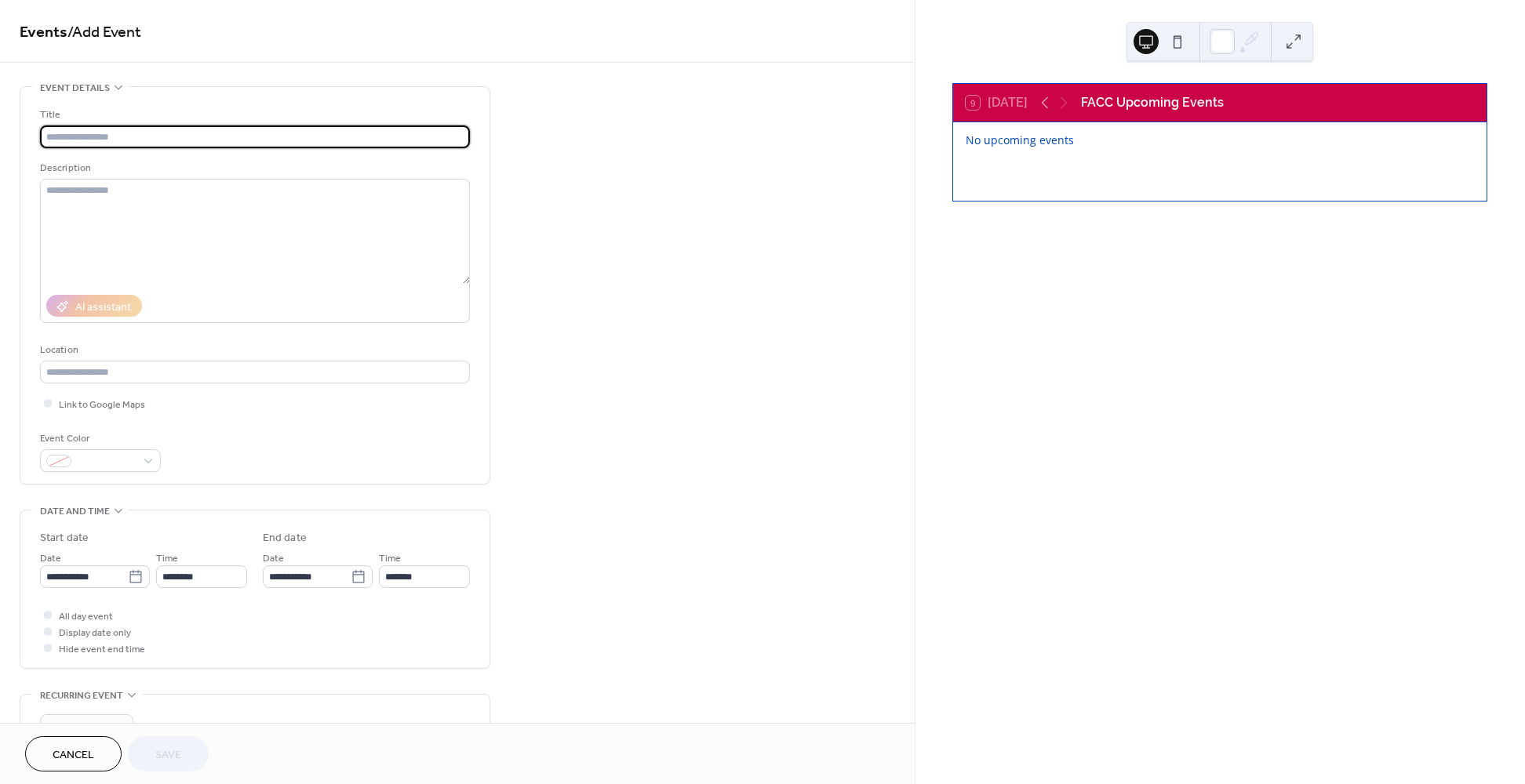click at bounding box center (255, 136) 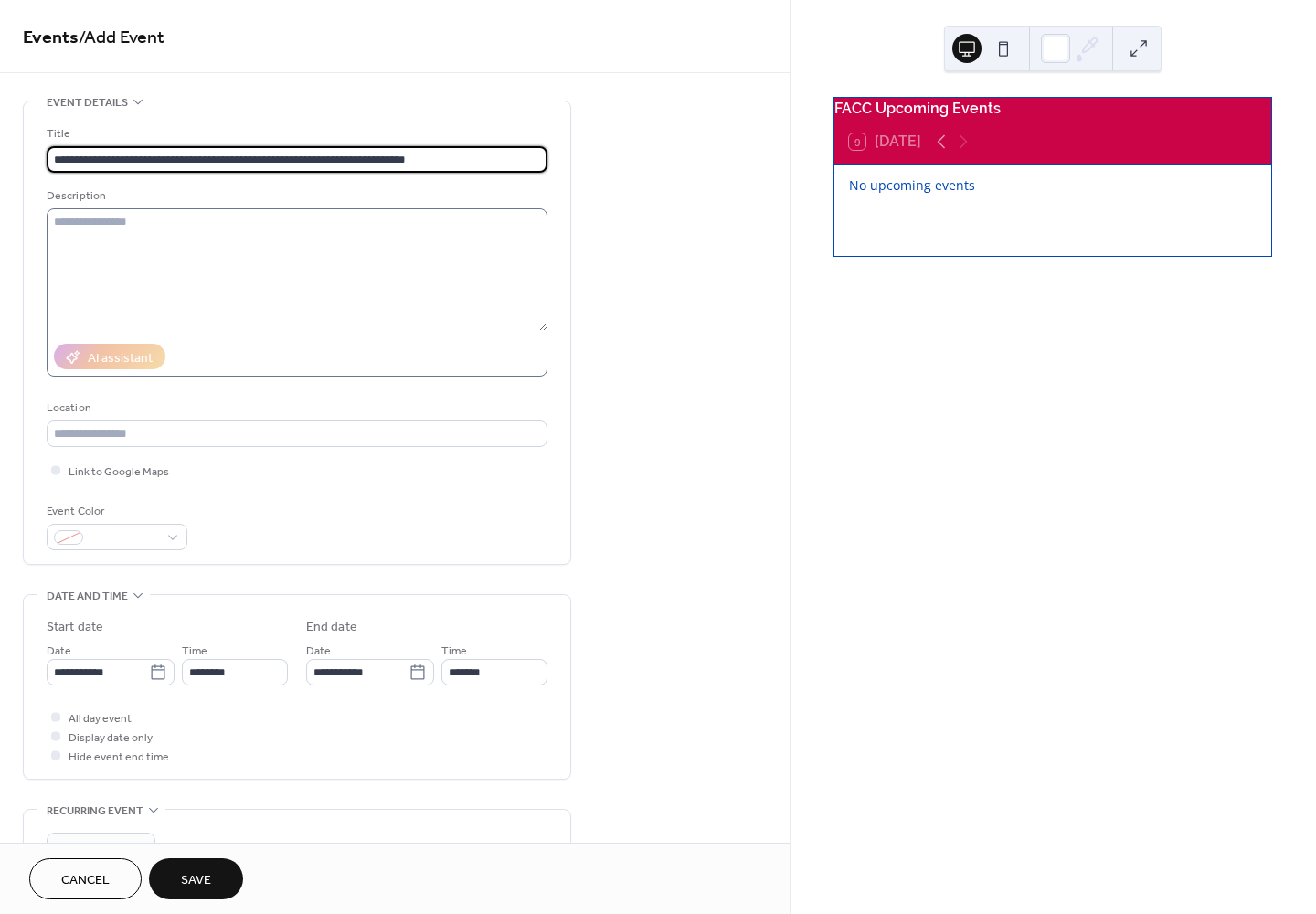 type on "**********" 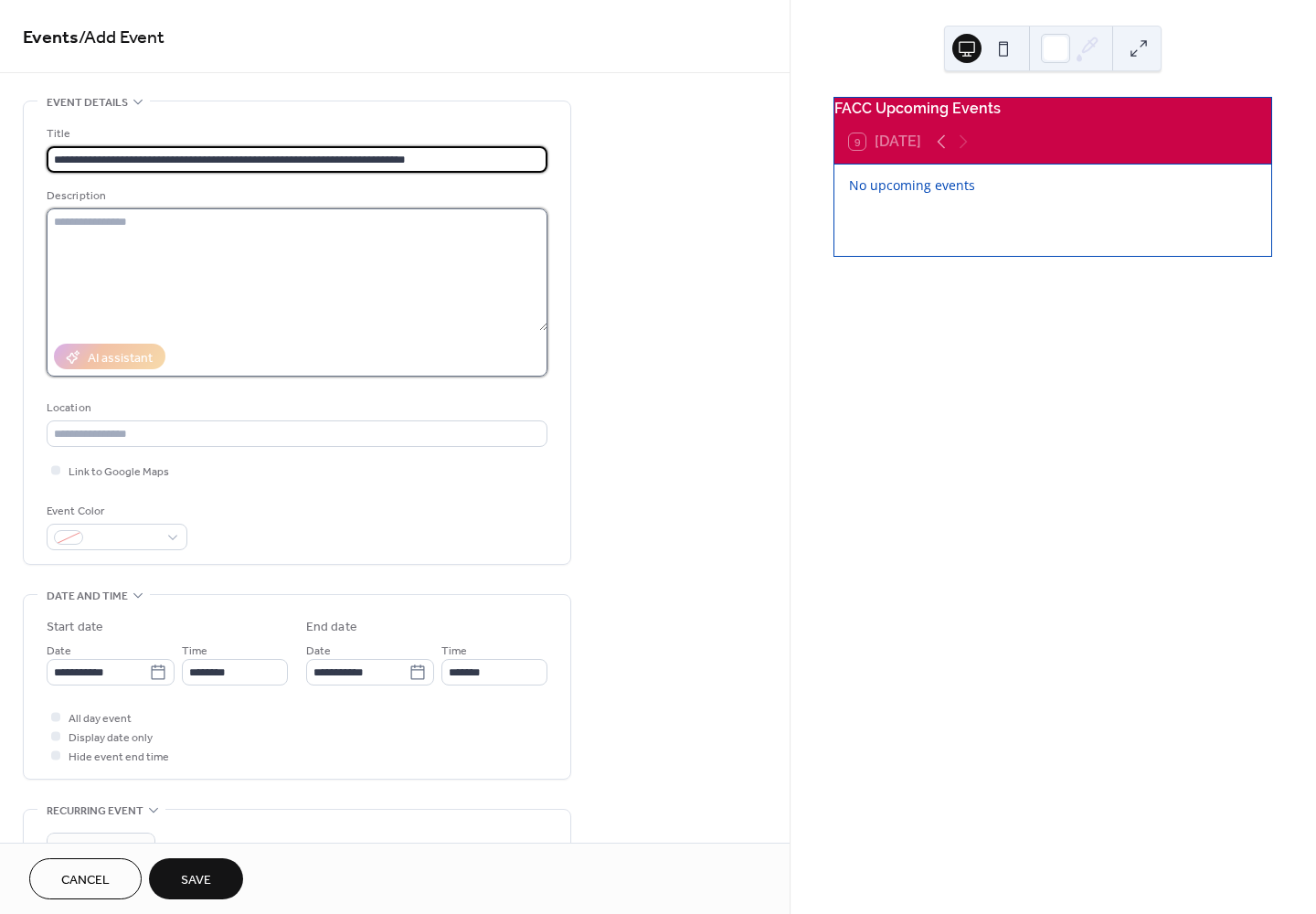 click at bounding box center [297, 270] 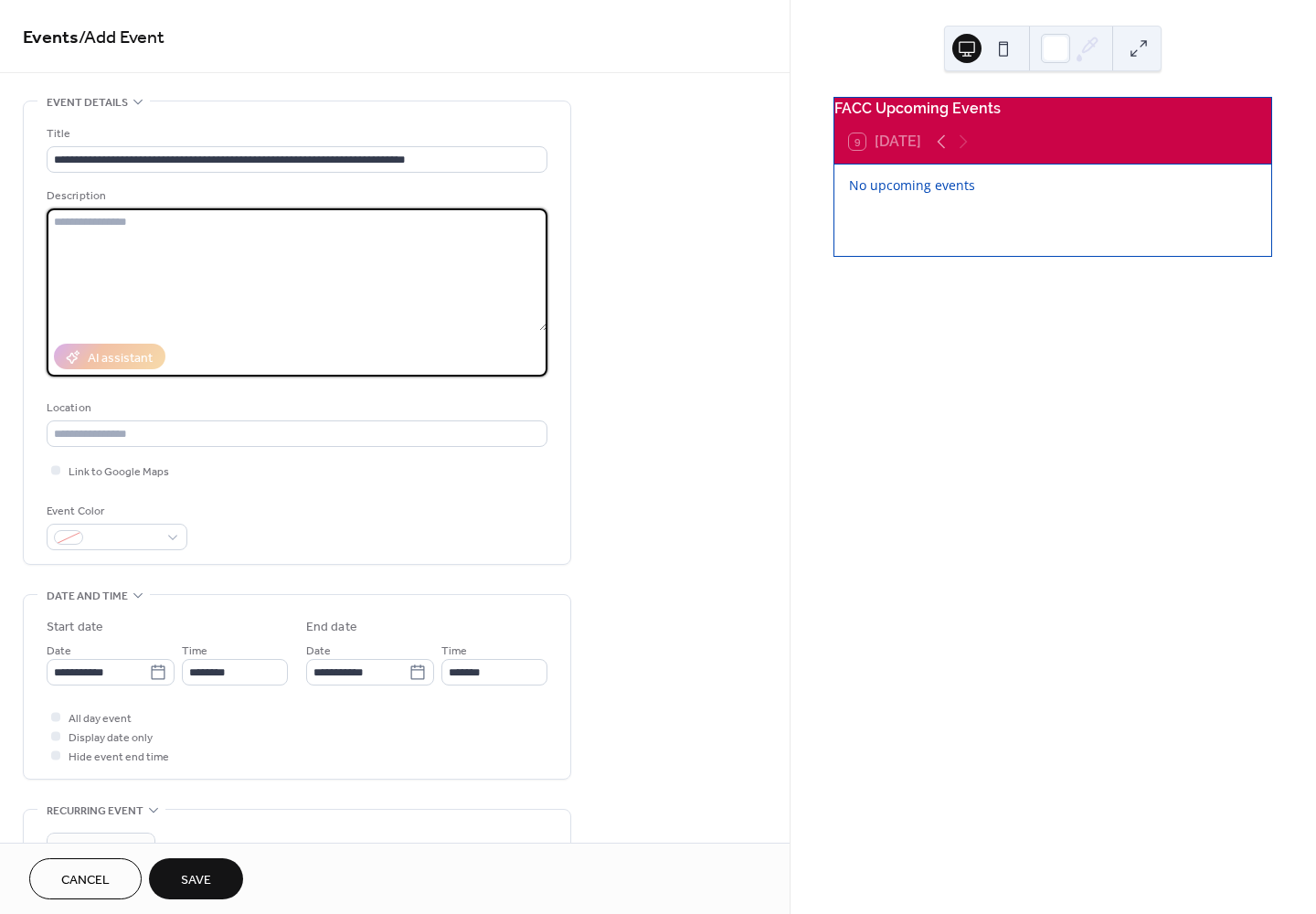 paste on "**********" 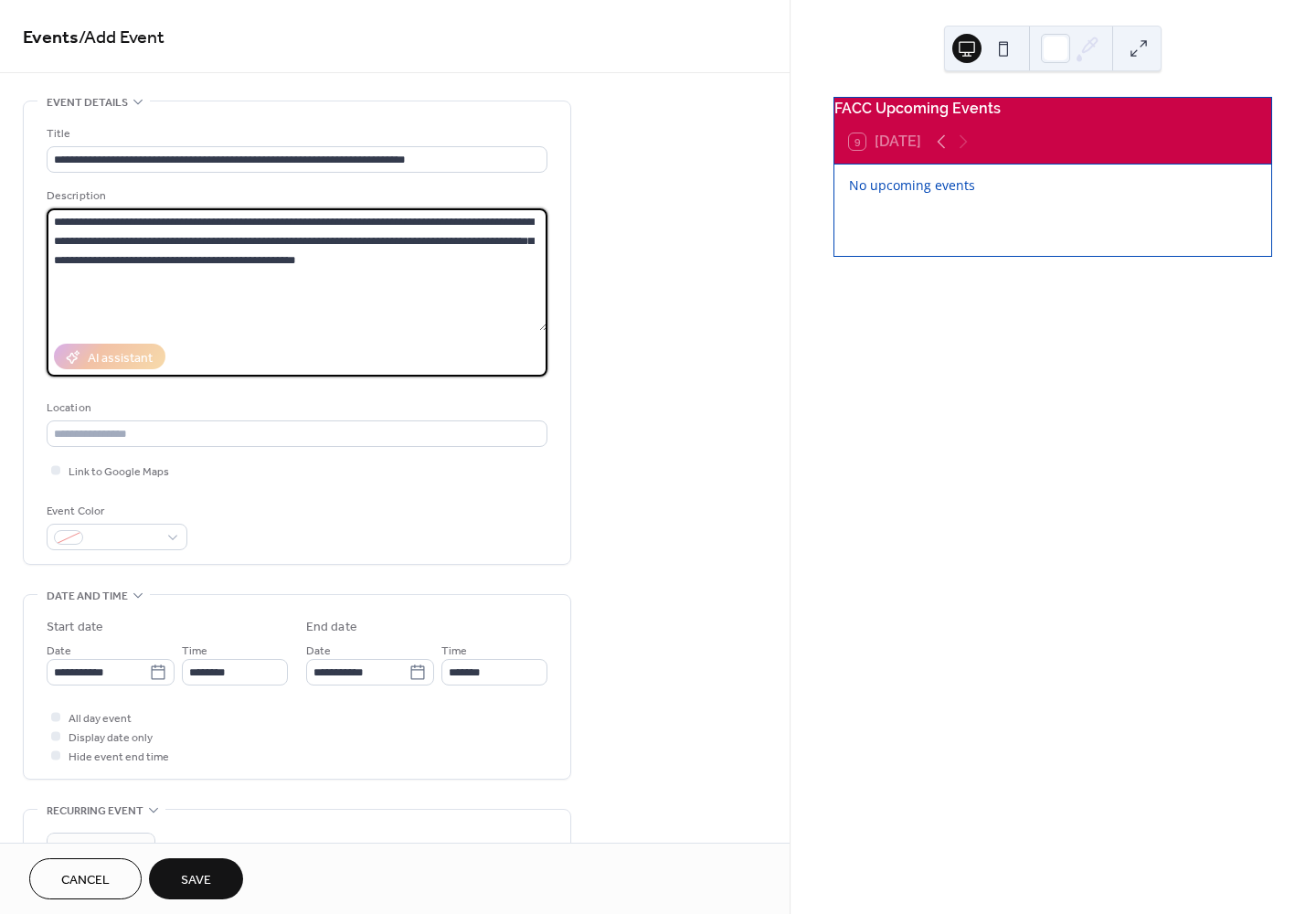 click on "**********" at bounding box center (297, 270) 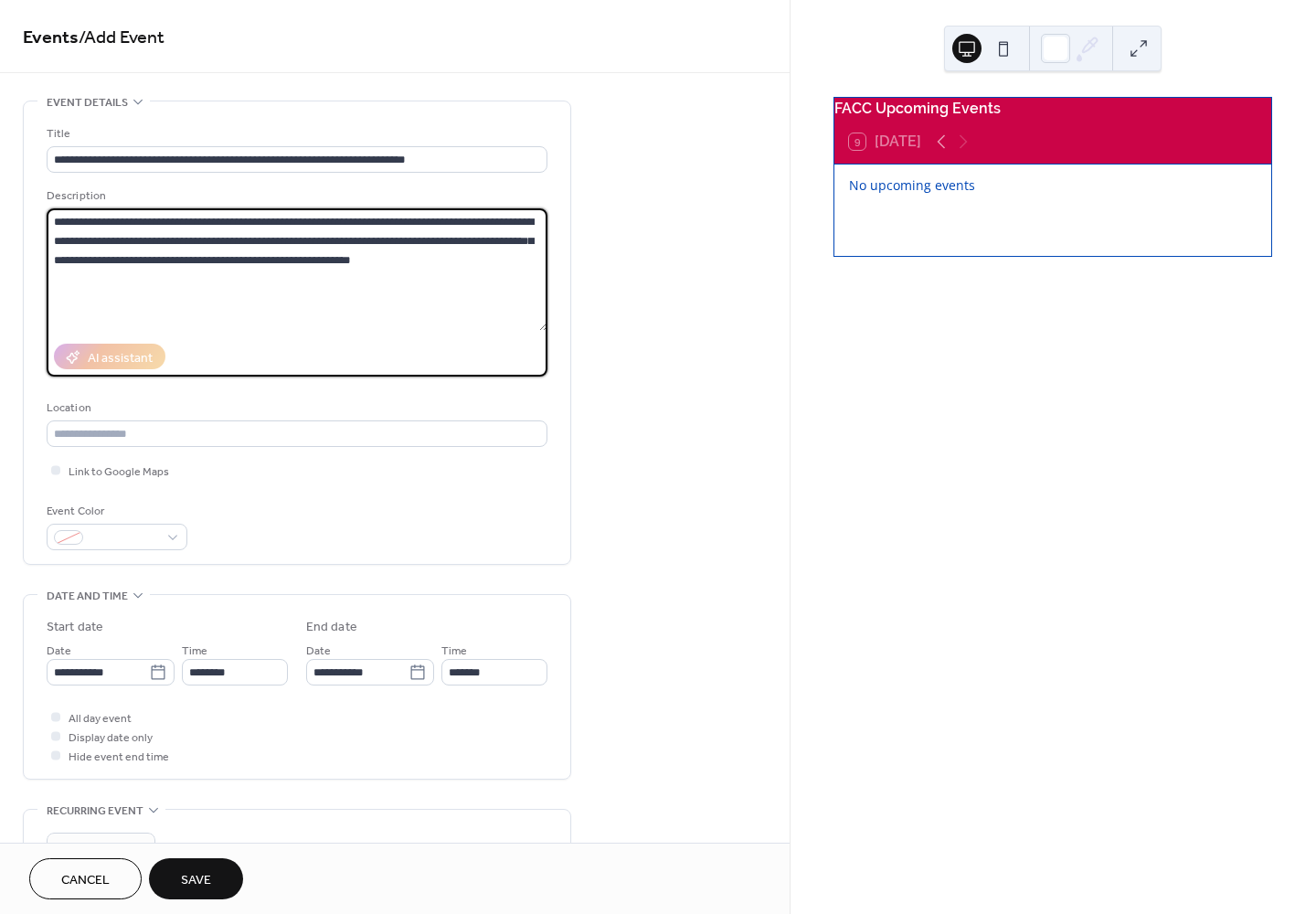 click on "**********" at bounding box center [297, 270] 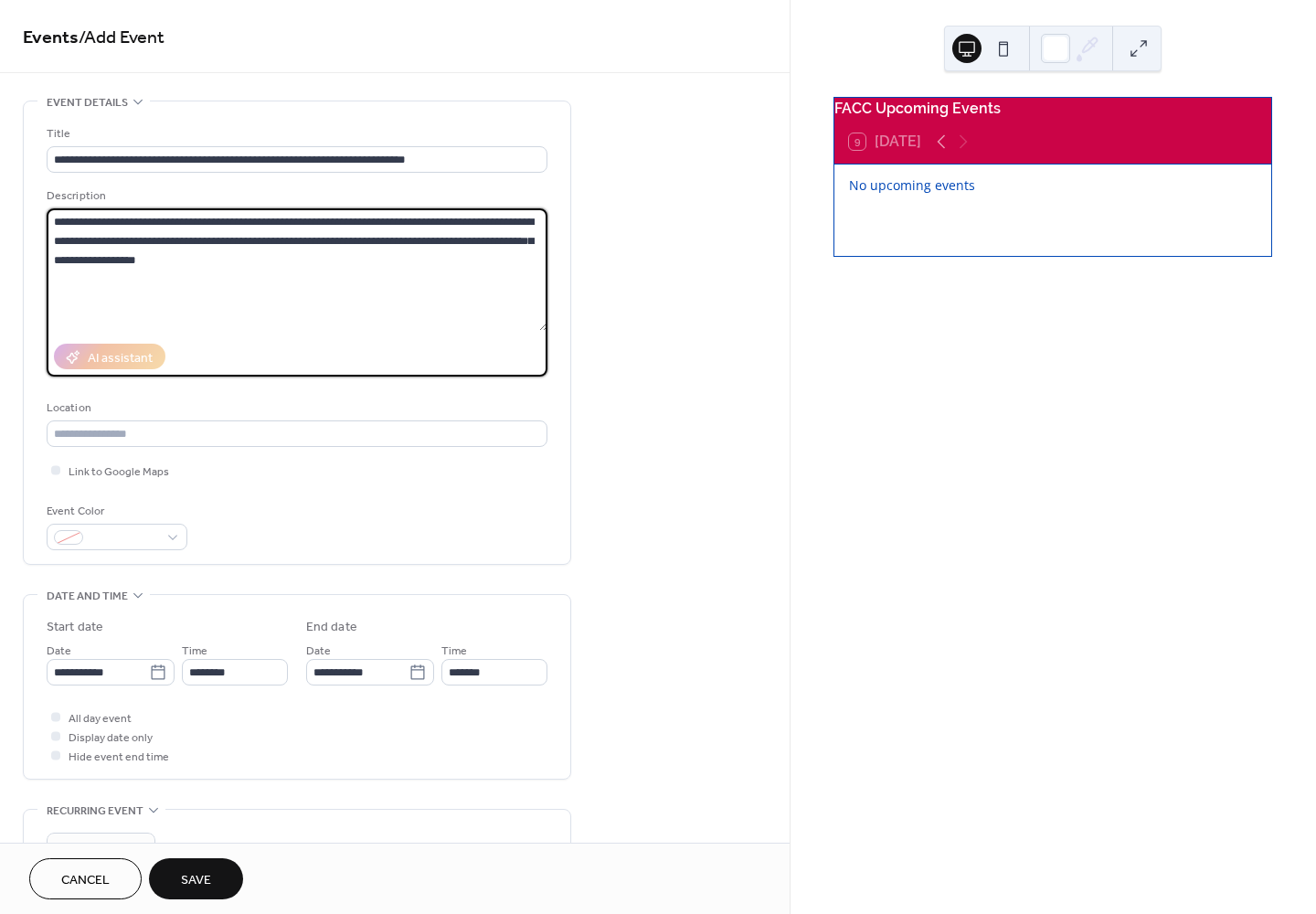 click on "**********" at bounding box center [297, 270] 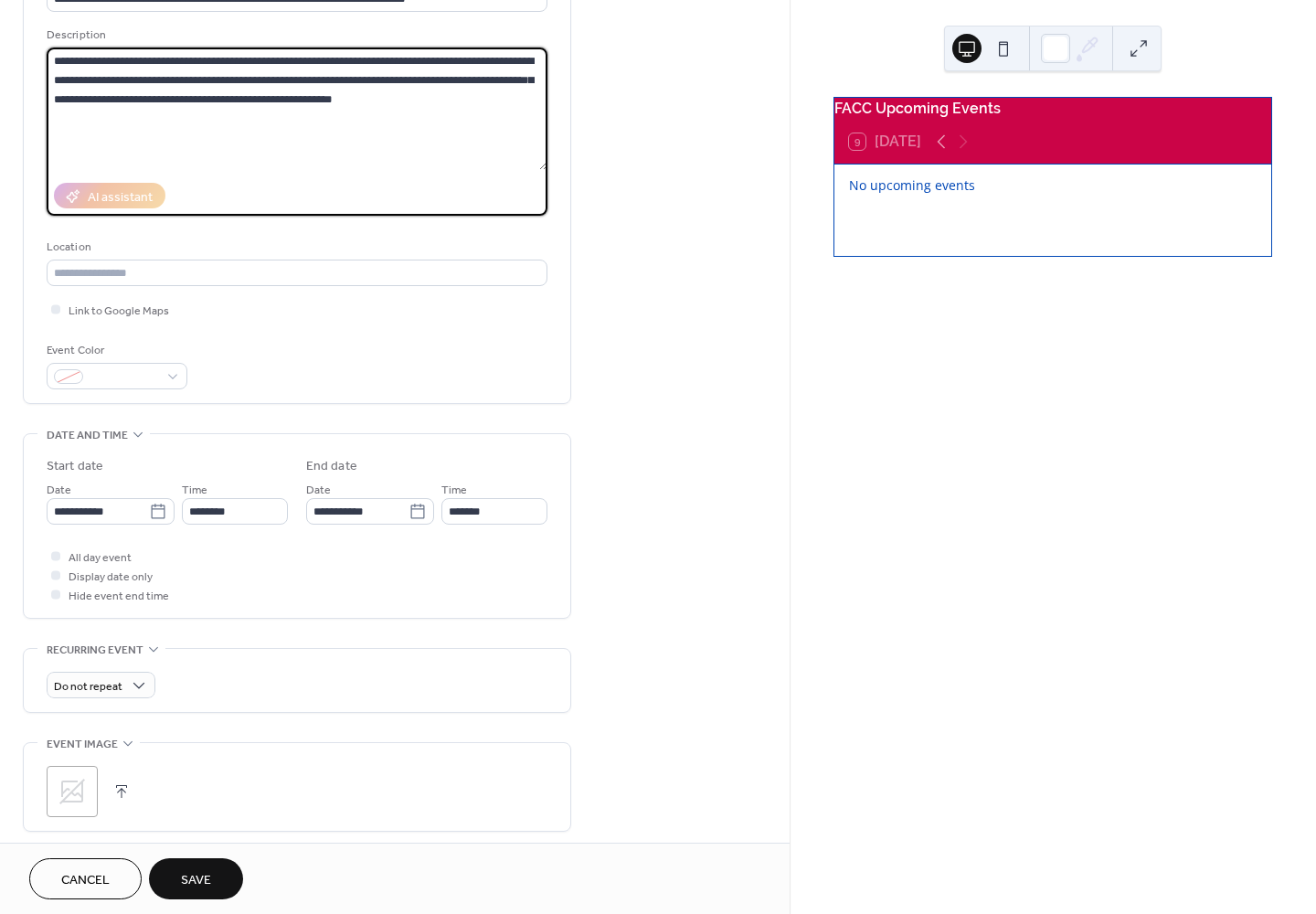 scroll, scrollTop: 173, scrollLeft: 0, axis: vertical 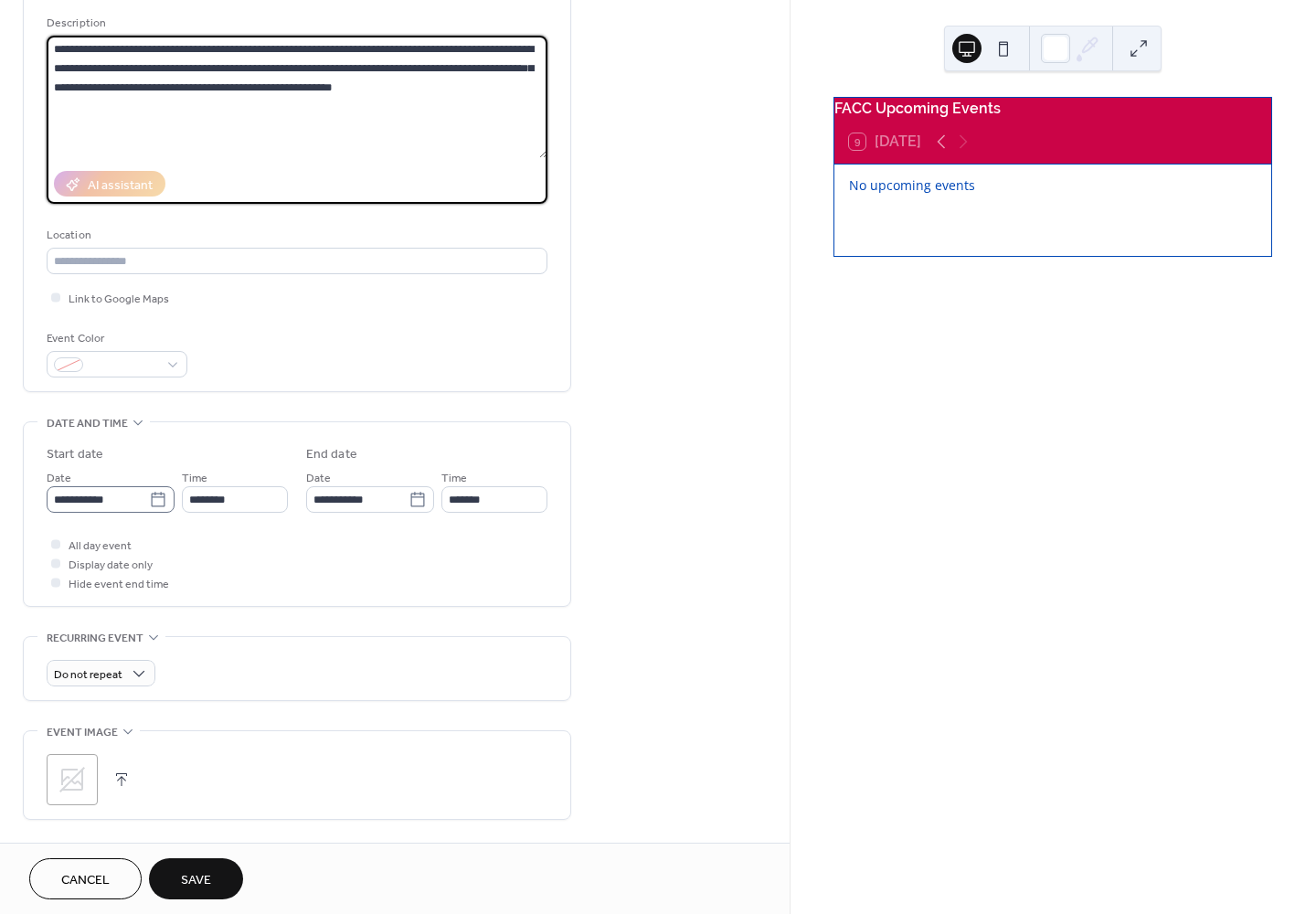type on "**********" 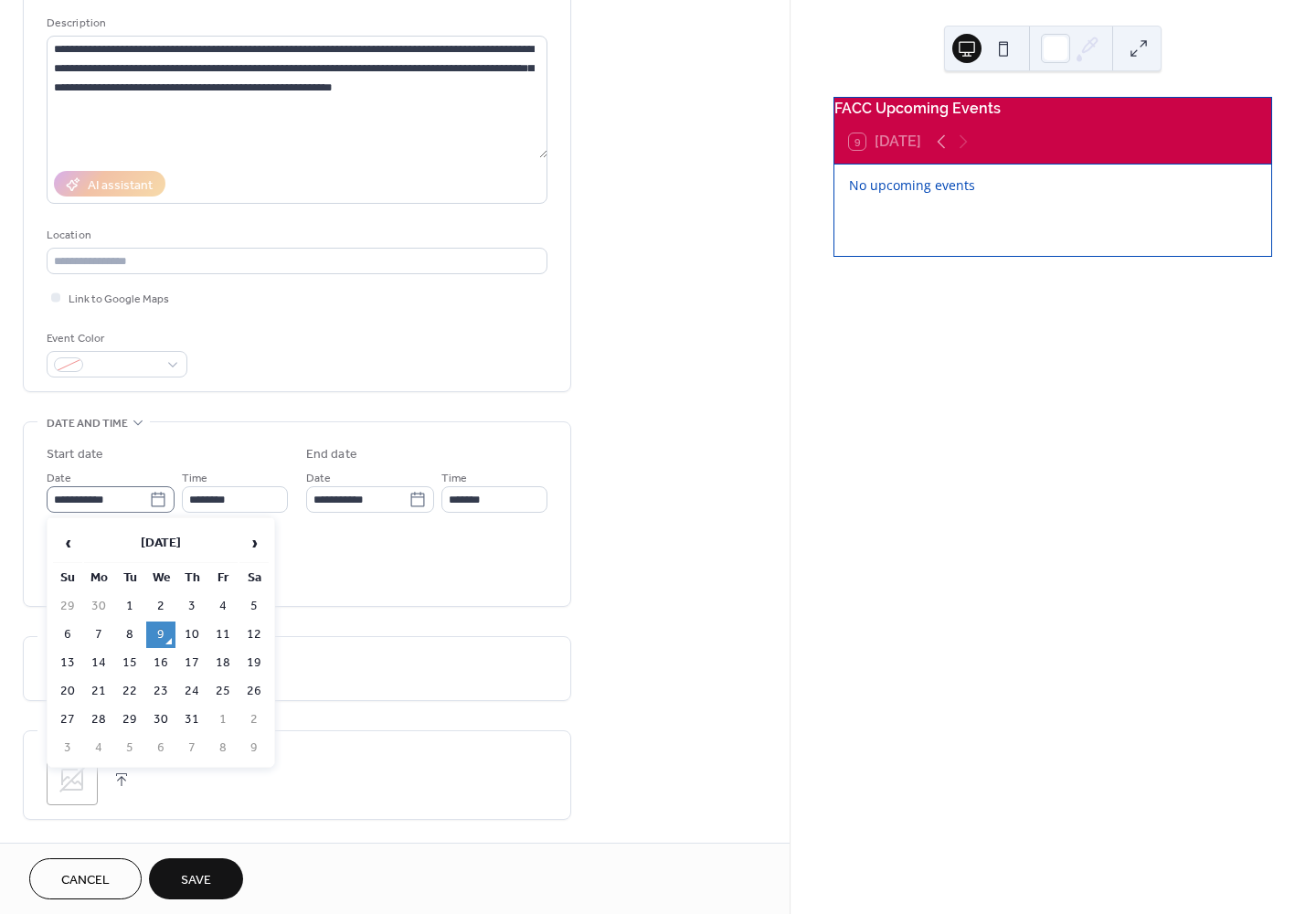 click 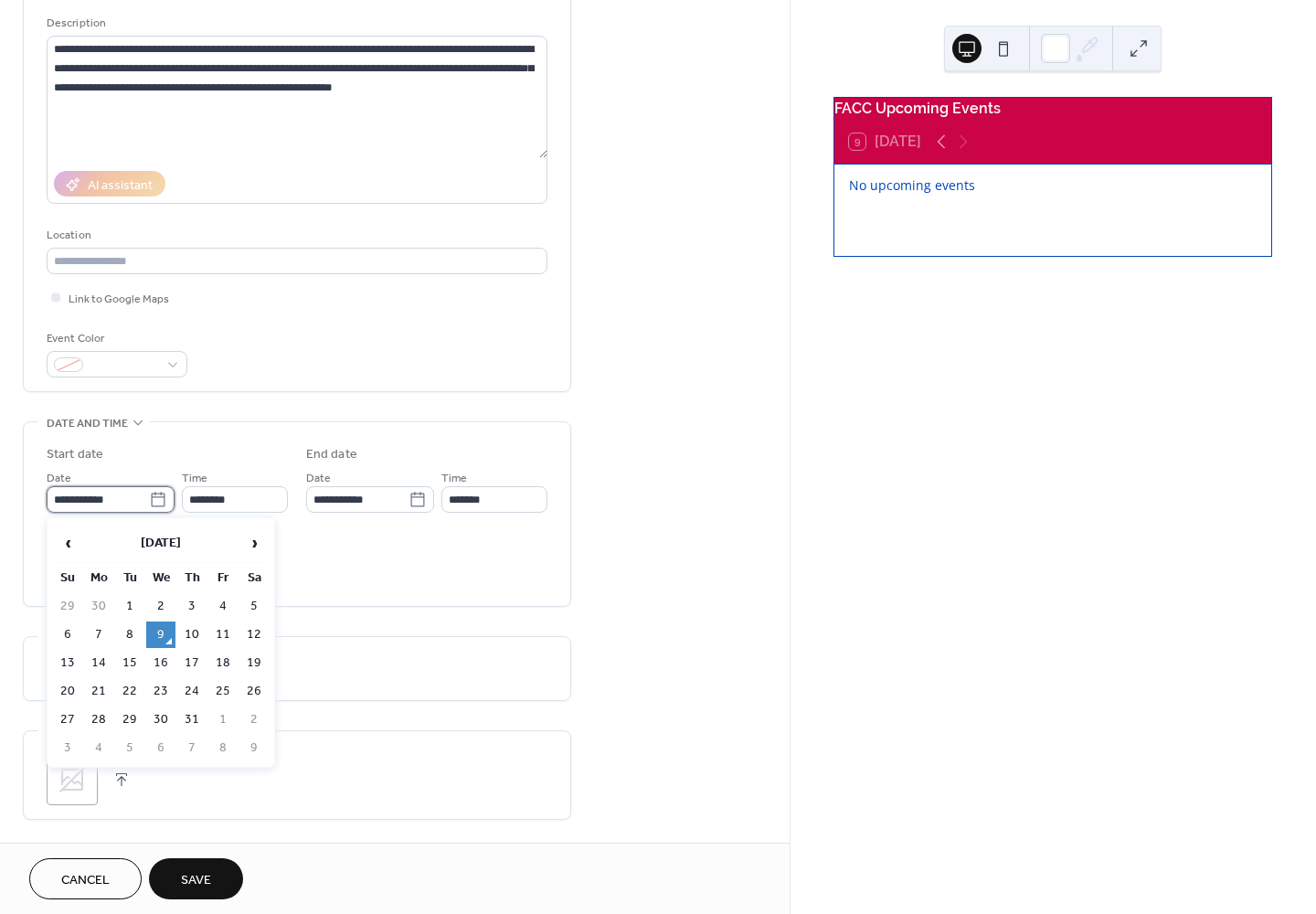 click on "**********" at bounding box center (98, 499) 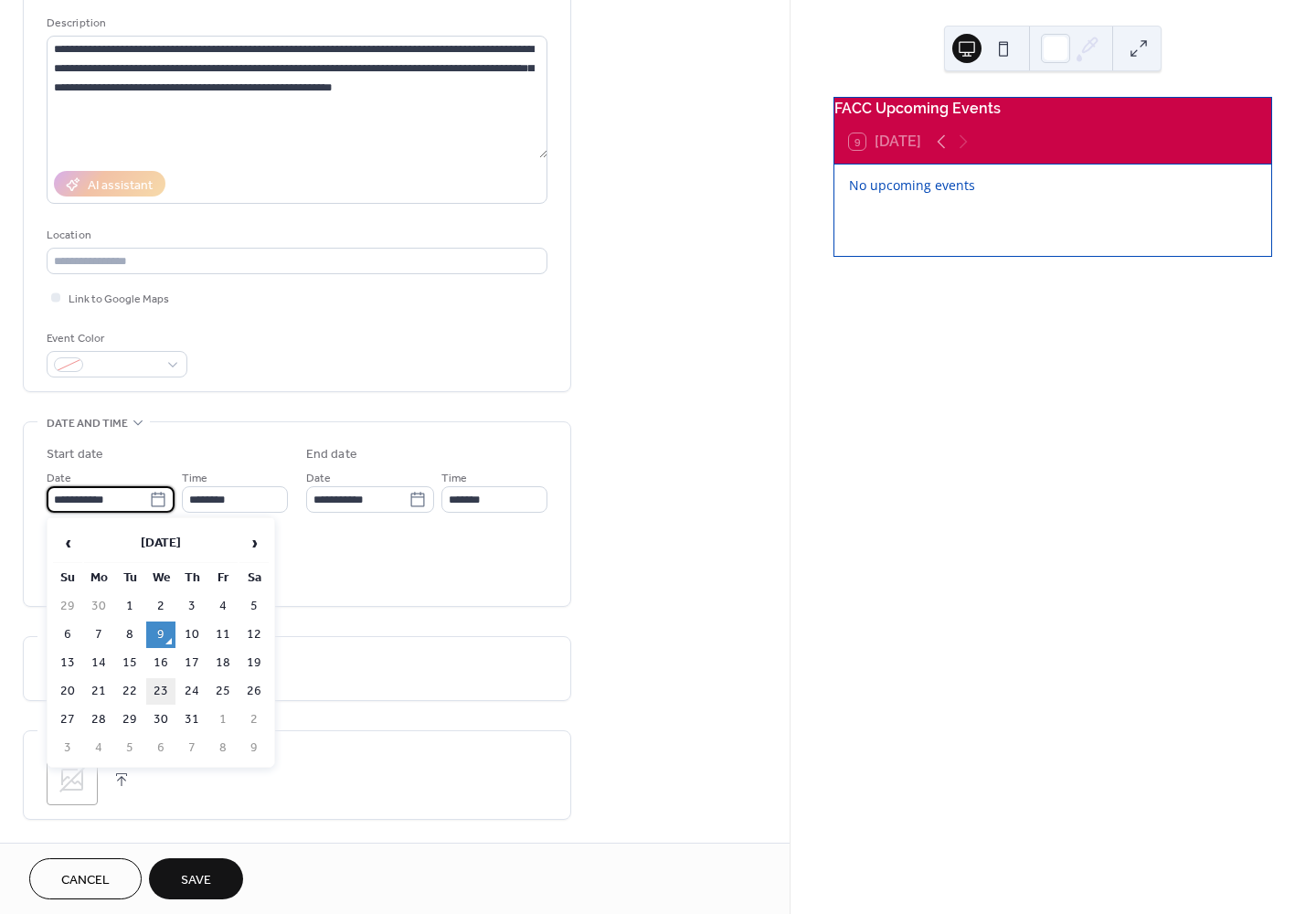 click on "23" at bounding box center (161, 691) 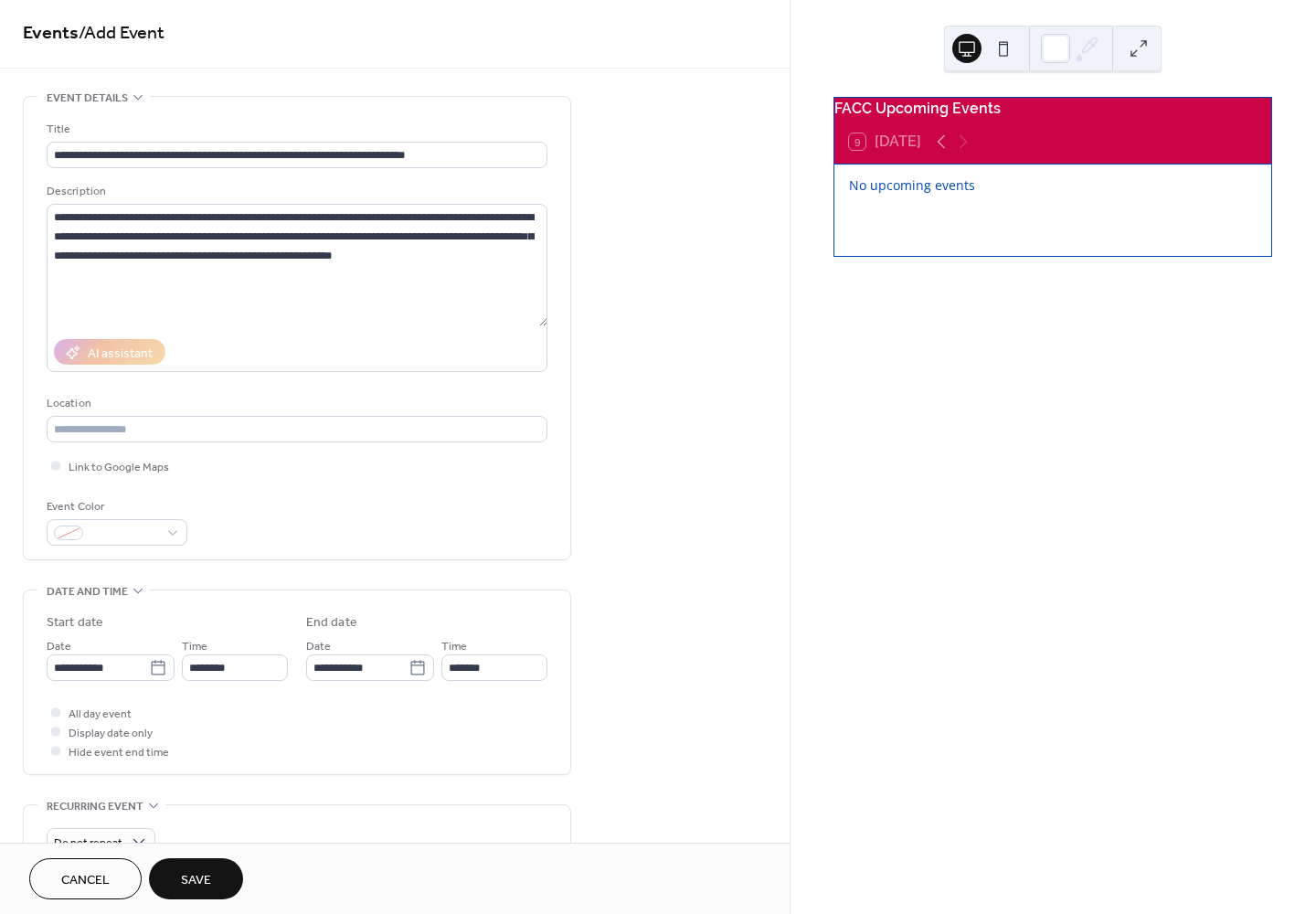 scroll, scrollTop: 0, scrollLeft: 0, axis: both 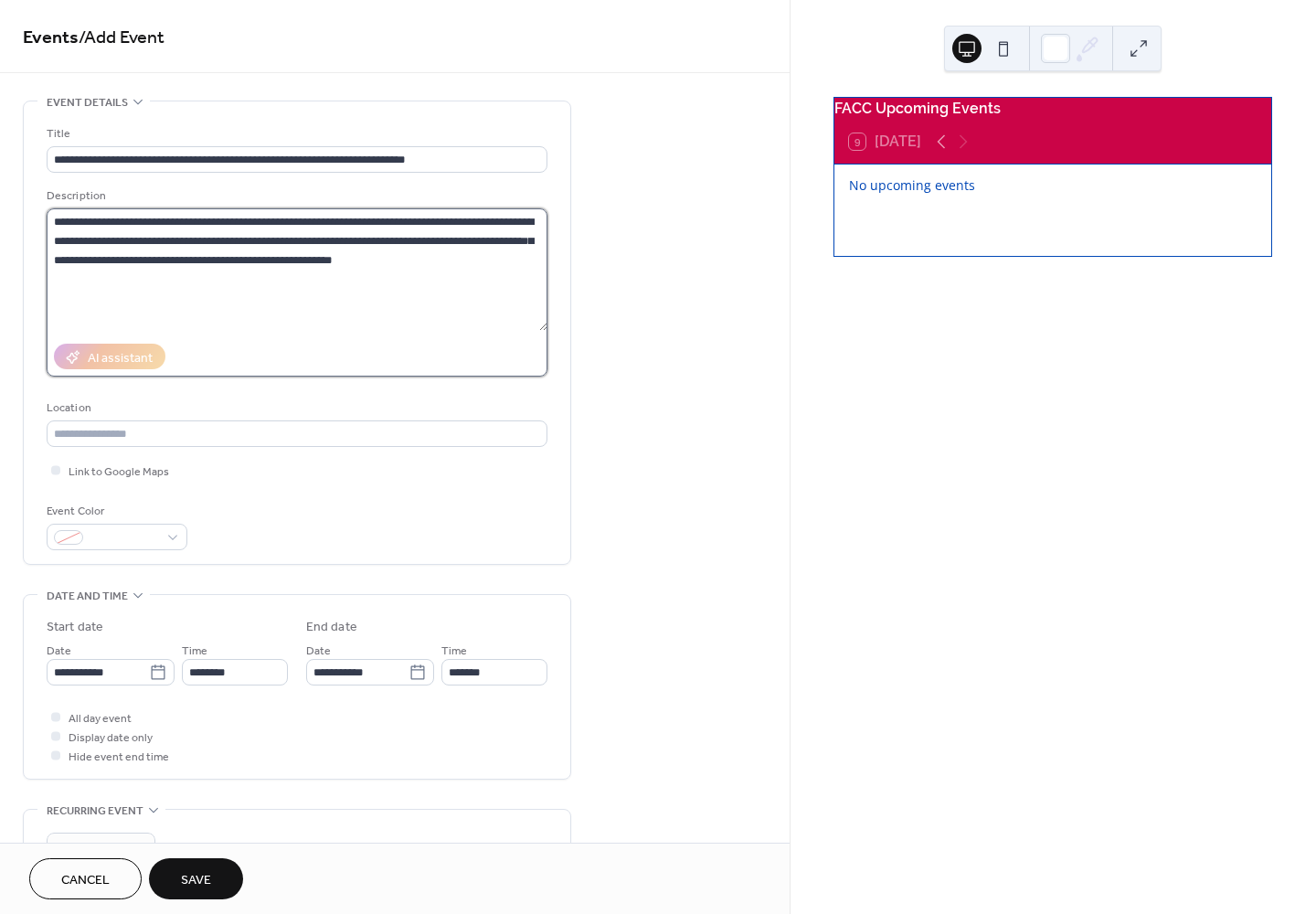 click on "**********" at bounding box center [297, 270] 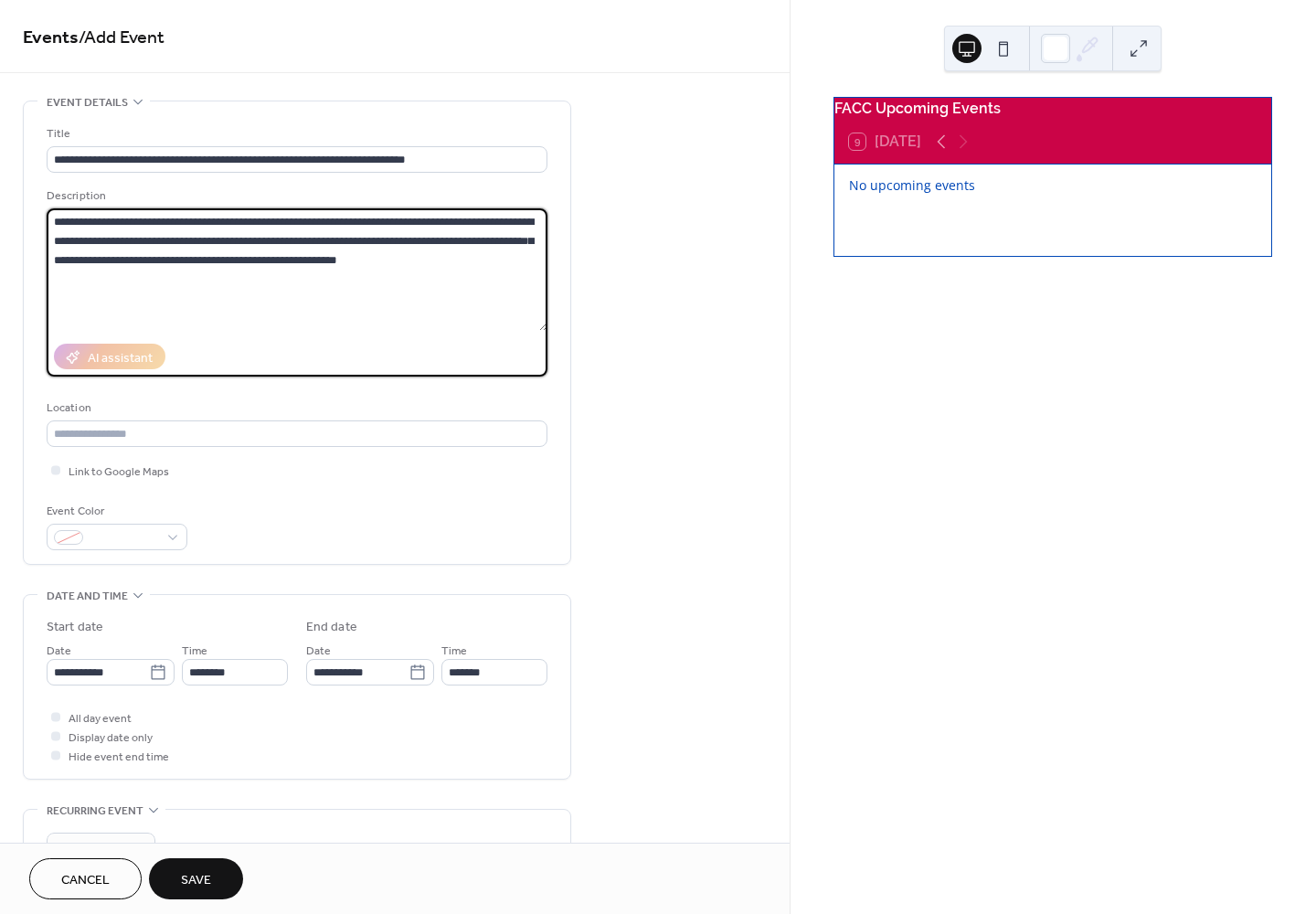 click on "**********" at bounding box center (297, 270) 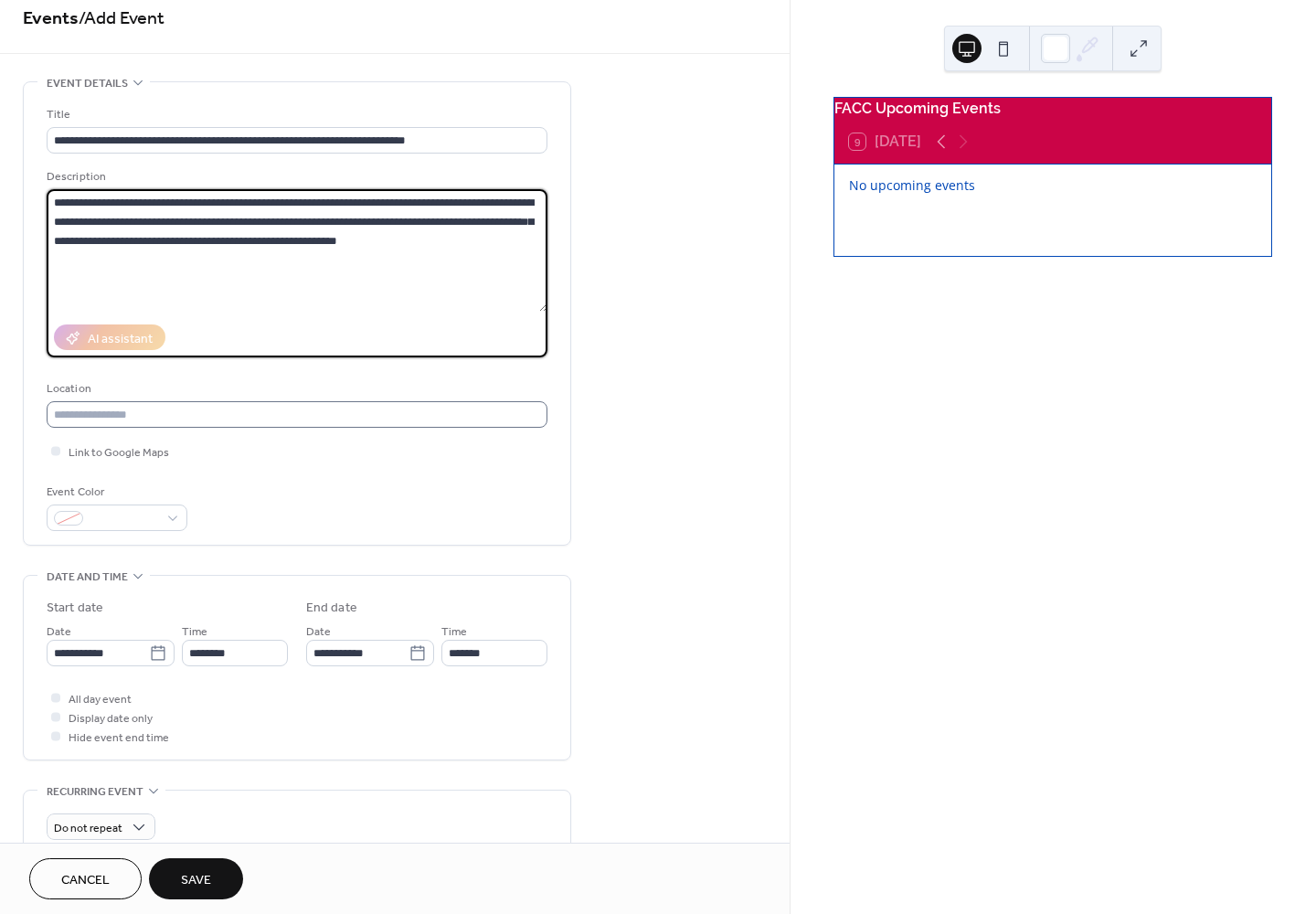 scroll, scrollTop: 27, scrollLeft: 0, axis: vertical 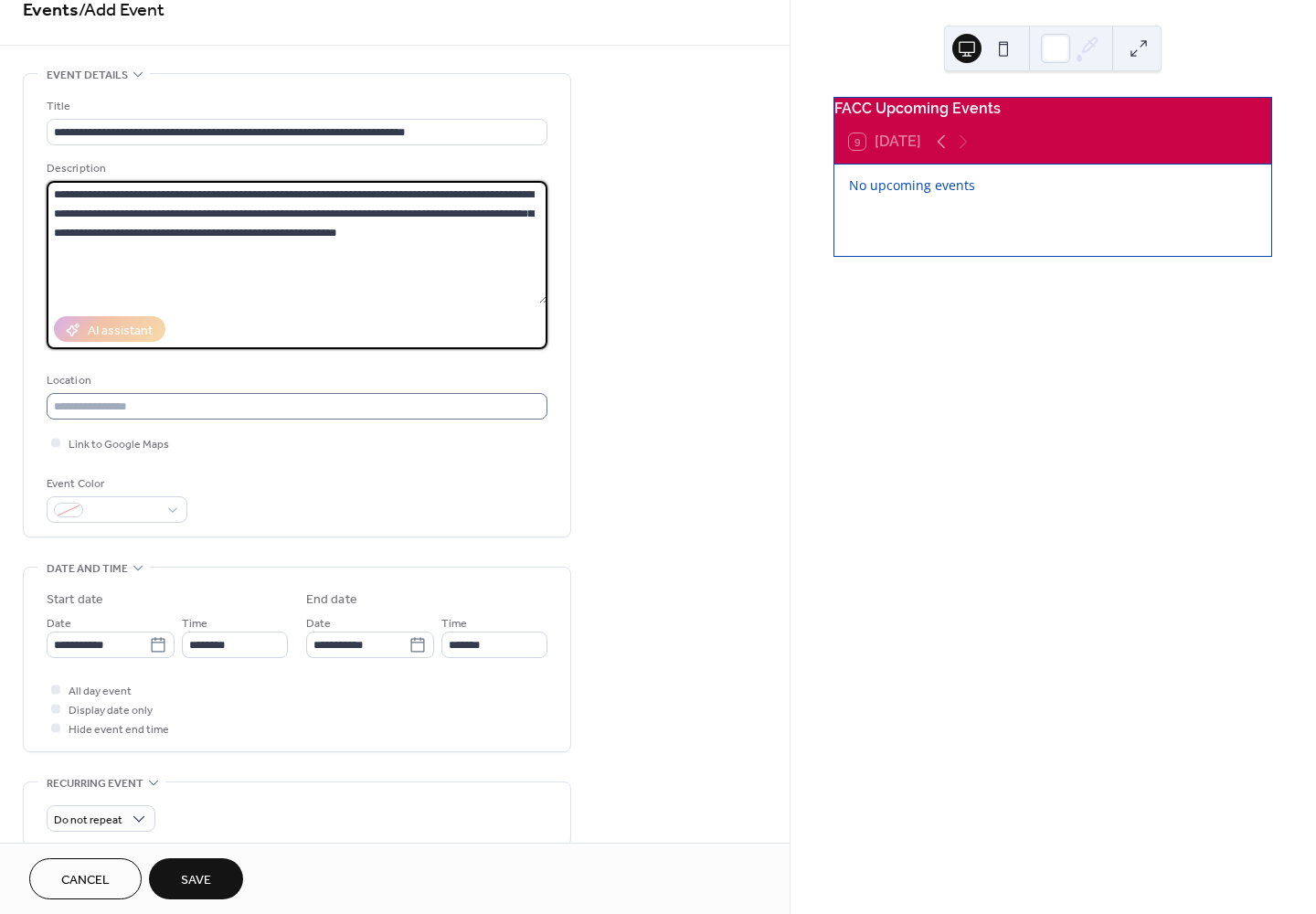 type on "**********" 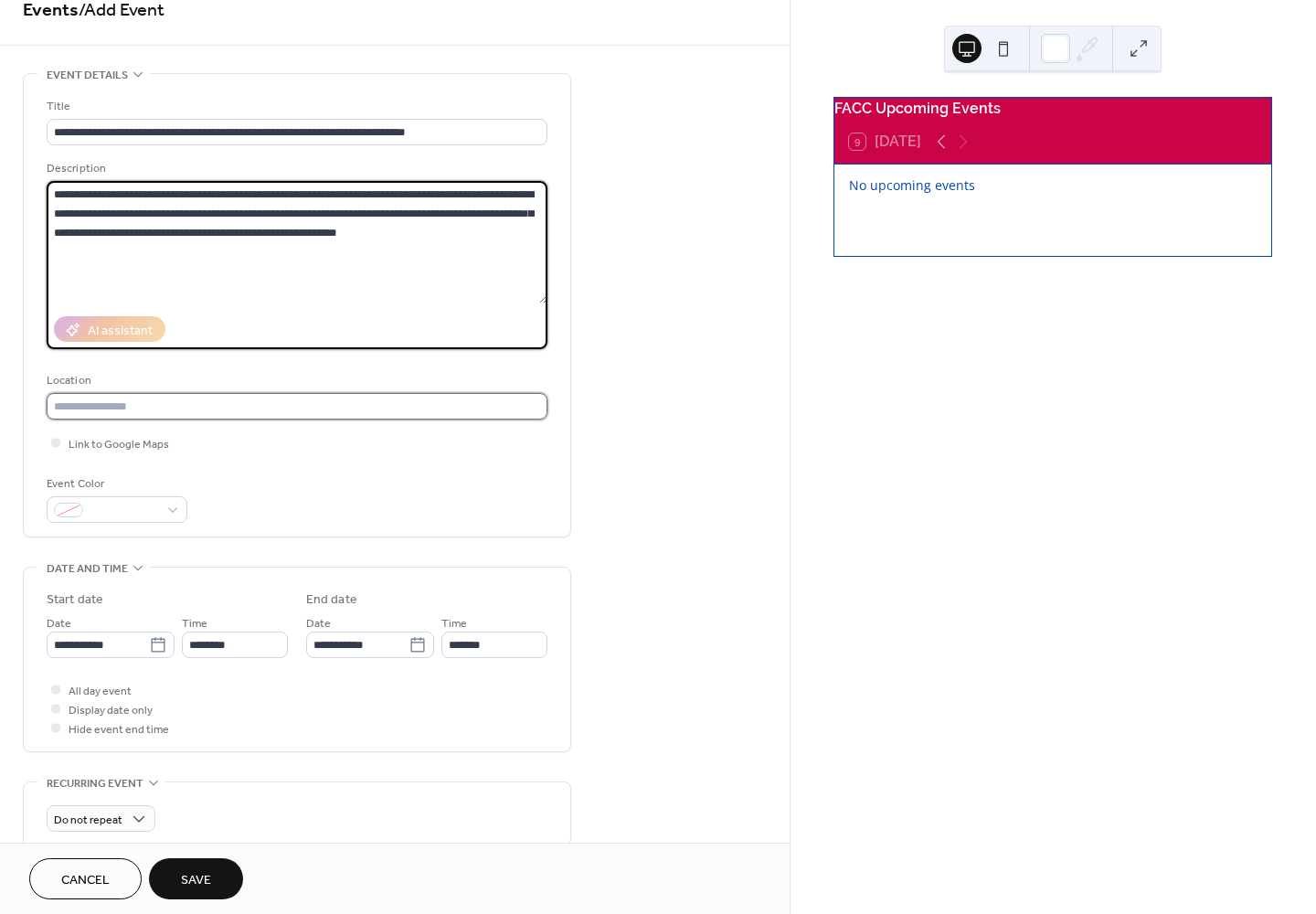 click at bounding box center [297, 406] 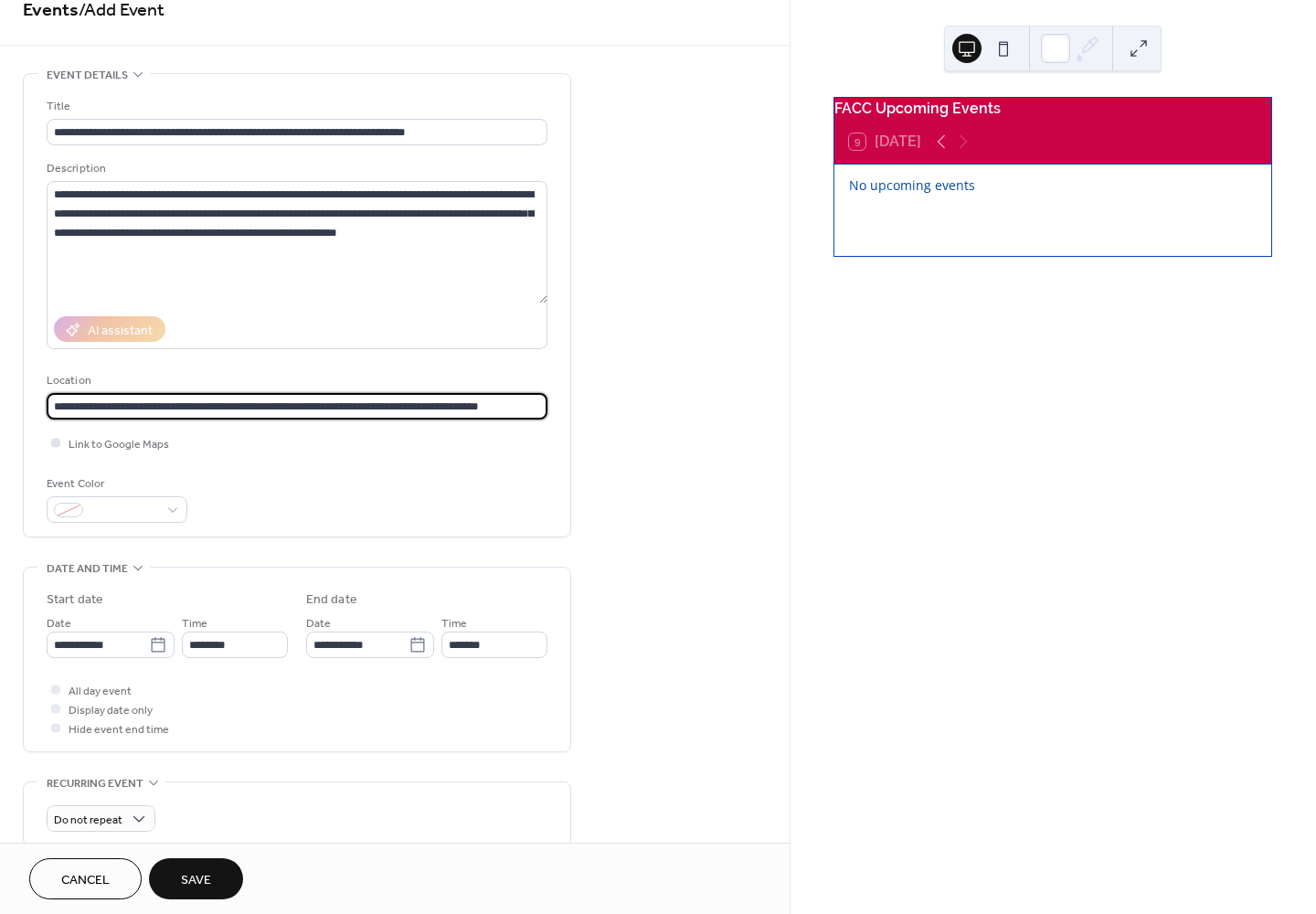 type on "**********" 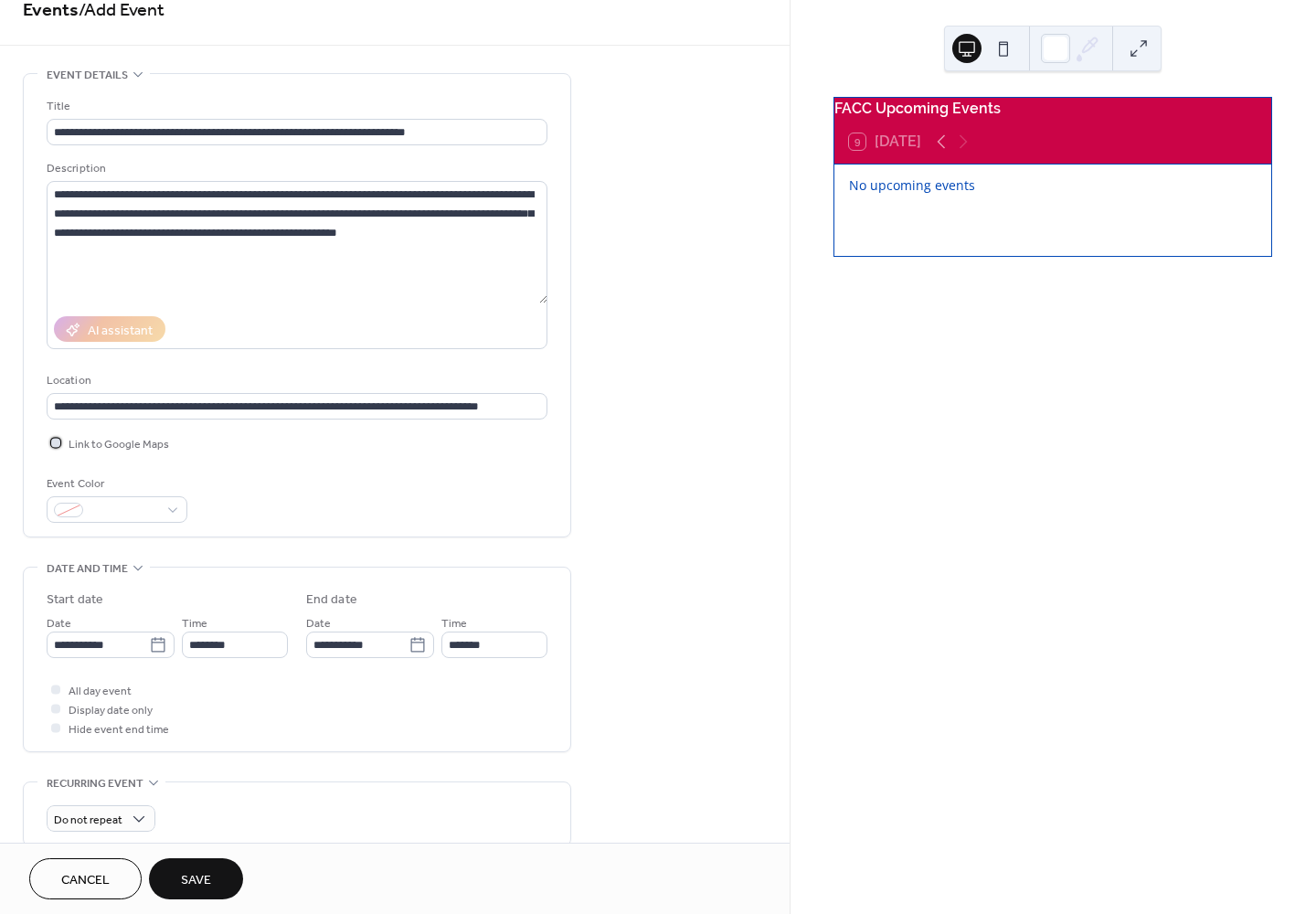 click at bounding box center [56, 442] 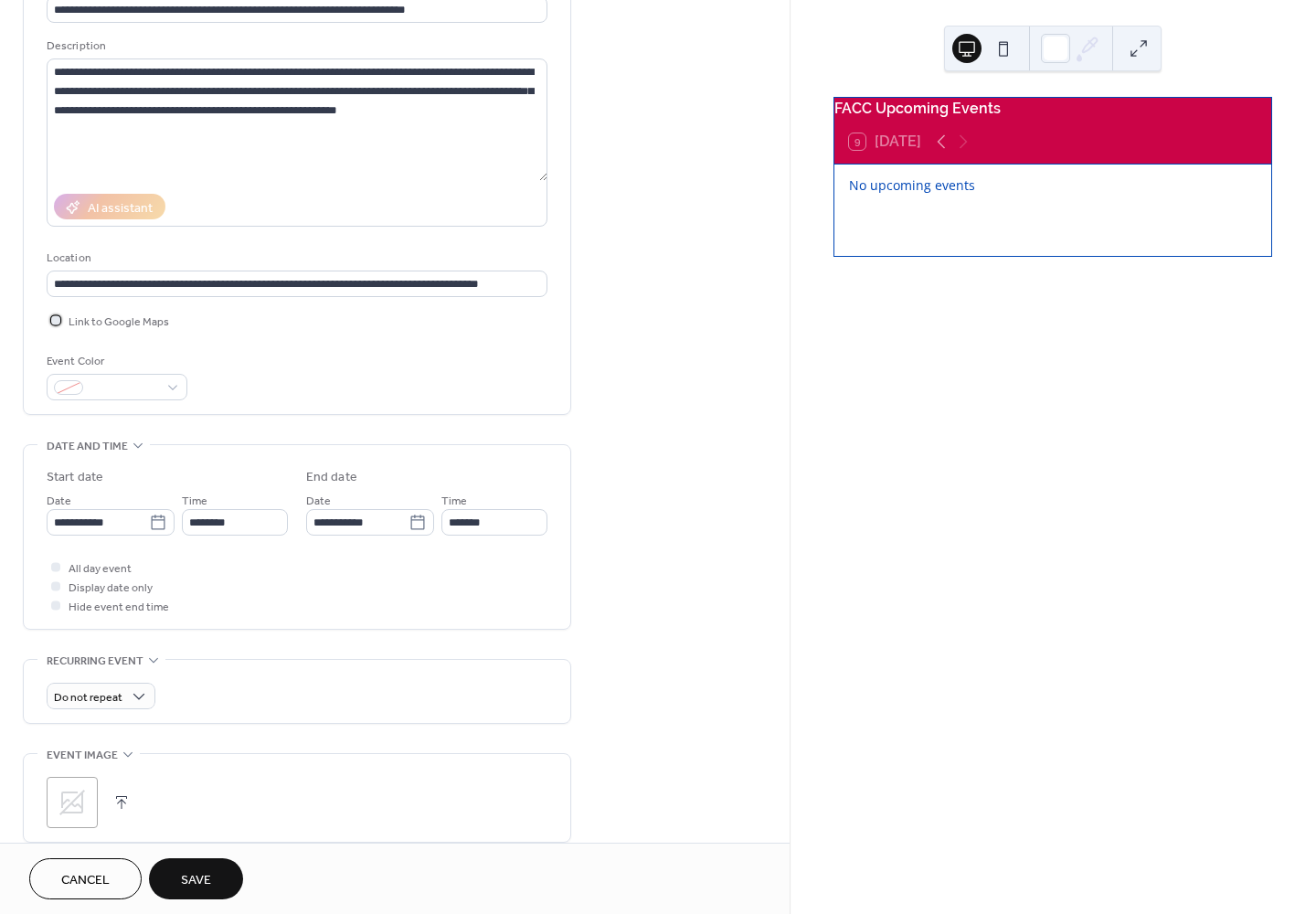 scroll, scrollTop: 180, scrollLeft: 0, axis: vertical 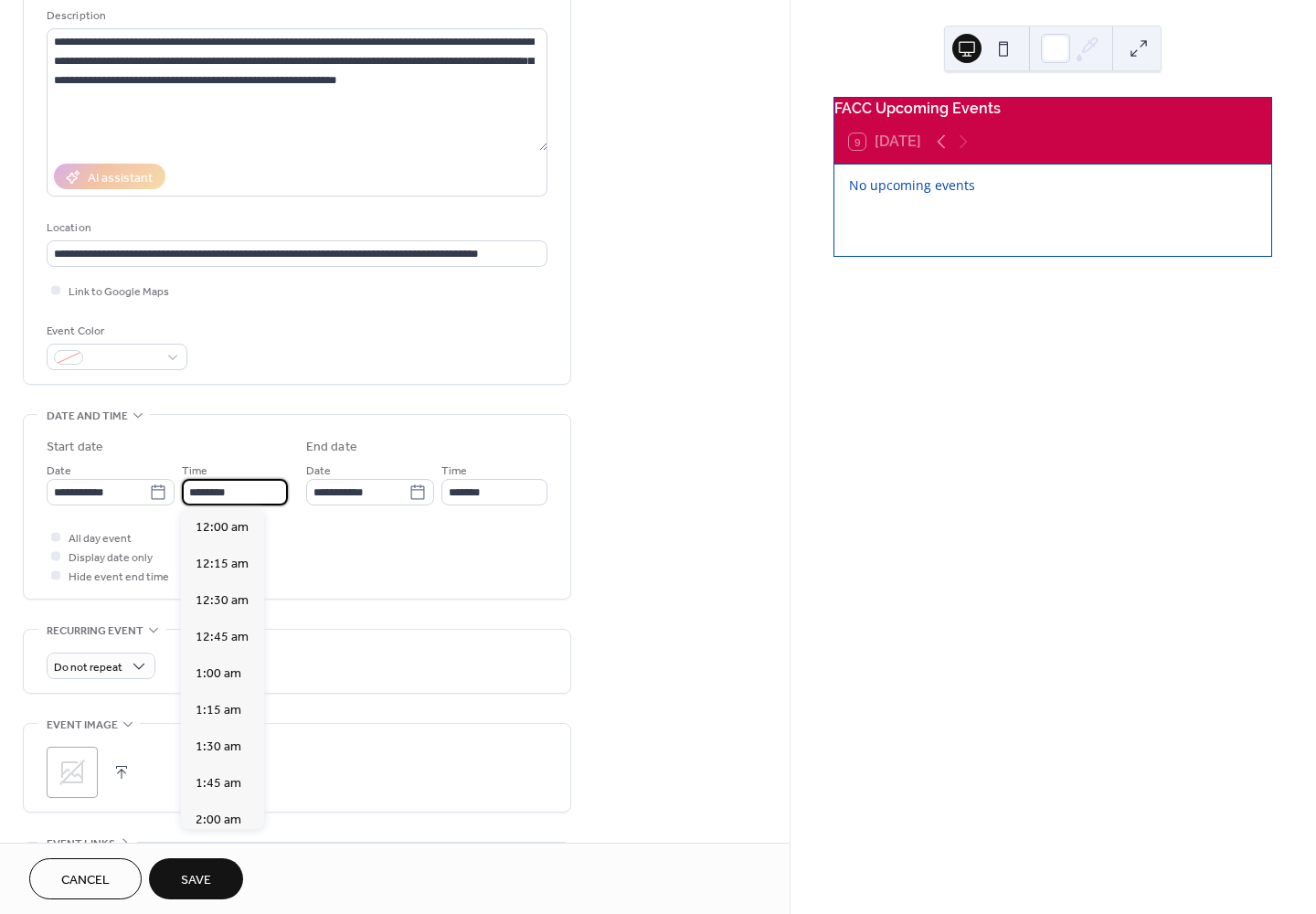 click on "********" at bounding box center (235, 492) 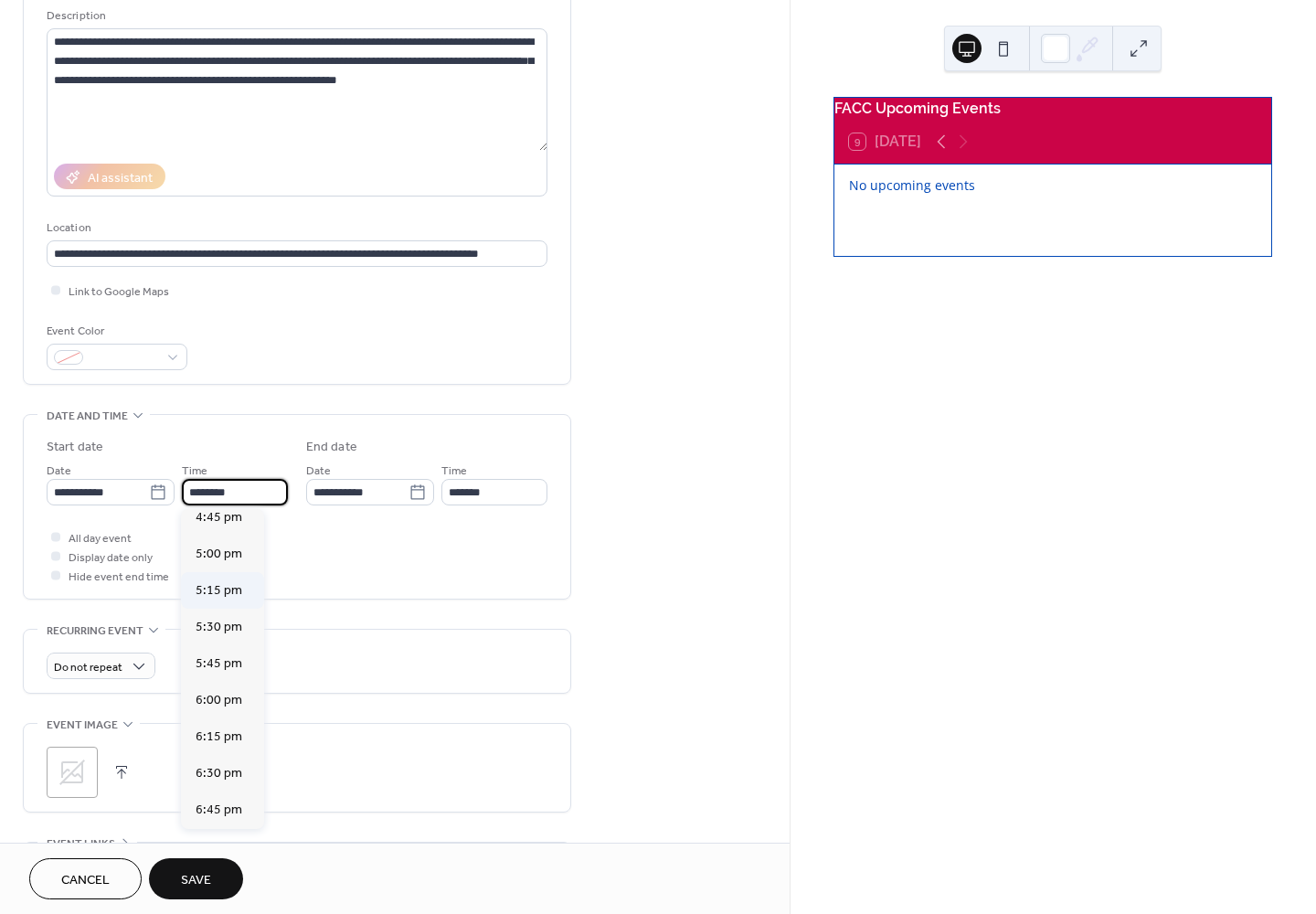 scroll, scrollTop: 2477, scrollLeft: 0, axis: vertical 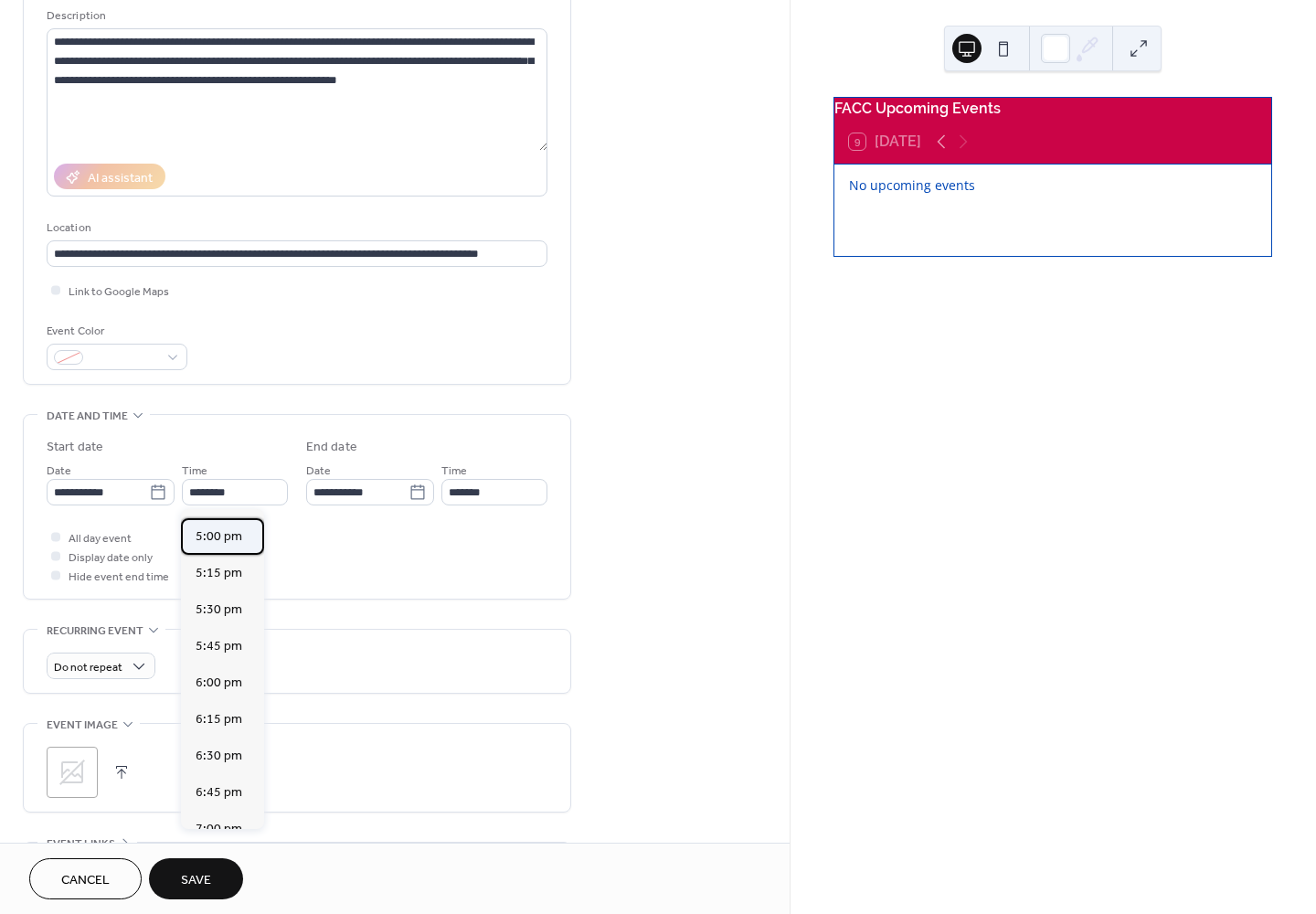 click on "5:00 pm" at bounding box center (218, 537) 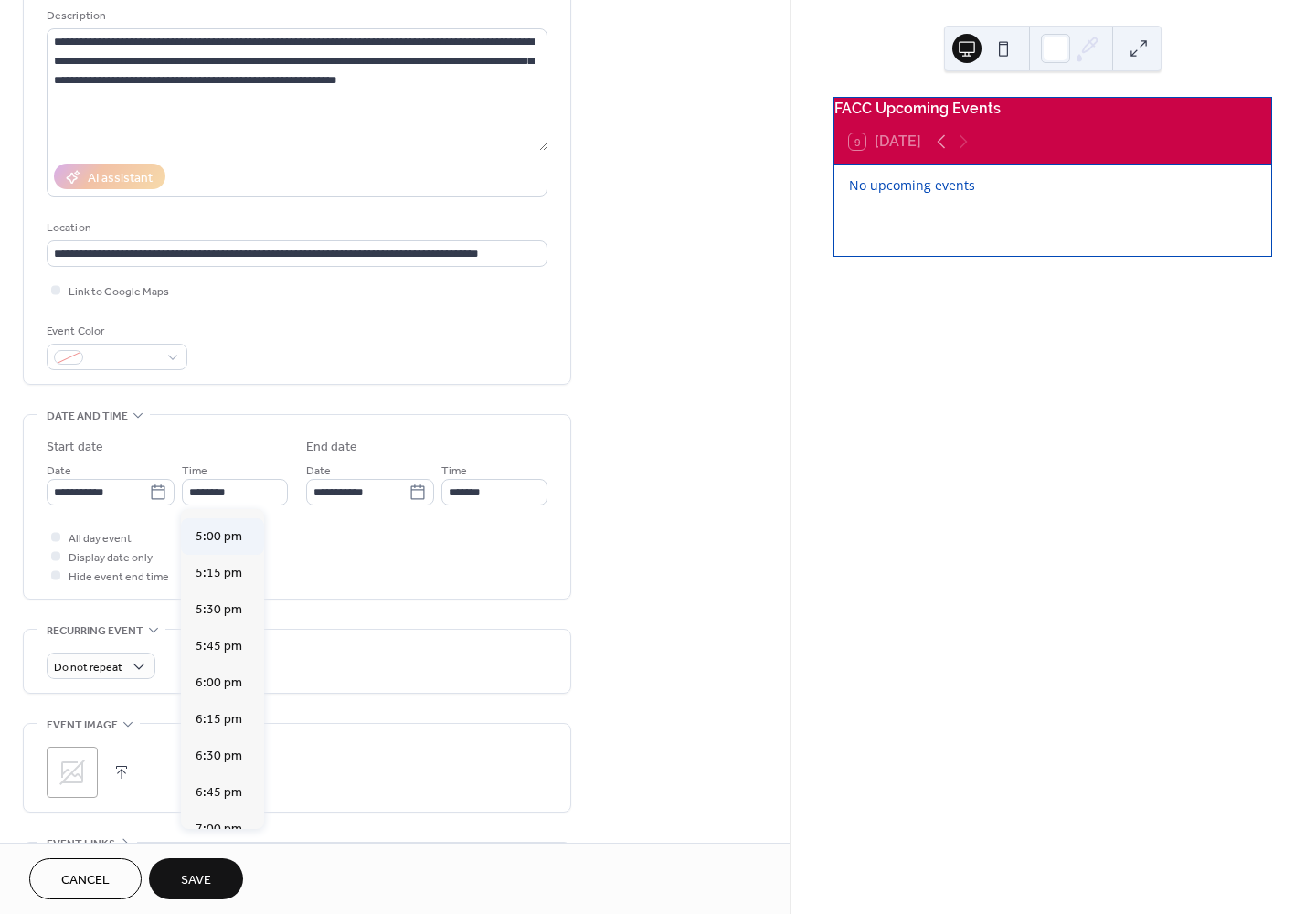 type on "*******" 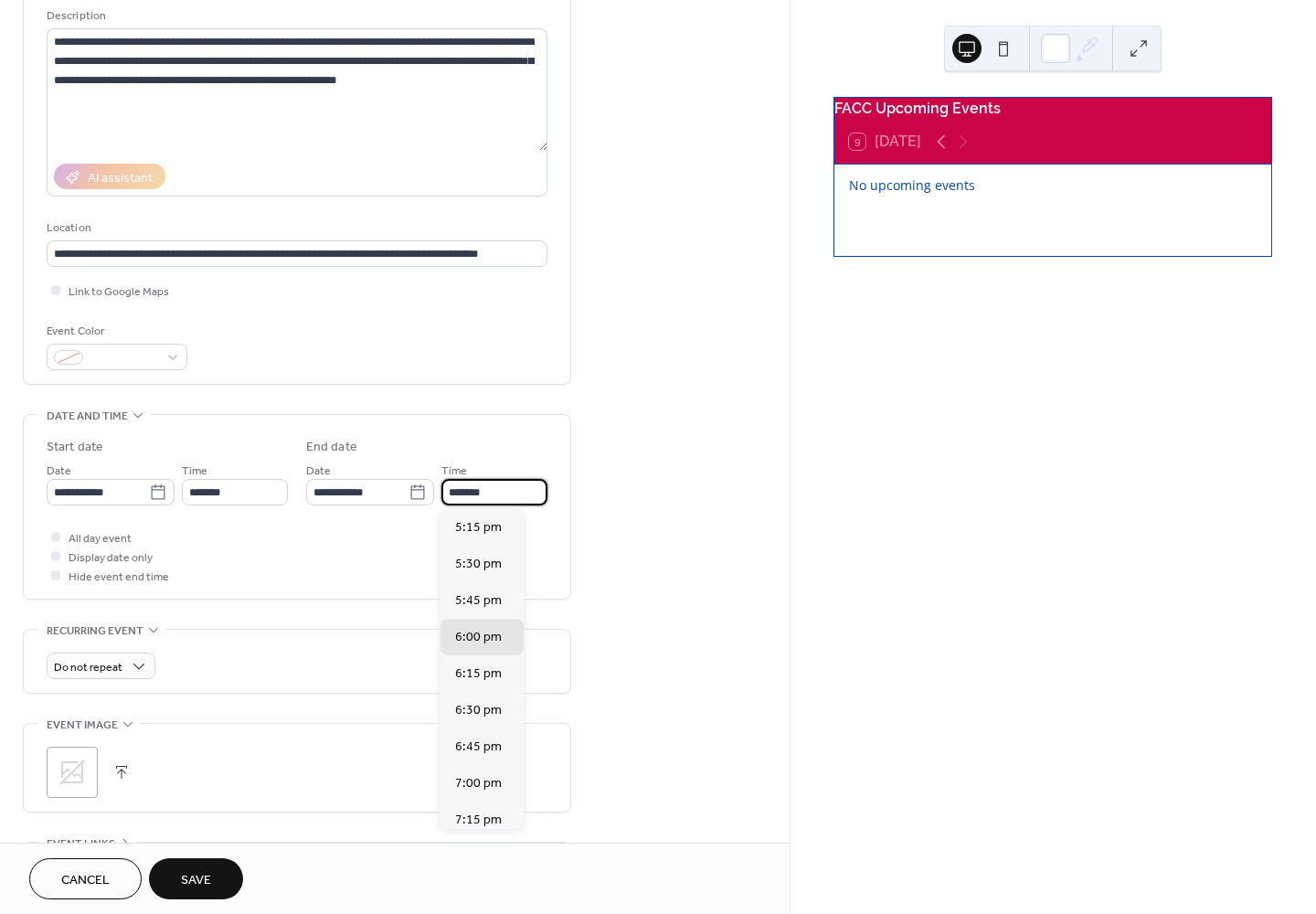 click on "*******" at bounding box center (494, 492) 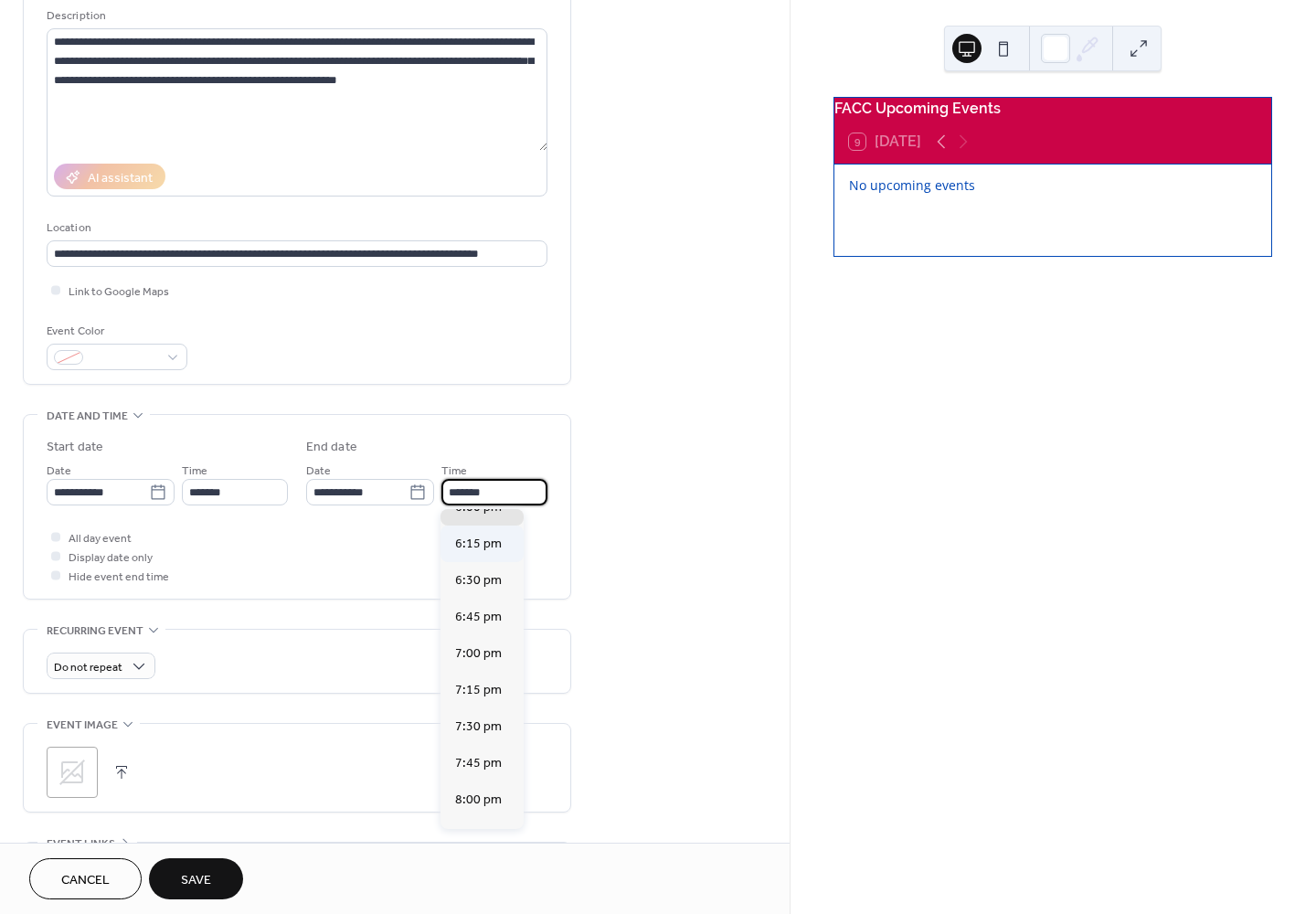 scroll, scrollTop: 143, scrollLeft: 0, axis: vertical 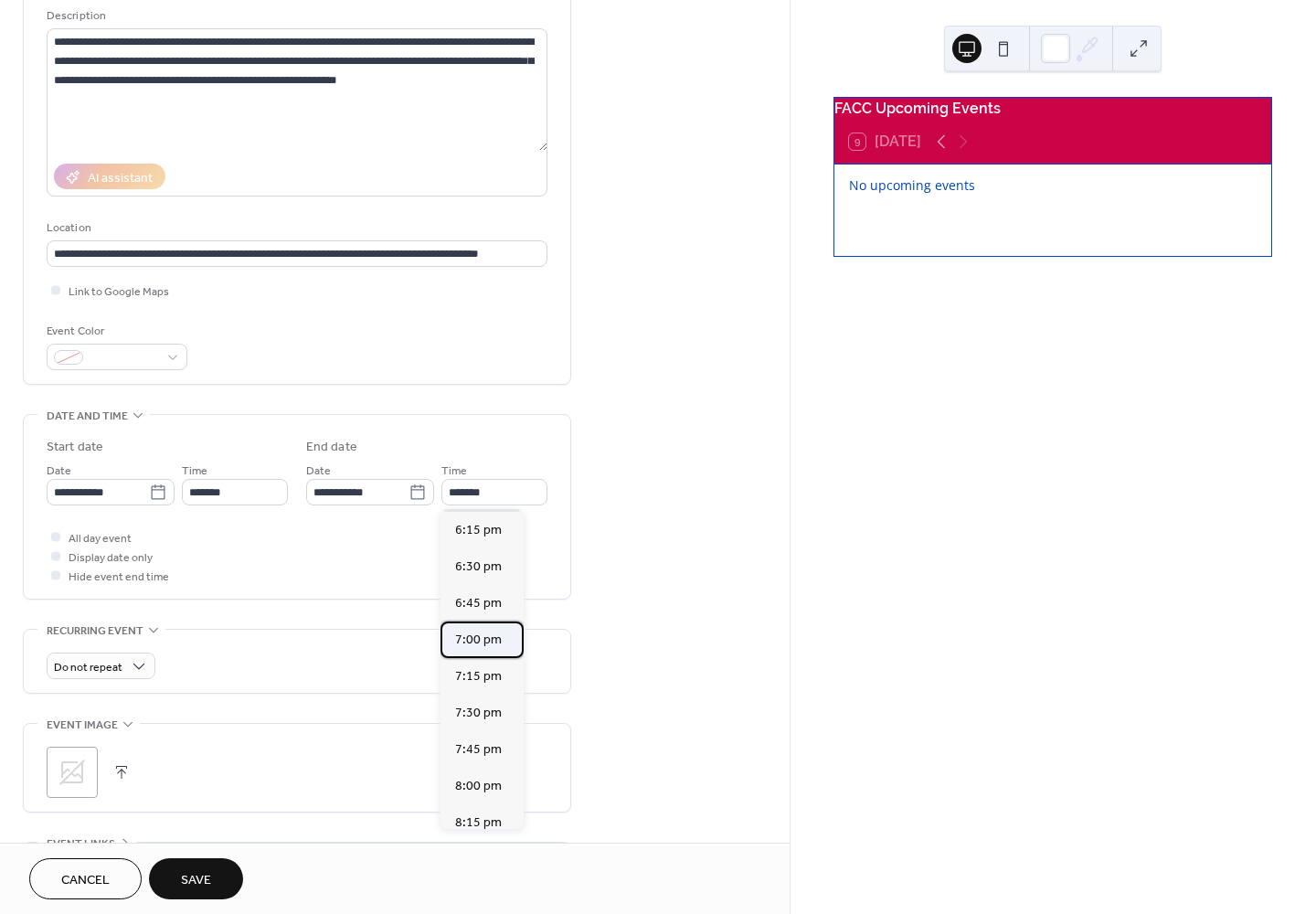 click on "7:00 pm" at bounding box center [478, 640] 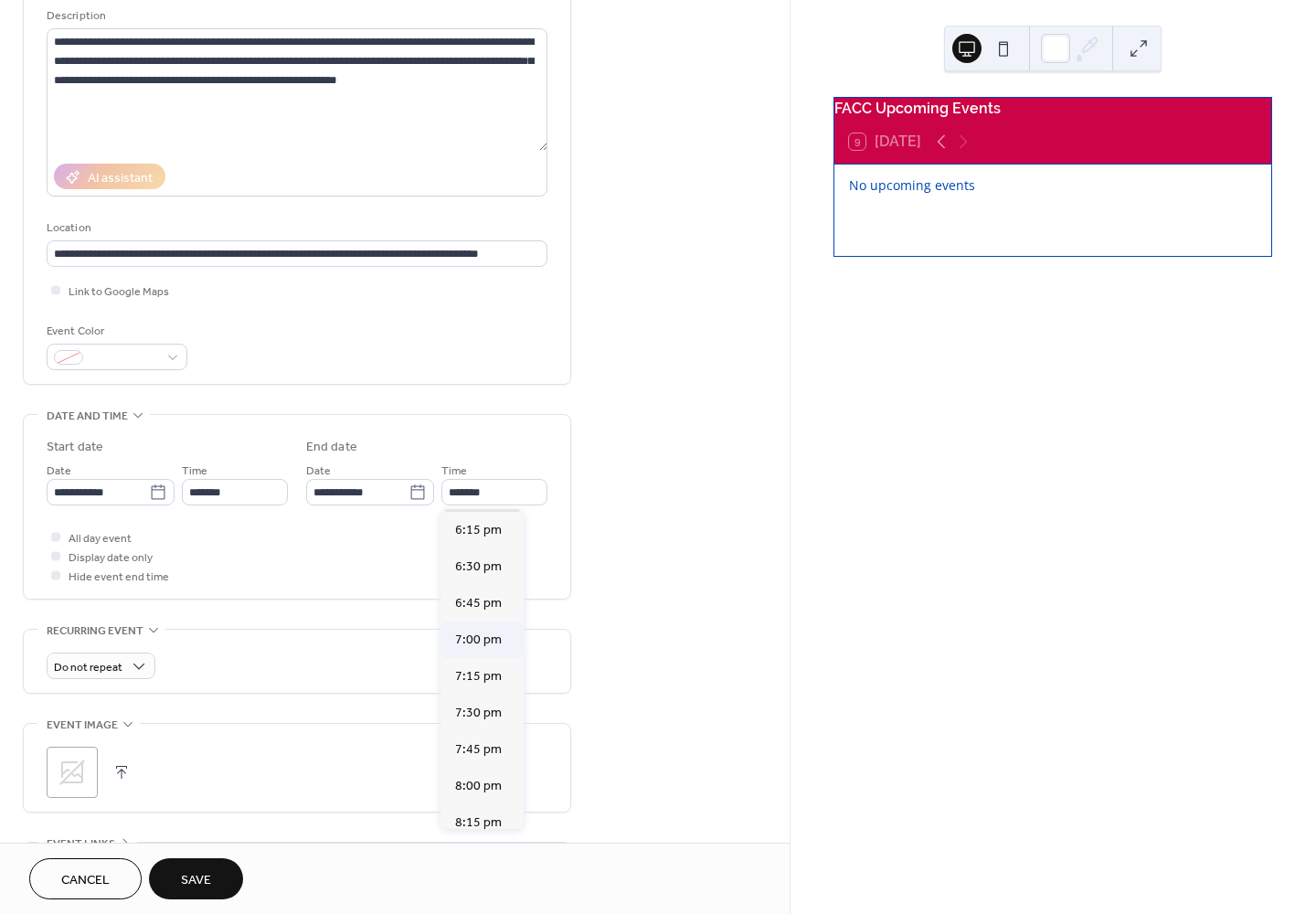type on "*******" 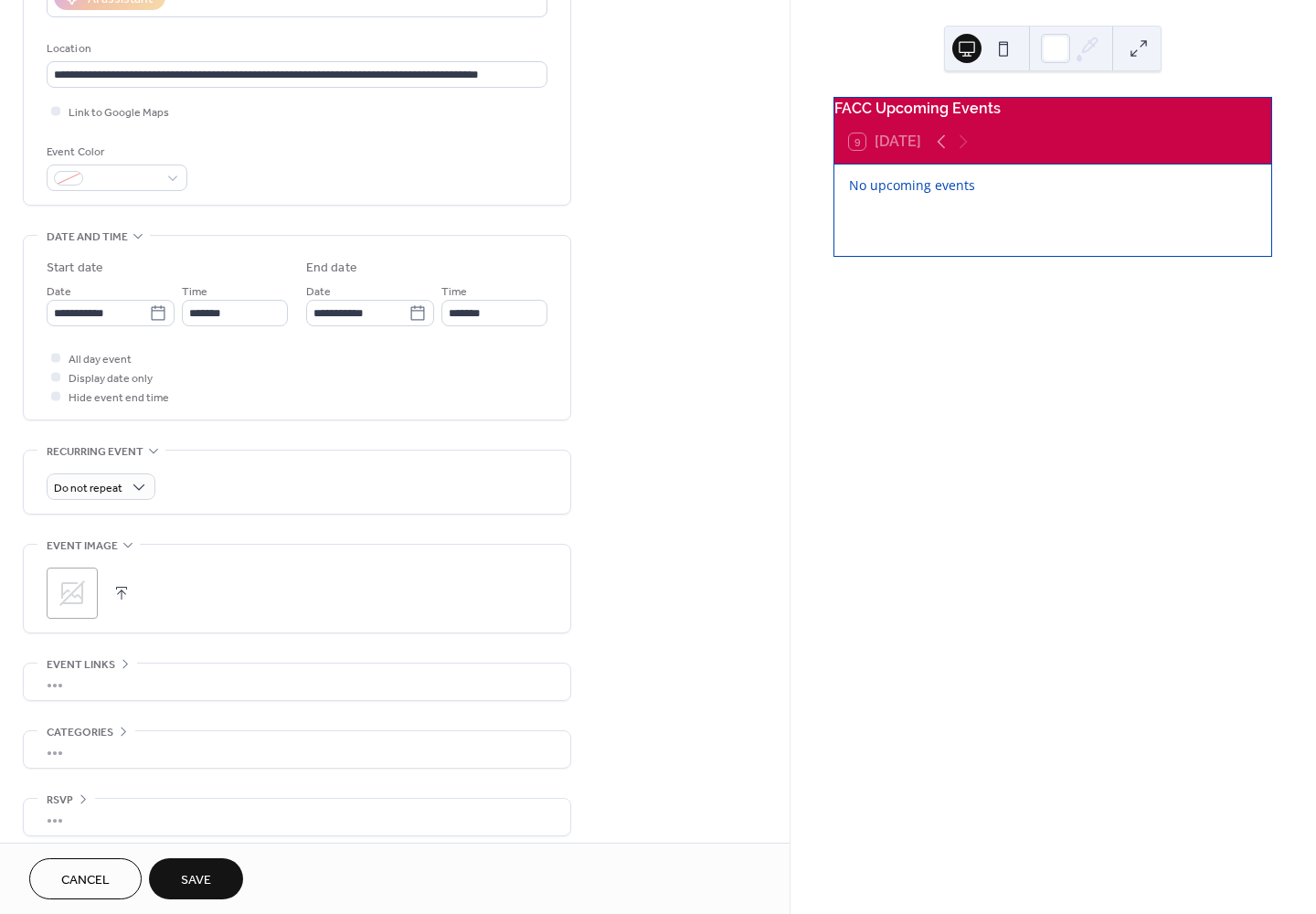 scroll, scrollTop: 371, scrollLeft: 0, axis: vertical 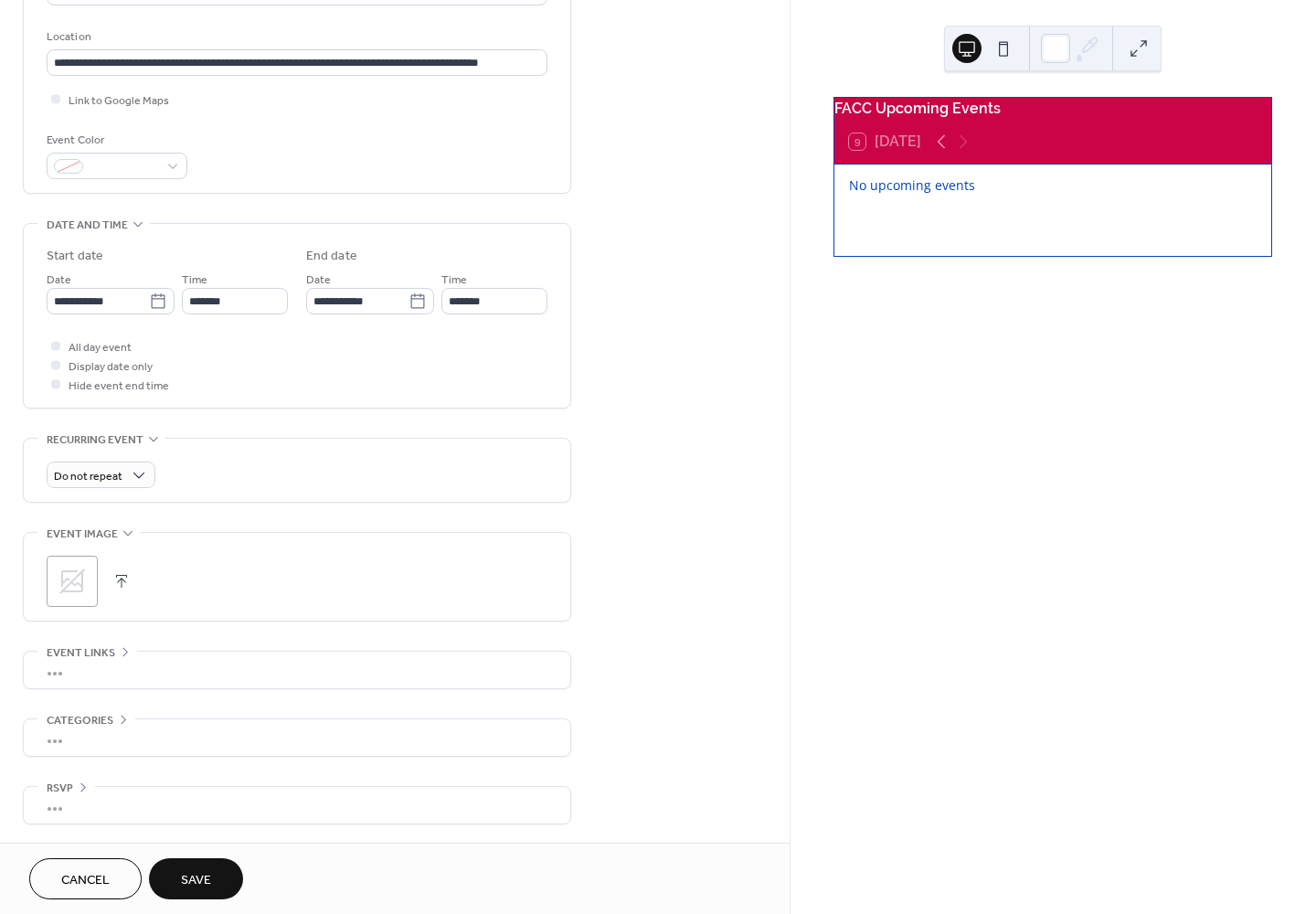 click at bounding box center [122, 581] 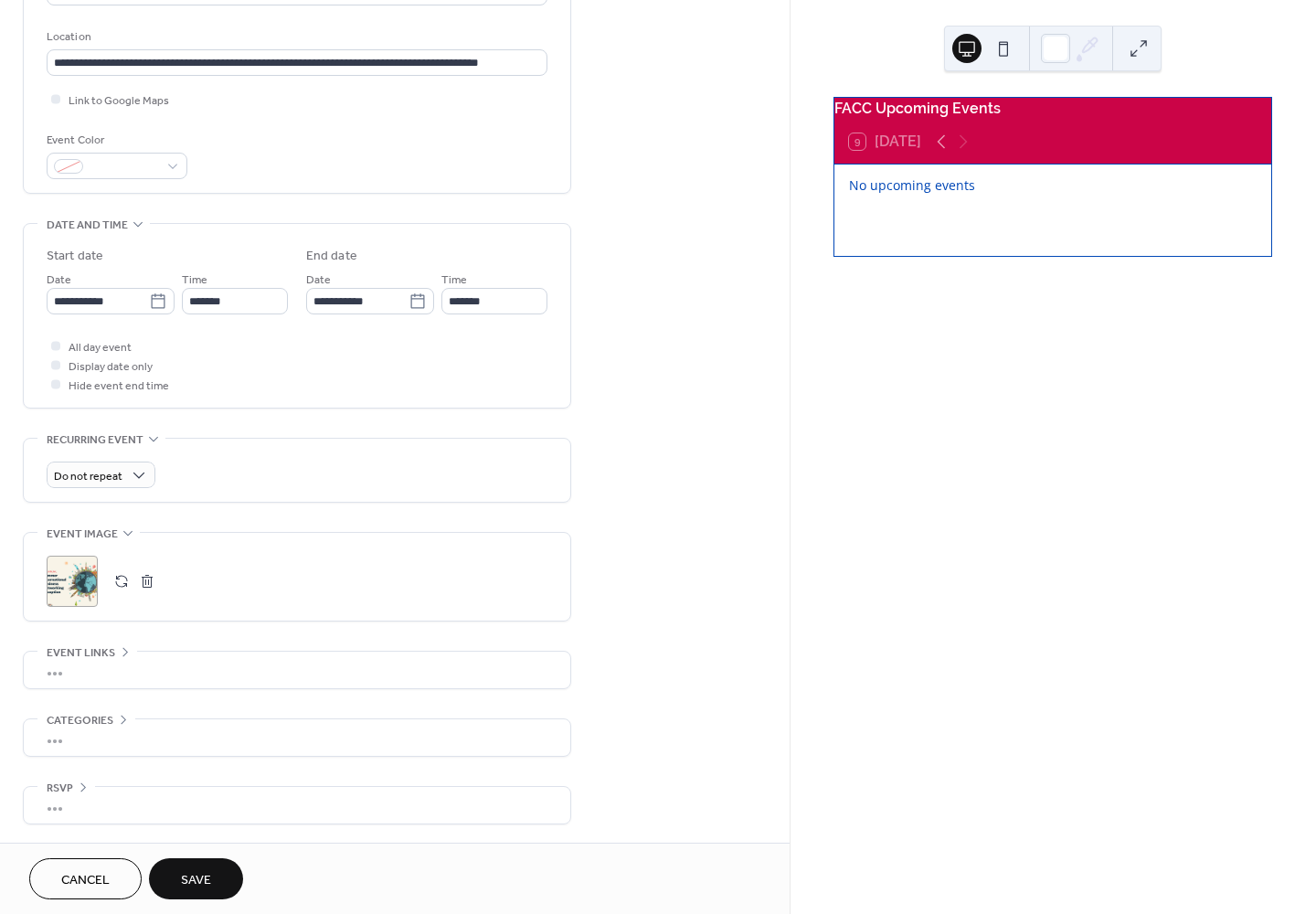 click on "•••" at bounding box center [297, 670] 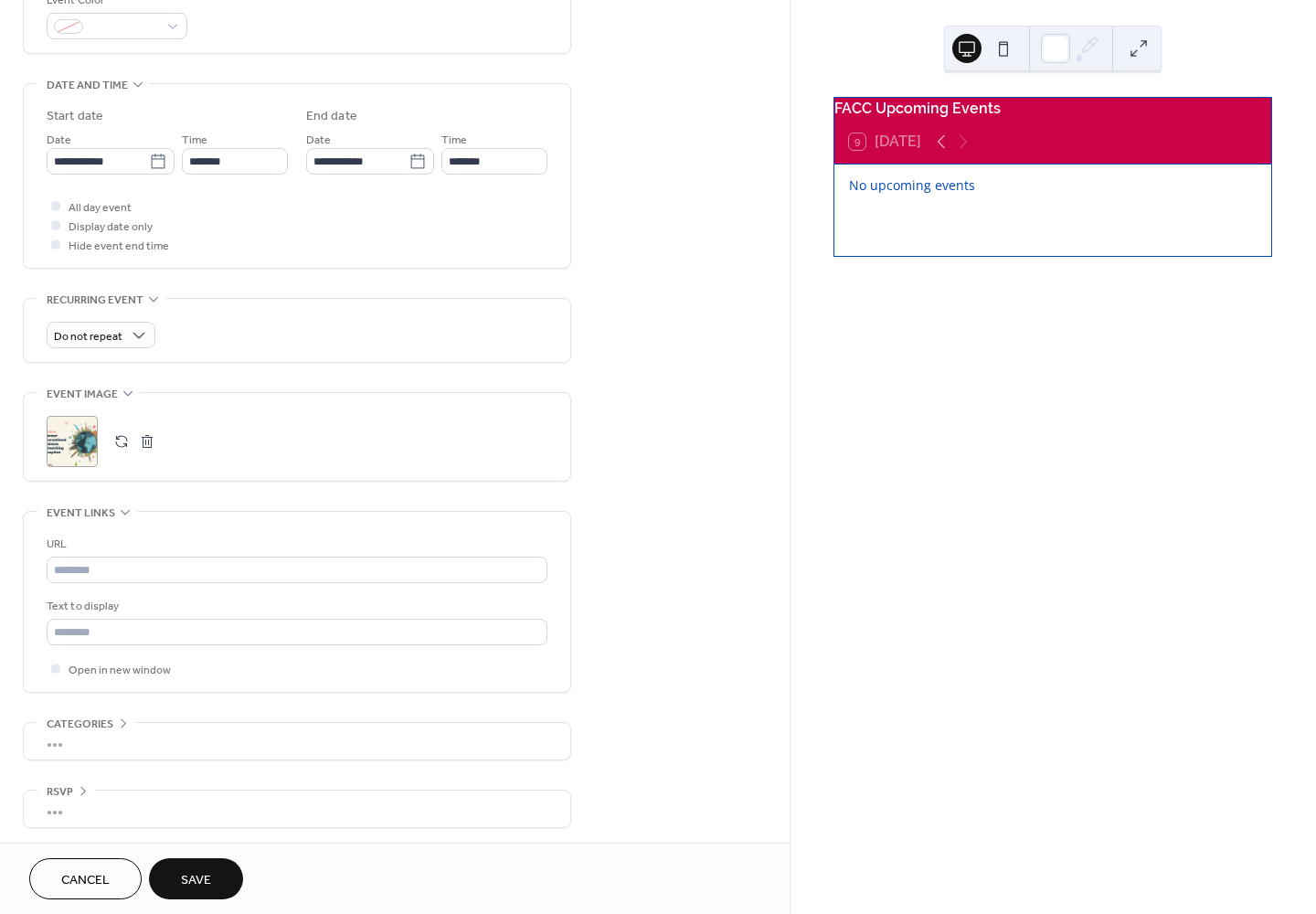 scroll, scrollTop: 515, scrollLeft: 0, axis: vertical 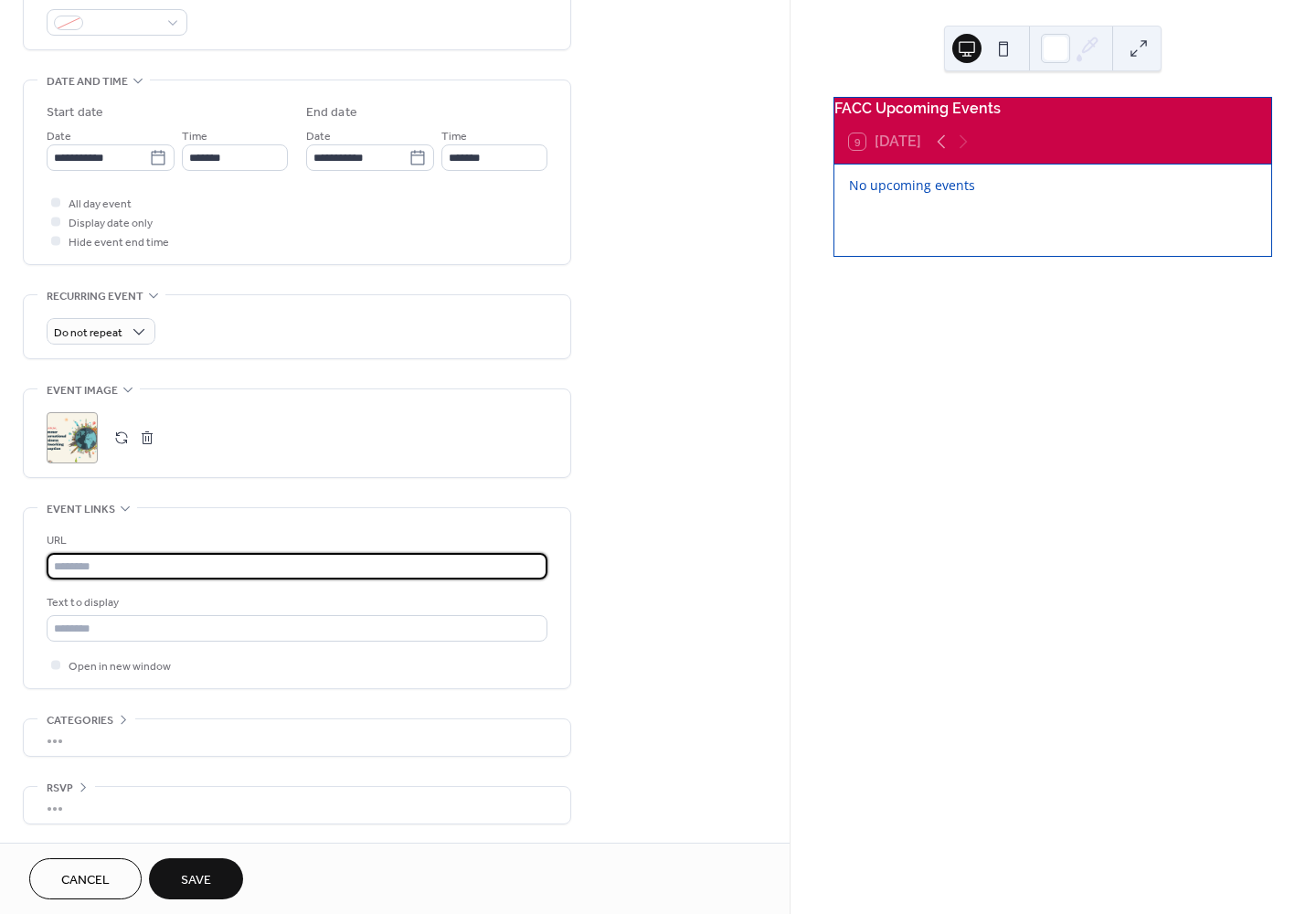 drag, startPoint x: 115, startPoint y: 560, endPoint x: 34, endPoint y: 560, distance: 81 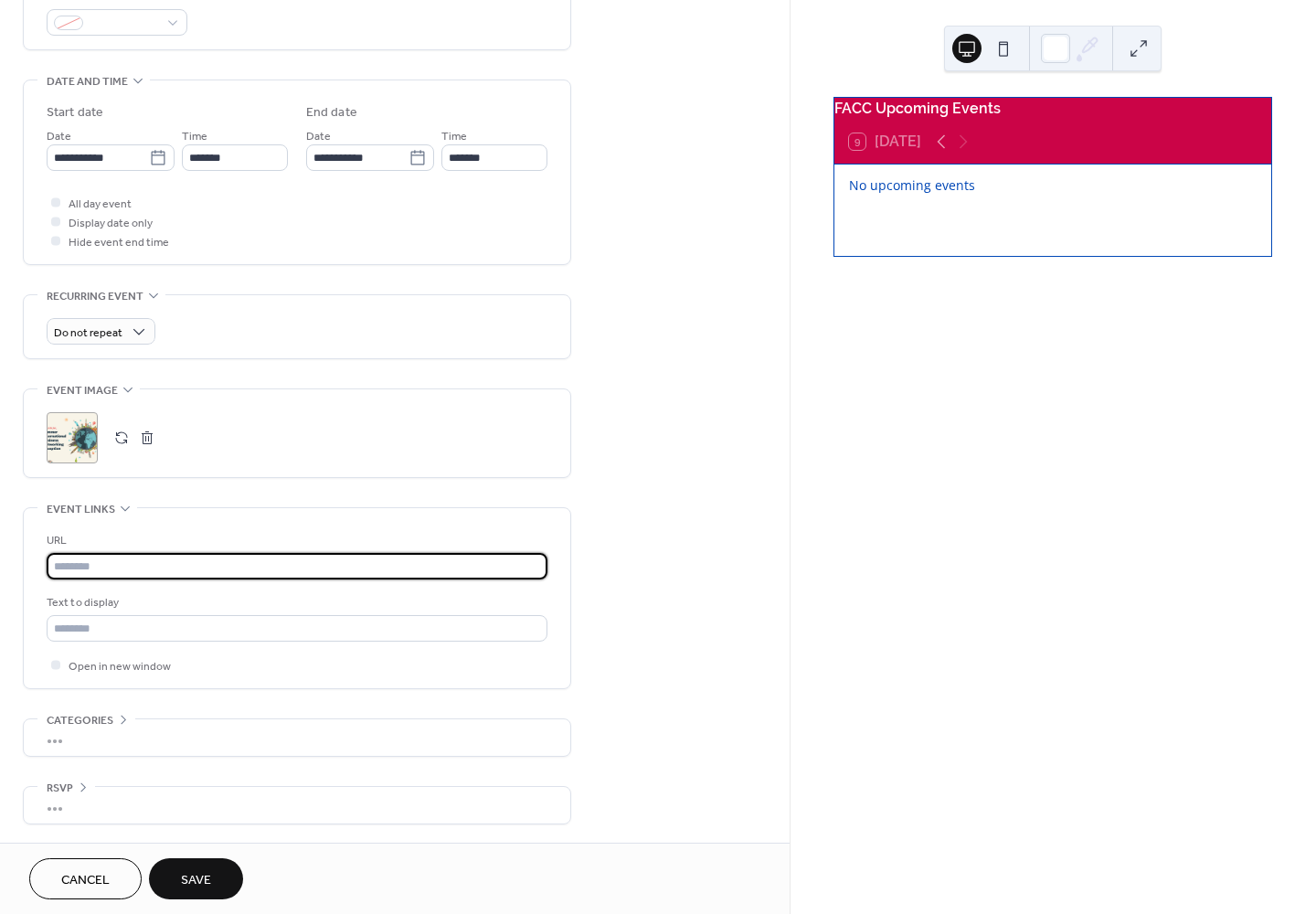 click on "URL Text to display Open in new window" at bounding box center [297, 598] 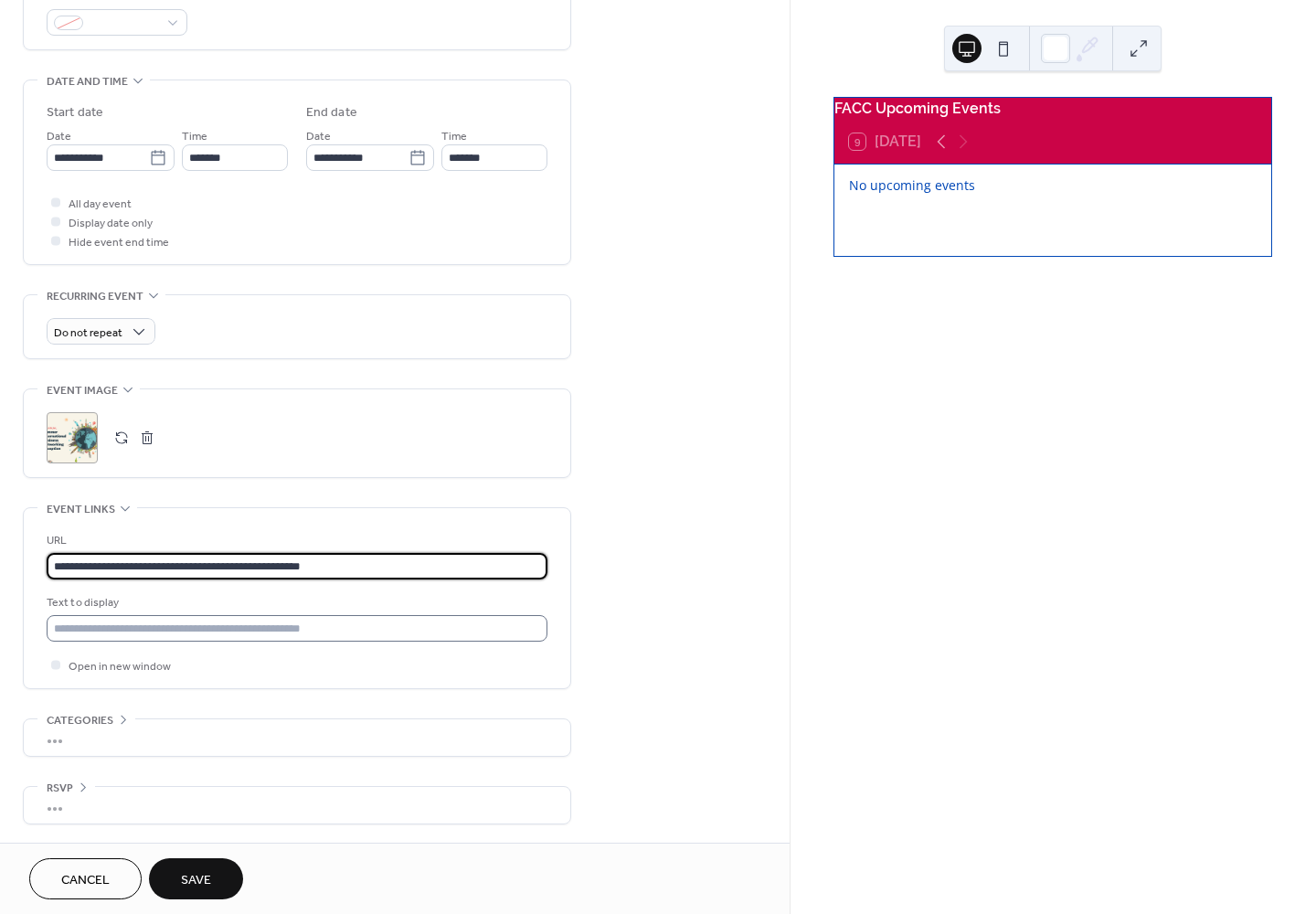 type on "**********" 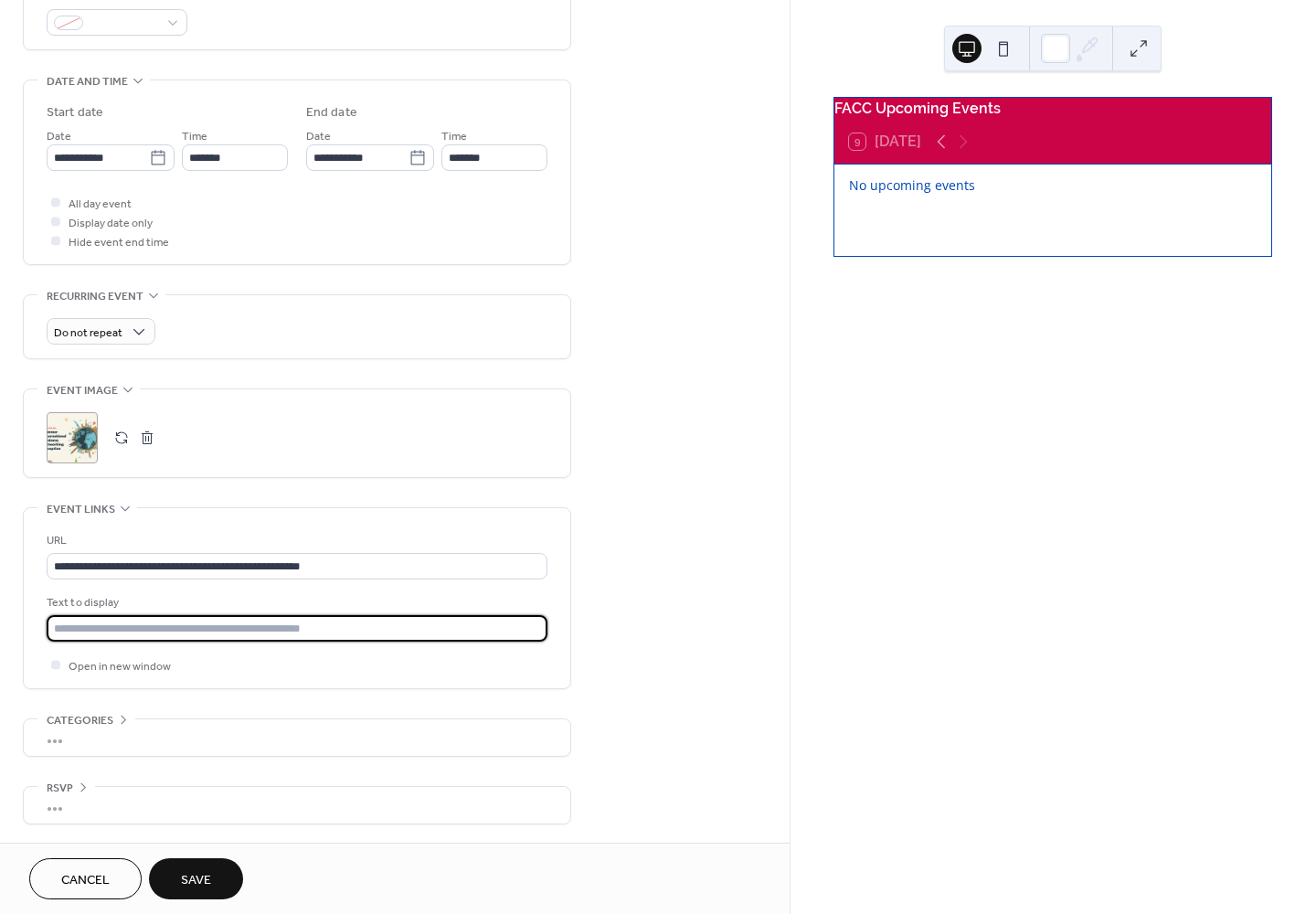 click at bounding box center [297, 628] 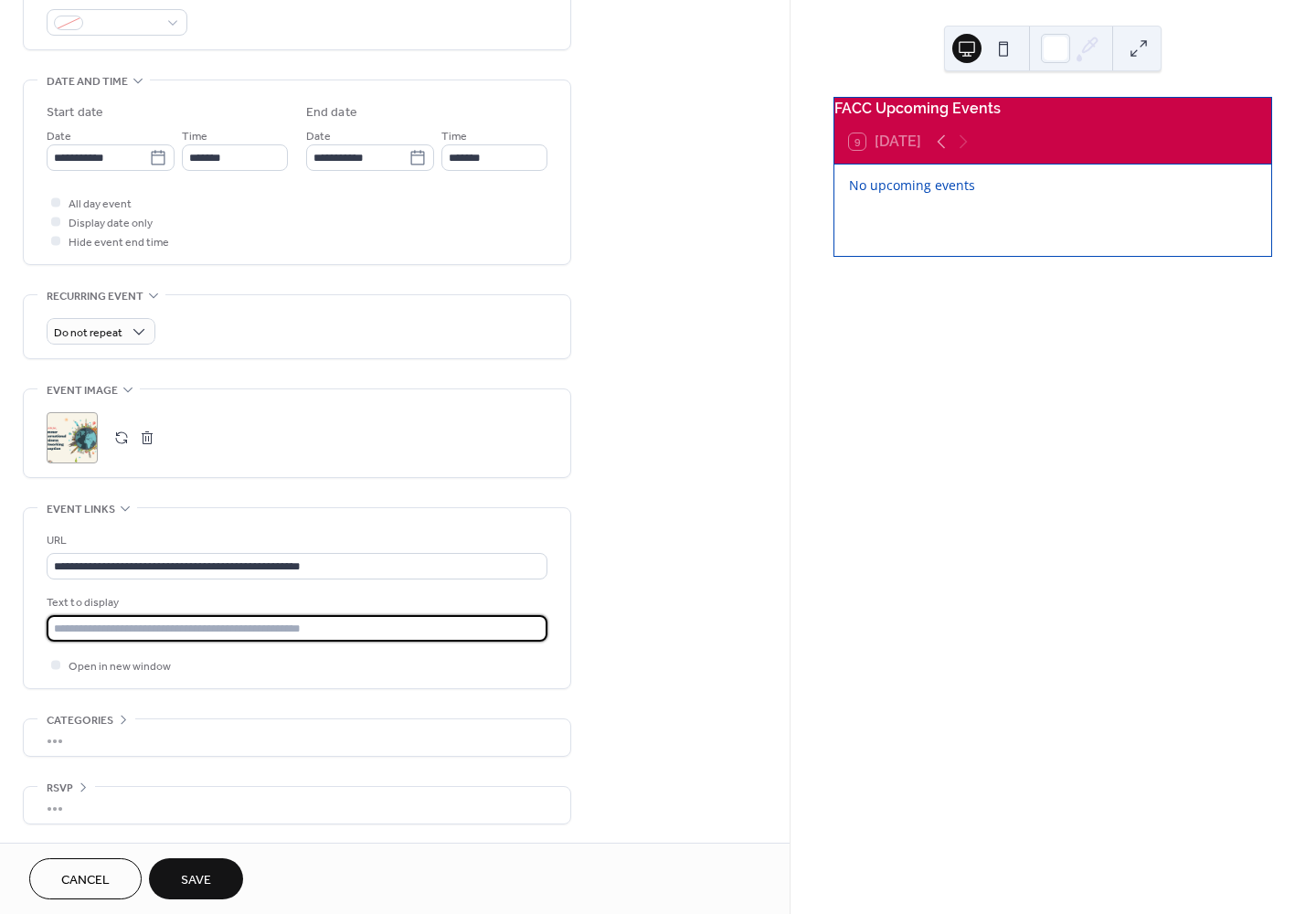 type on "*" 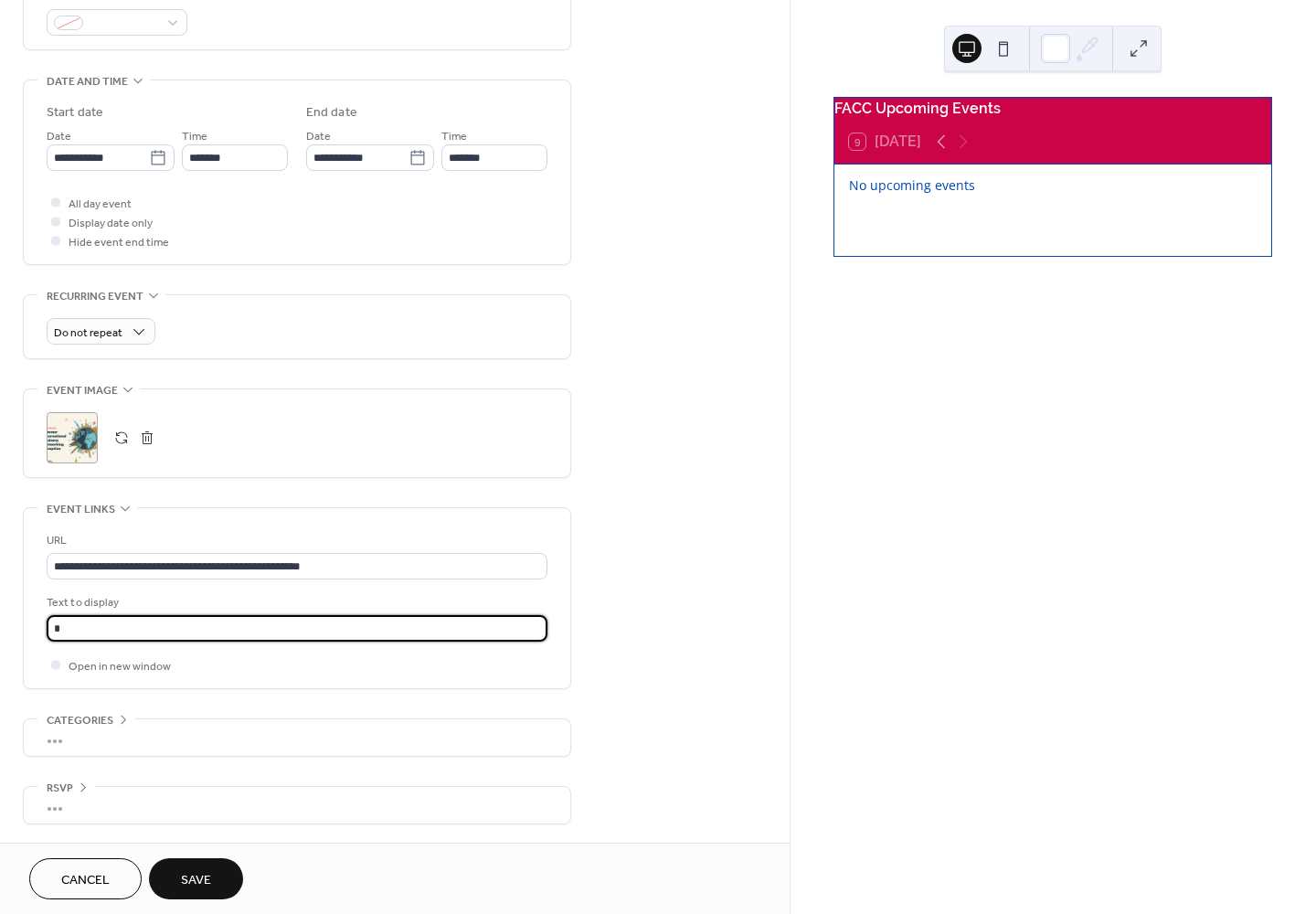 type on "**********" 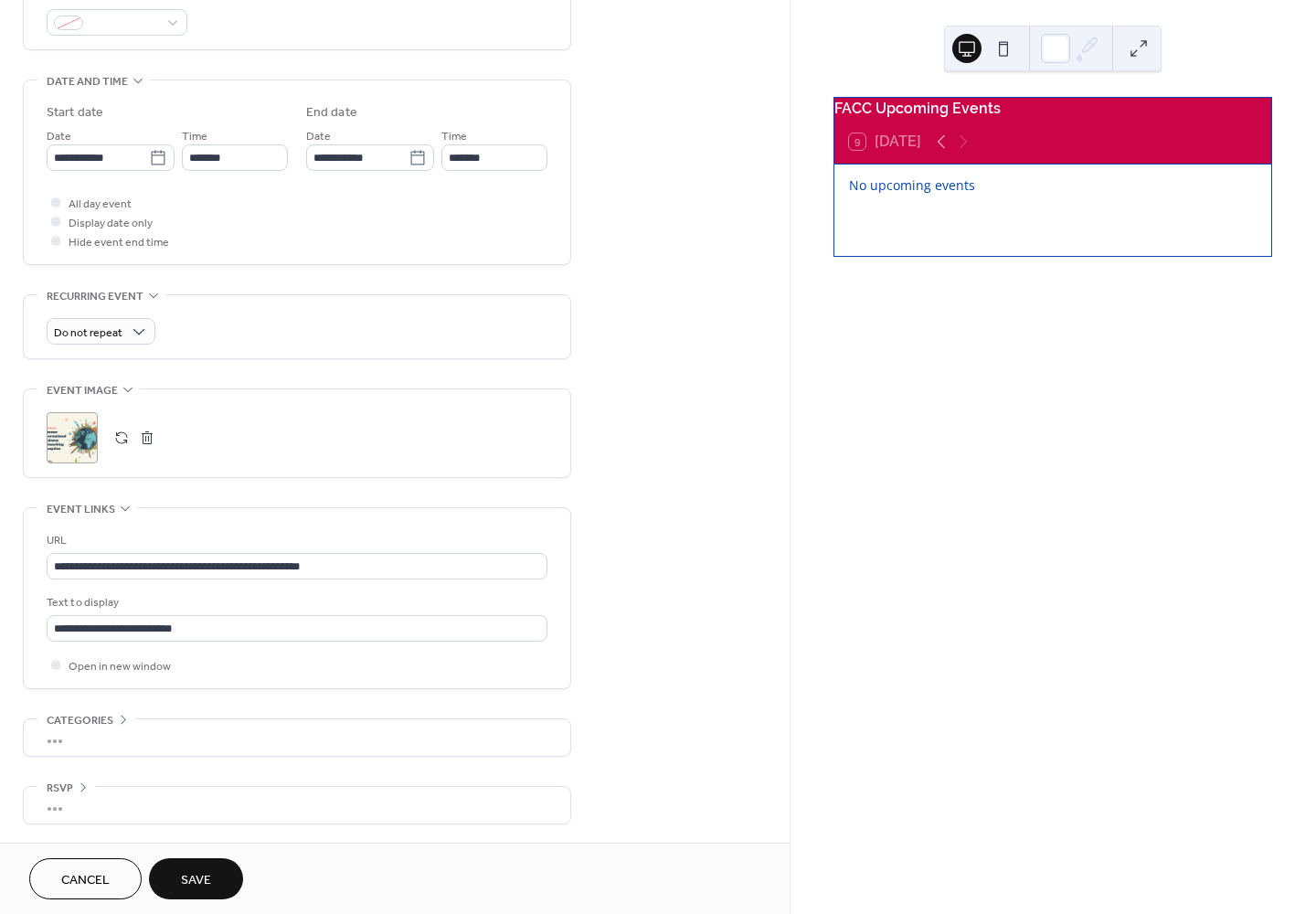 click on "•••" at bounding box center (297, 738) 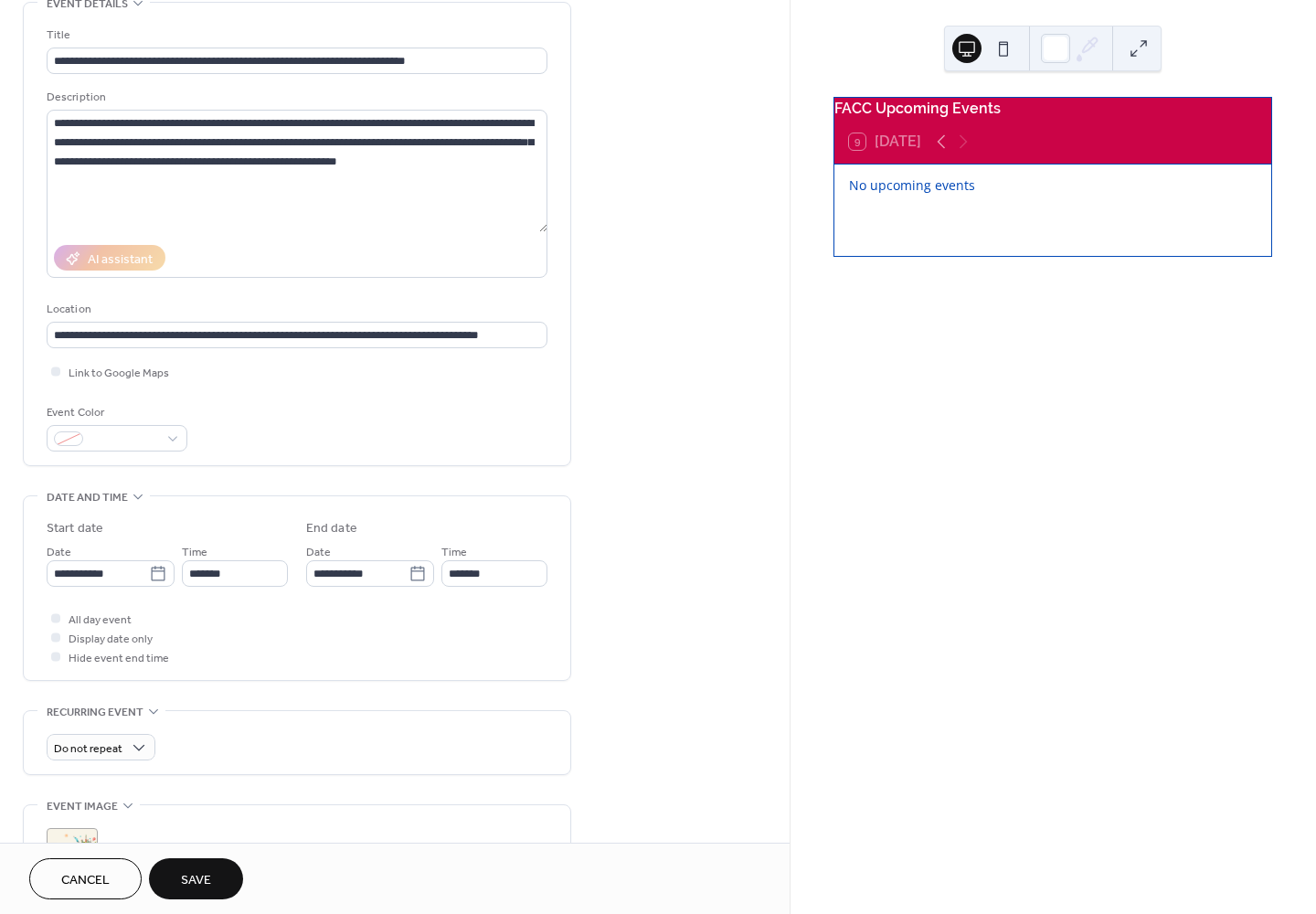 scroll, scrollTop: 98, scrollLeft: 0, axis: vertical 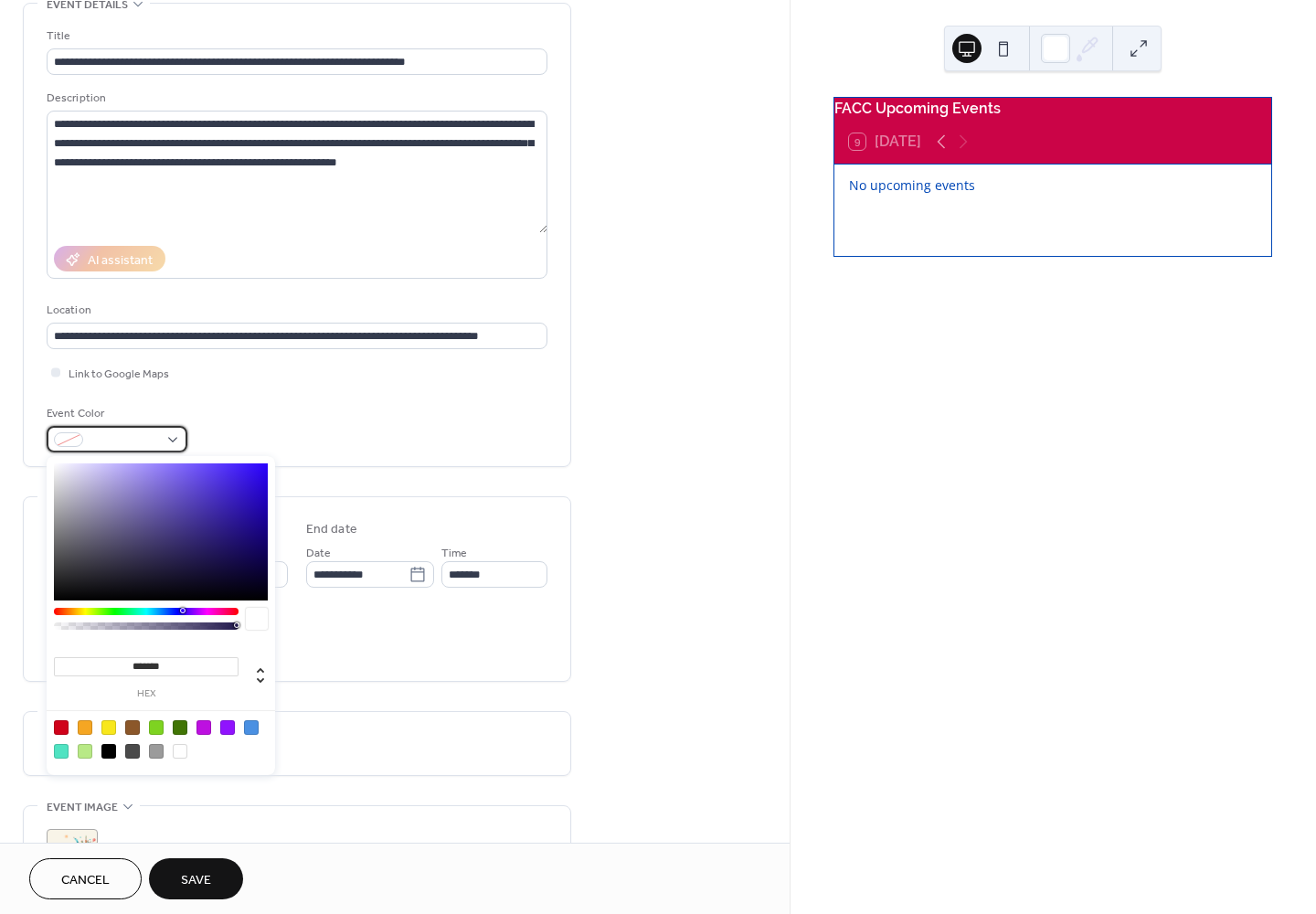 click at bounding box center (117, 439) 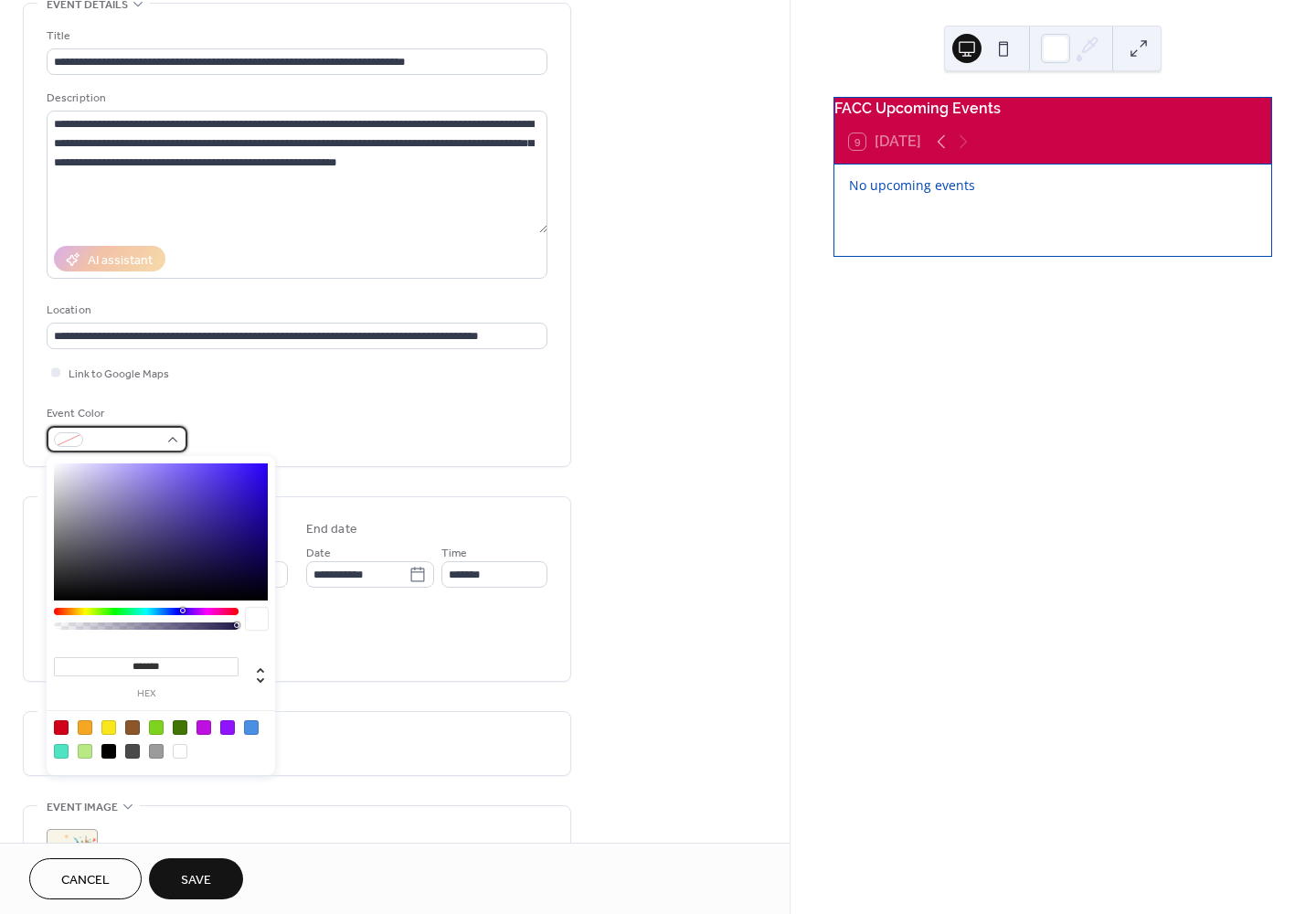 click at bounding box center [117, 439] 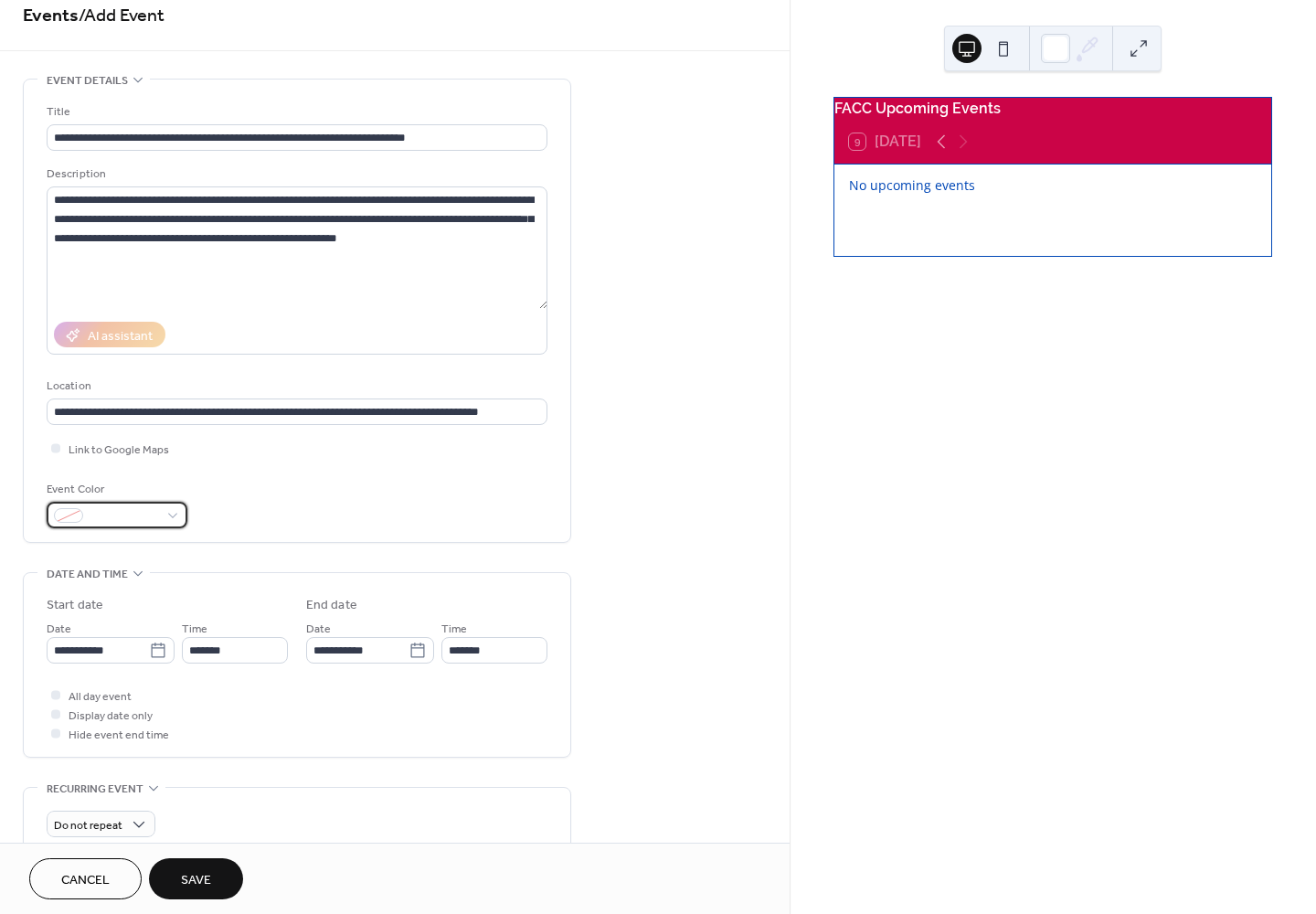 scroll, scrollTop: 0, scrollLeft: 0, axis: both 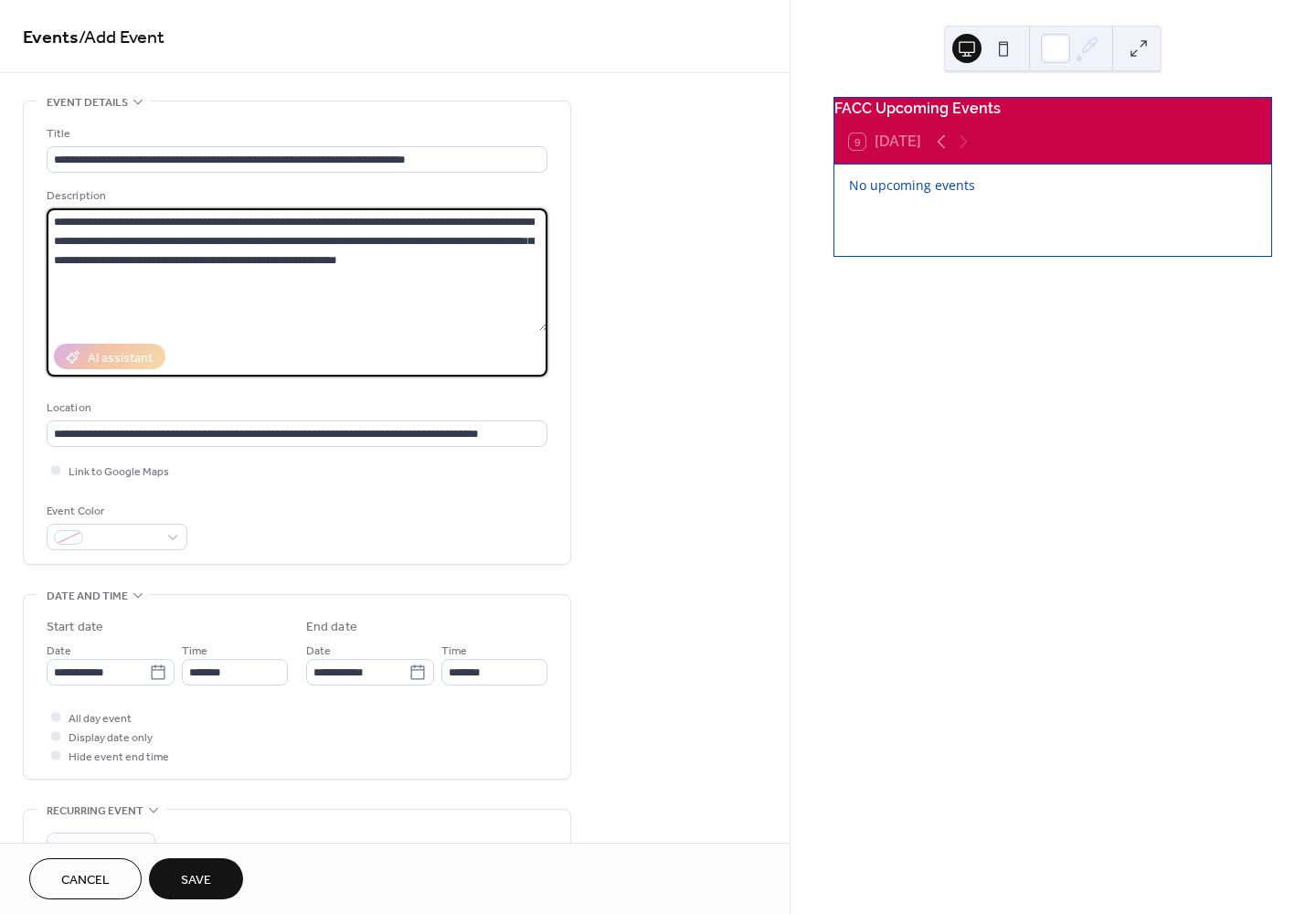 click on "**********" at bounding box center [297, 270] 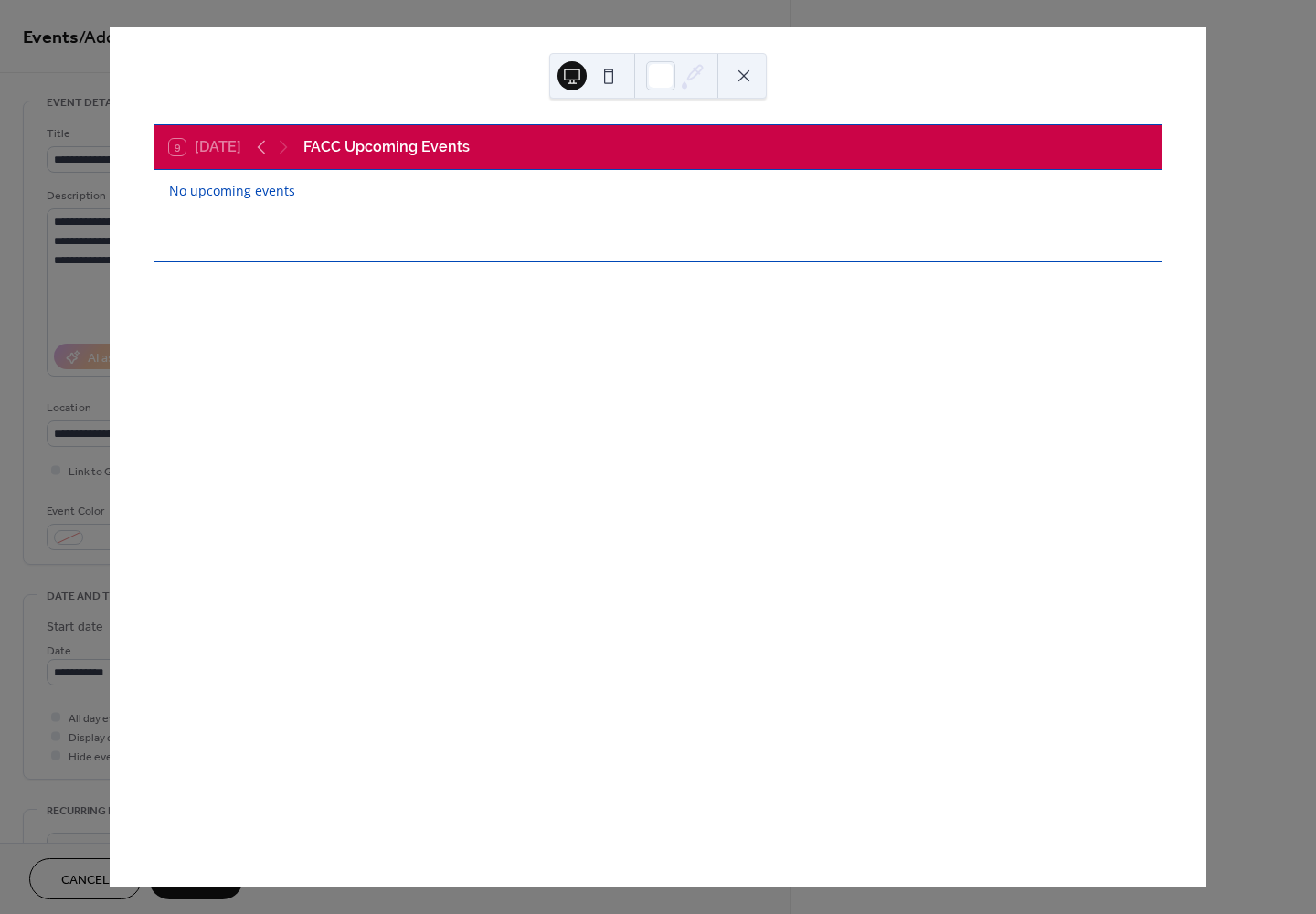 click at bounding box center [572, 76] 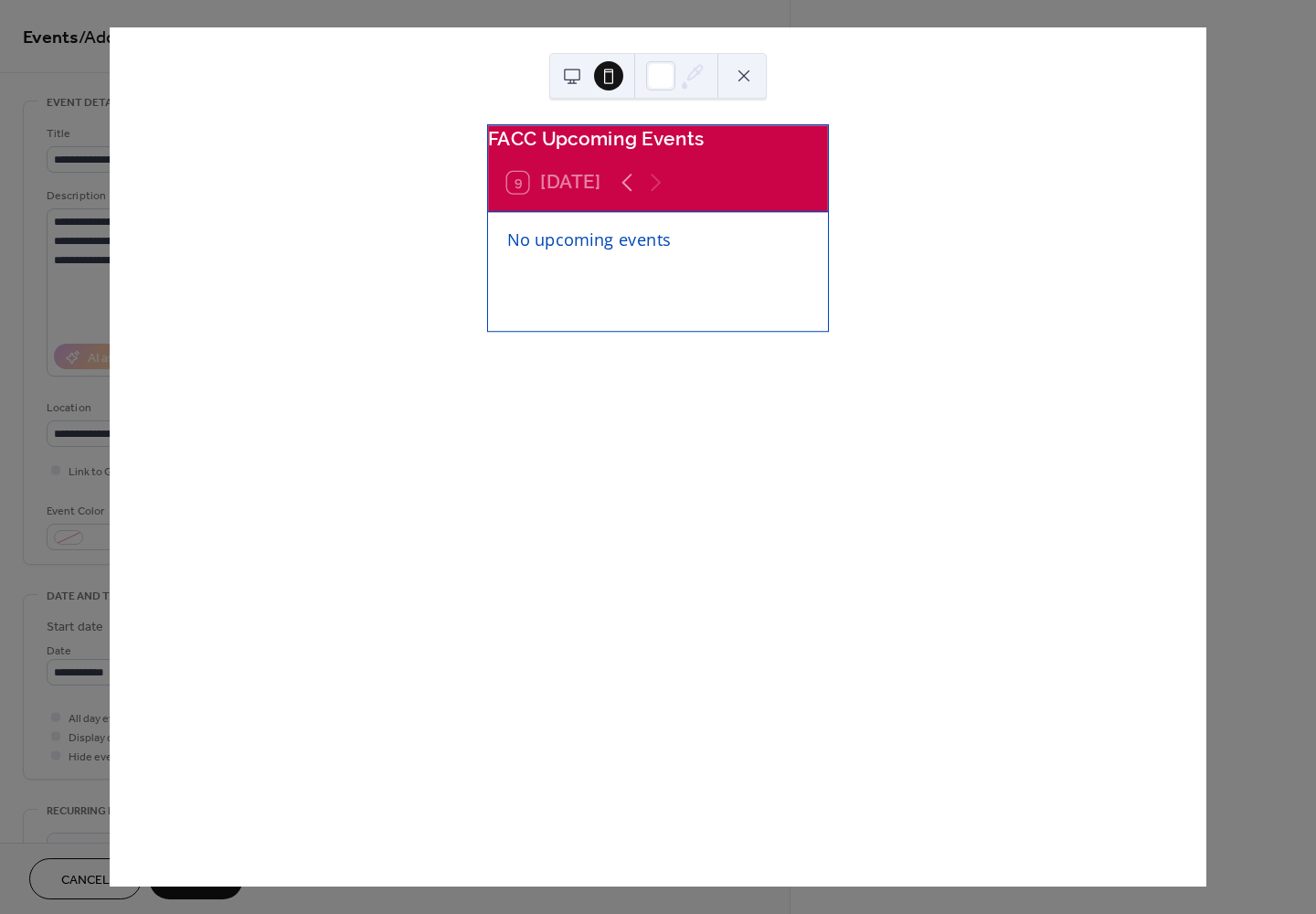 click at bounding box center [744, 76] 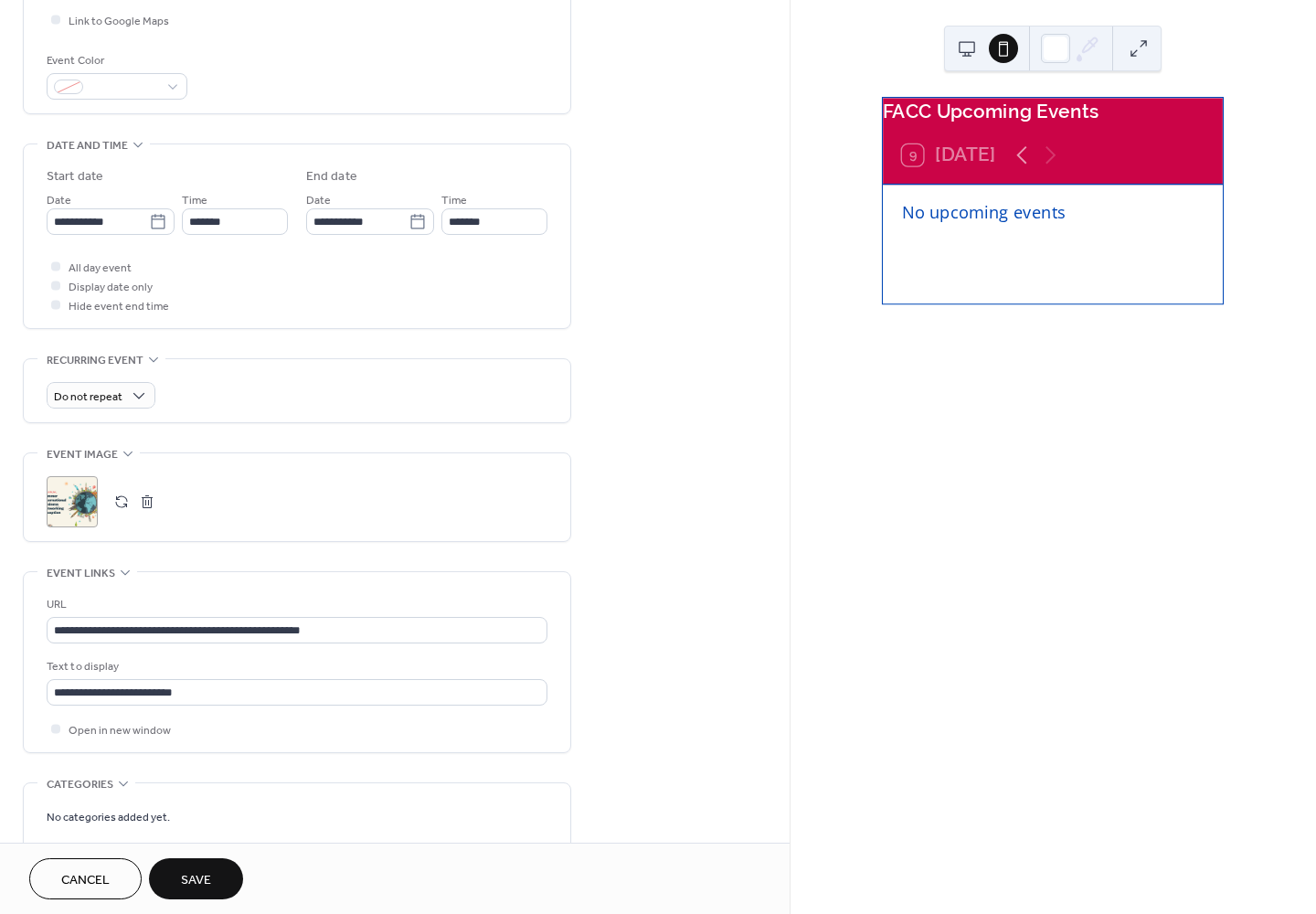 scroll, scrollTop: 591, scrollLeft: 0, axis: vertical 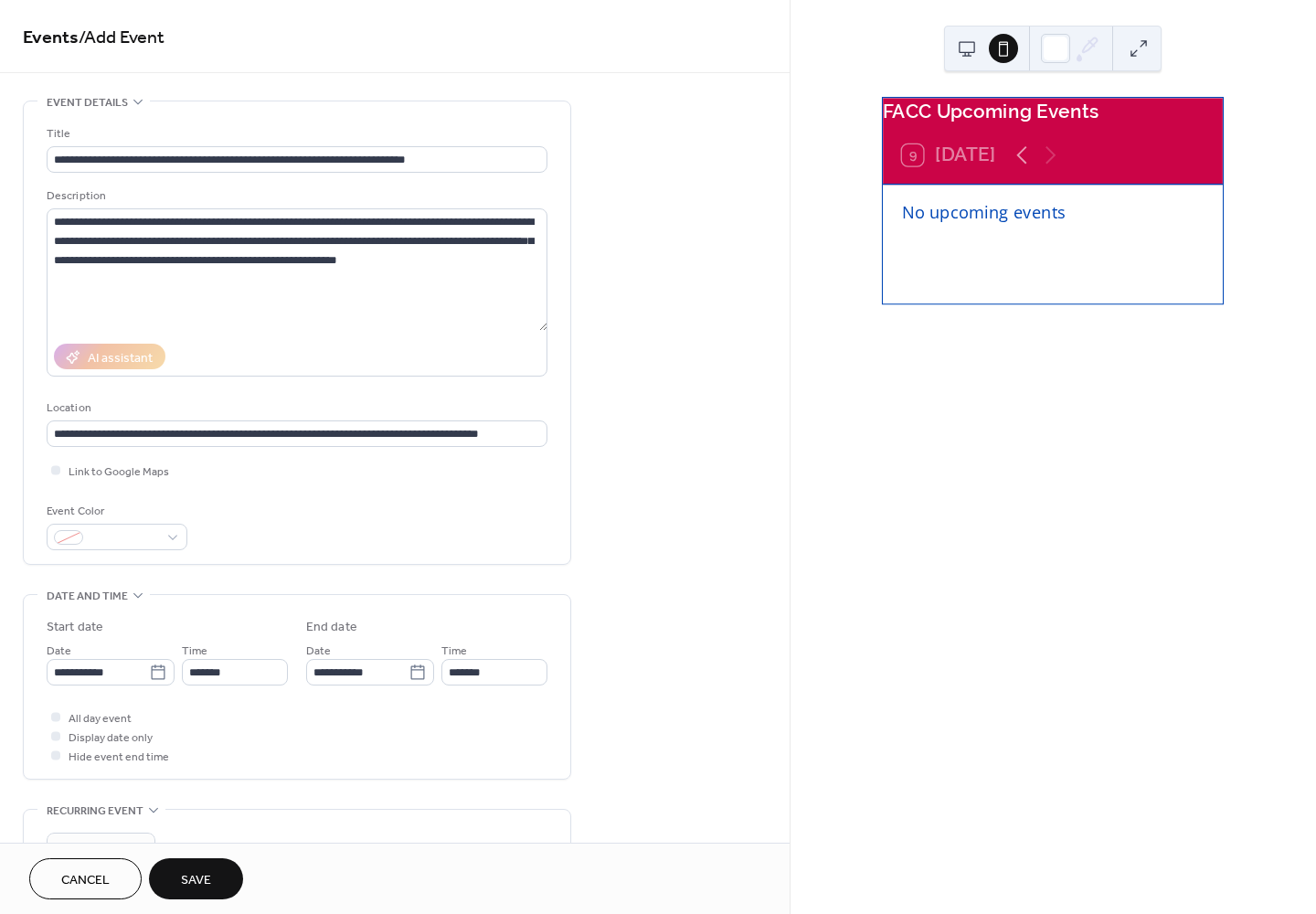 click 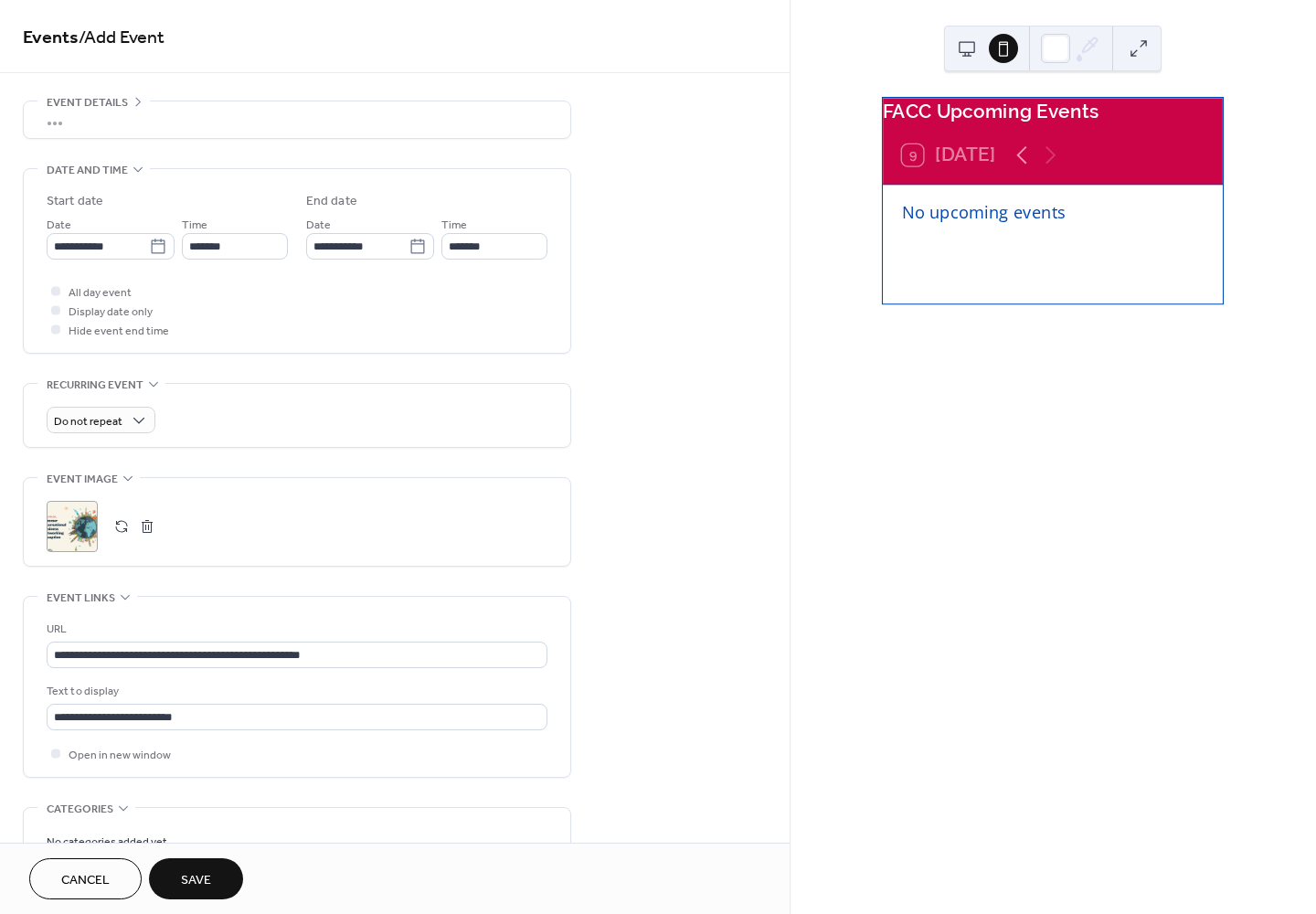 click 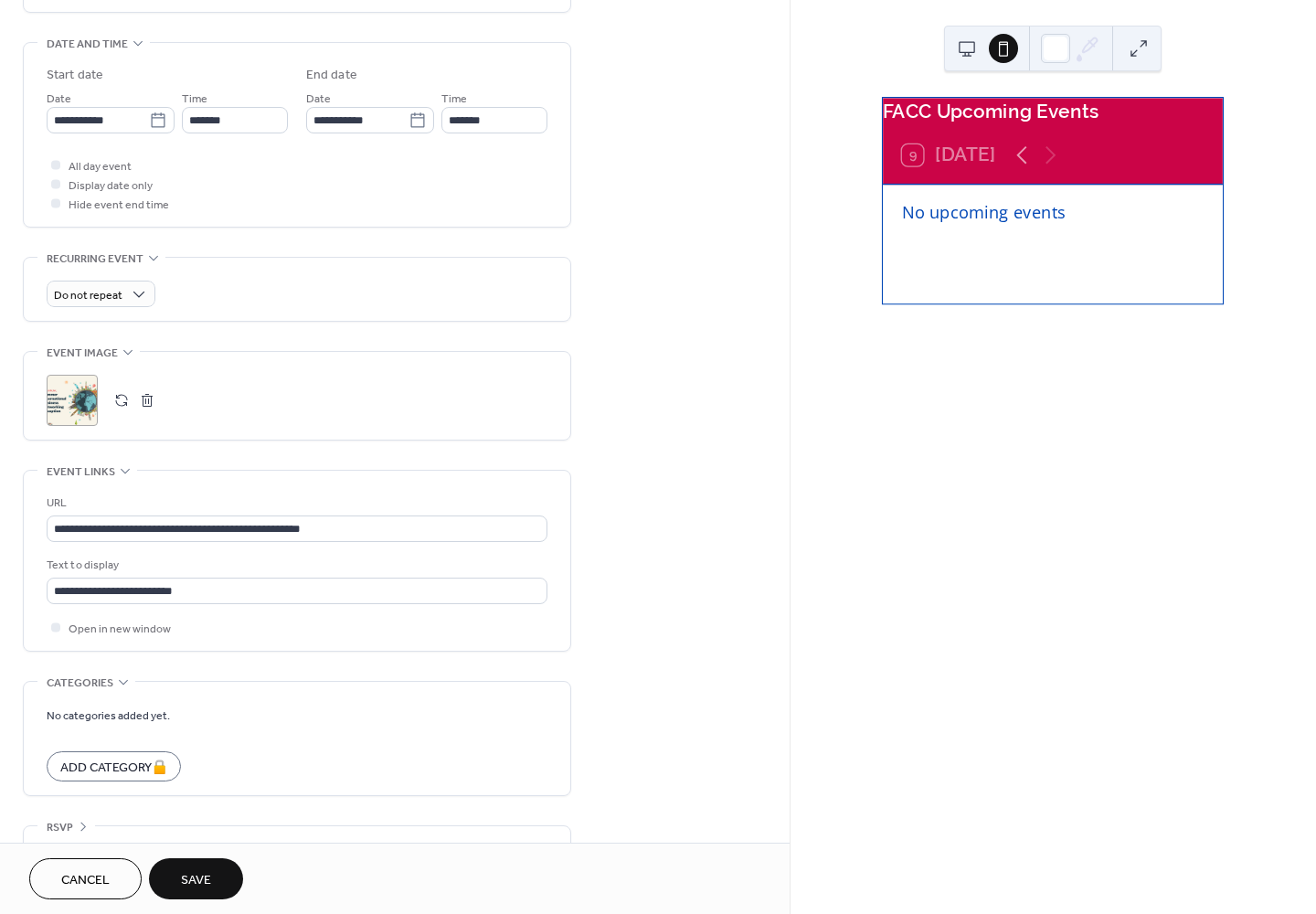 scroll, scrollTop: 591, scrollLeft: 0, axis: vertical 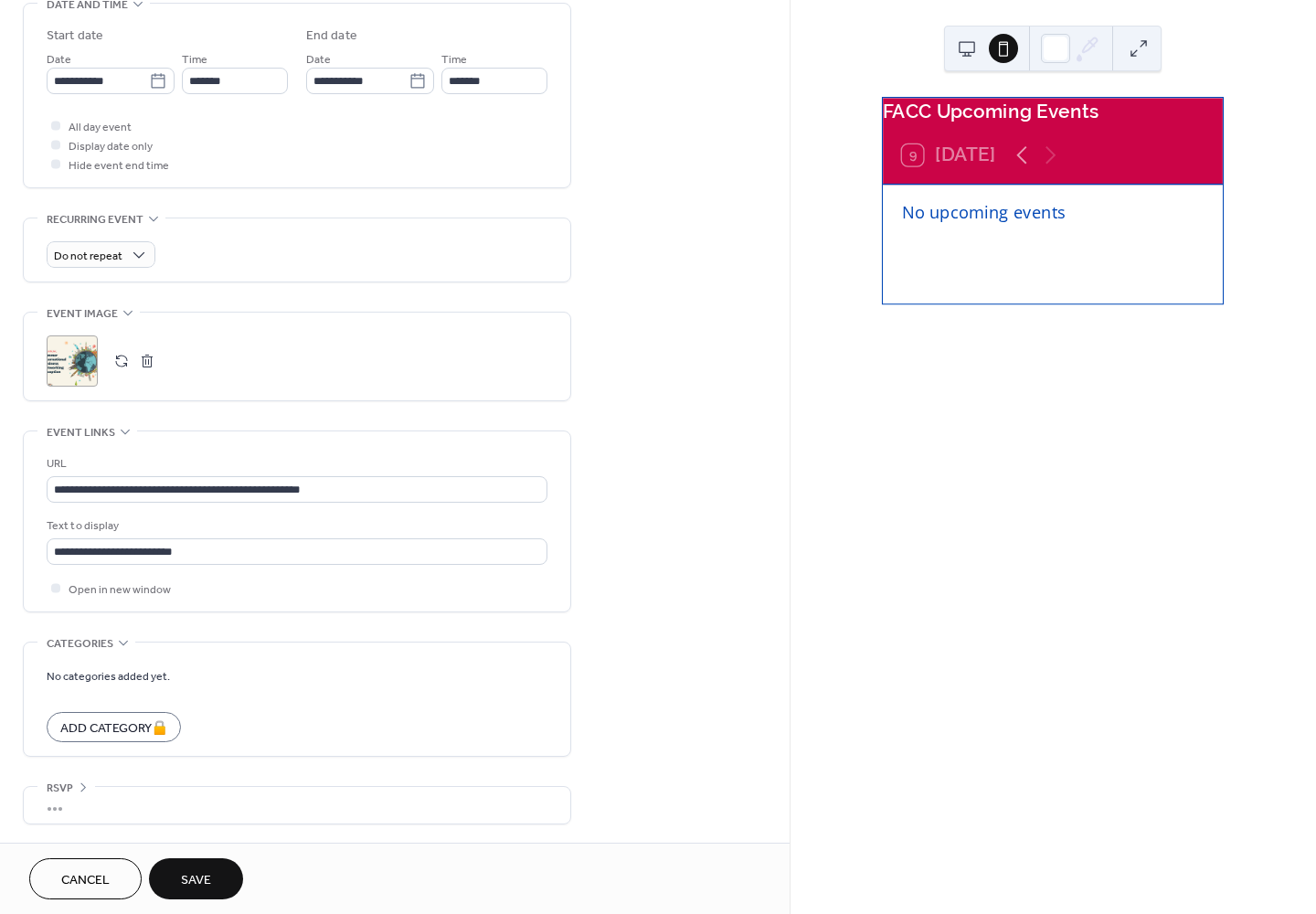 drag, startPoint x: 997, startPoint y: 766, endPoint x: 997, endPoint y: 718, distance: 48 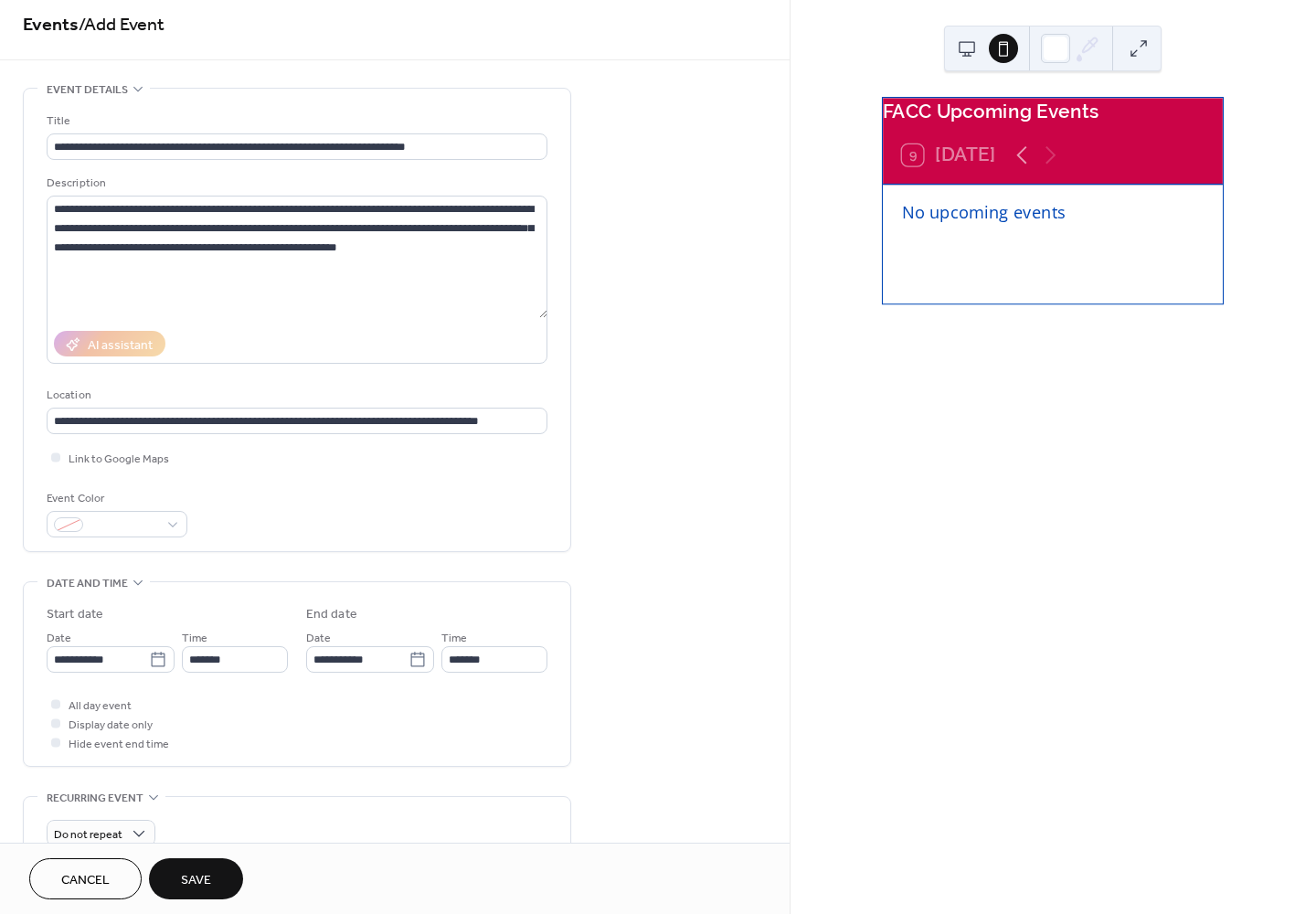 scroll, scrollTop: 0, scrollLeft: 0, axis: both 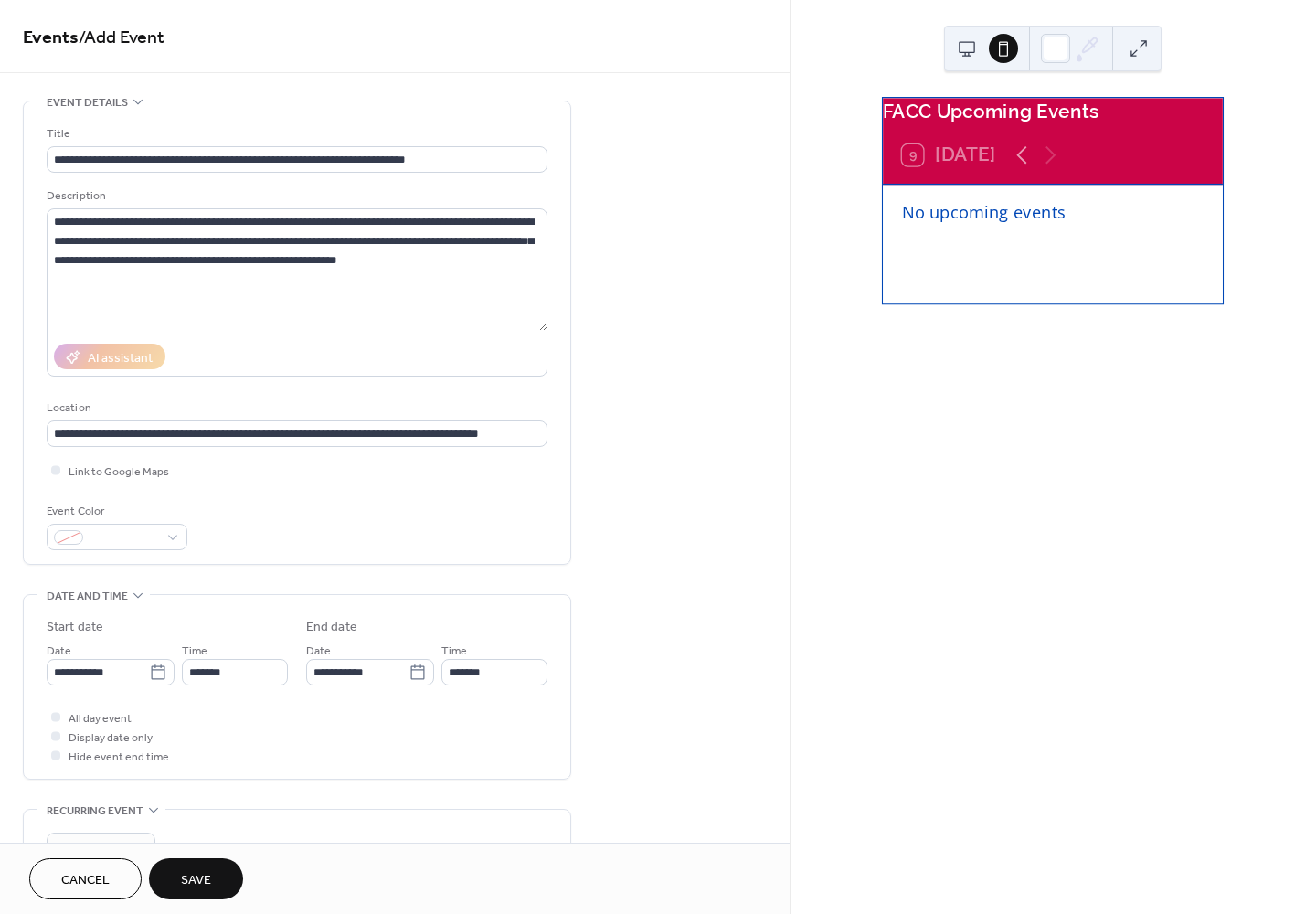 click on "**********" at bounding box center (395, 767) 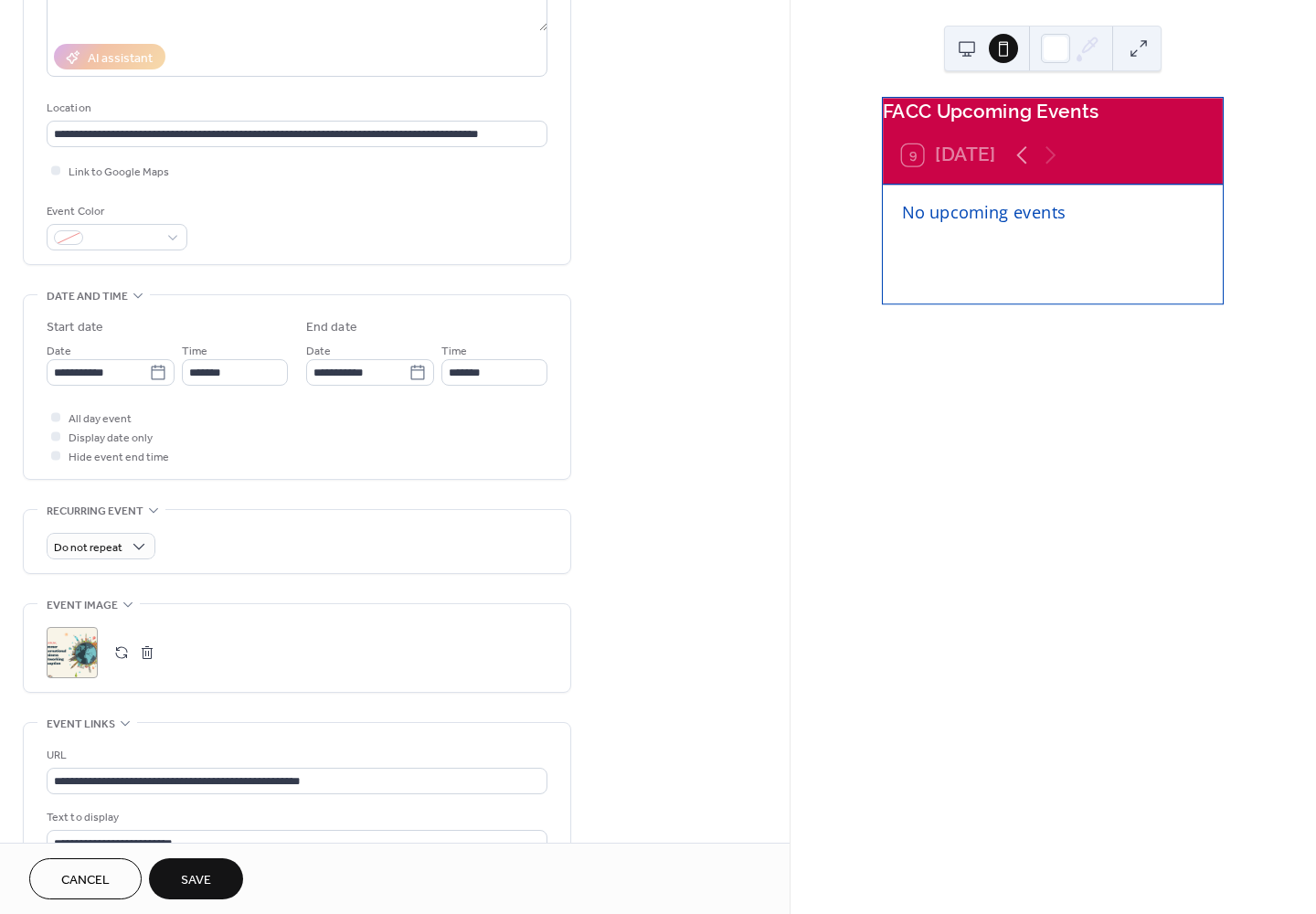 scroll, scrollTop: 0, scrollLeft: 0, axis: both 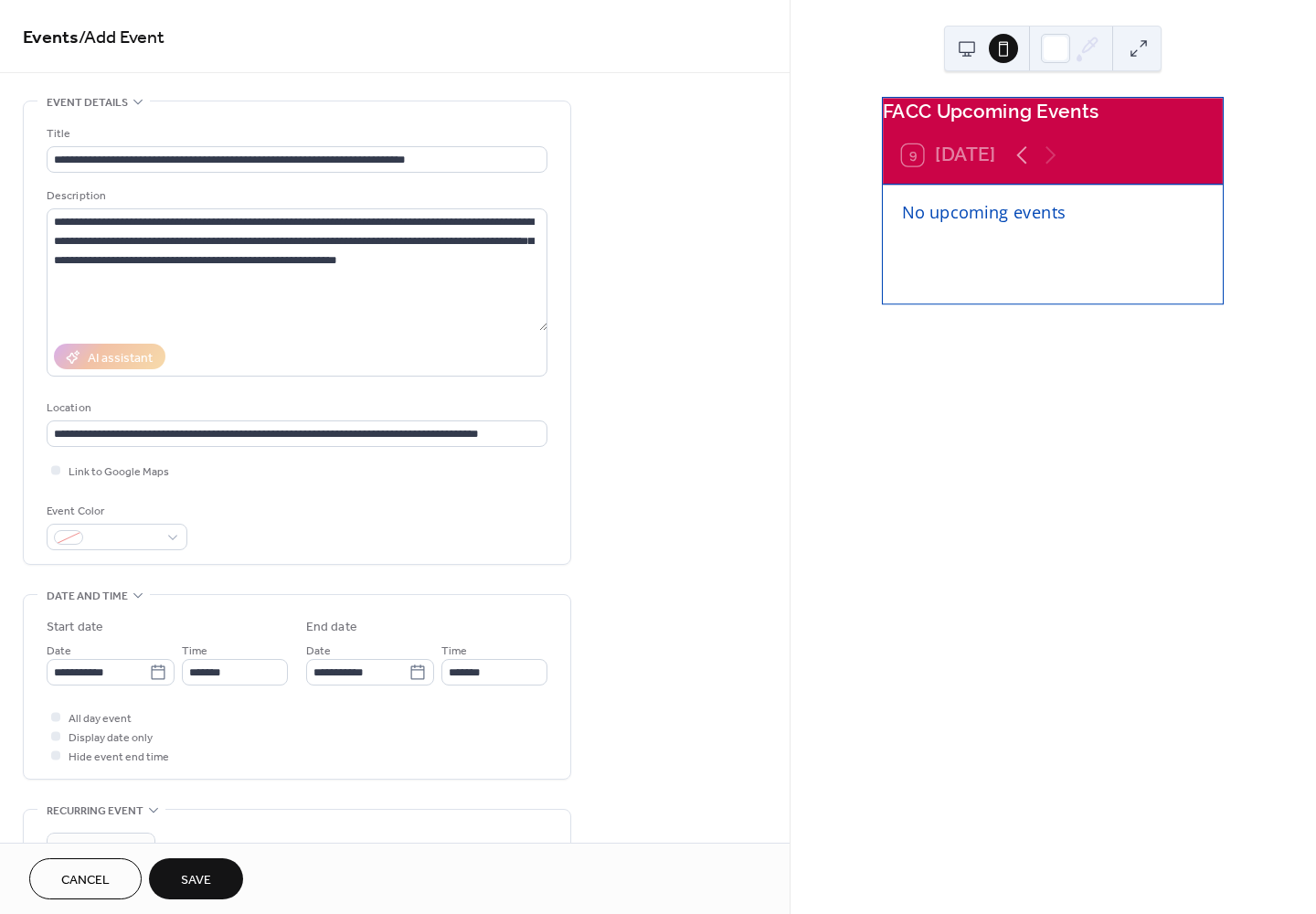 click on "FACC Upcoming Events 9 Today No upcoming events" at bounding box center [1053, 457] 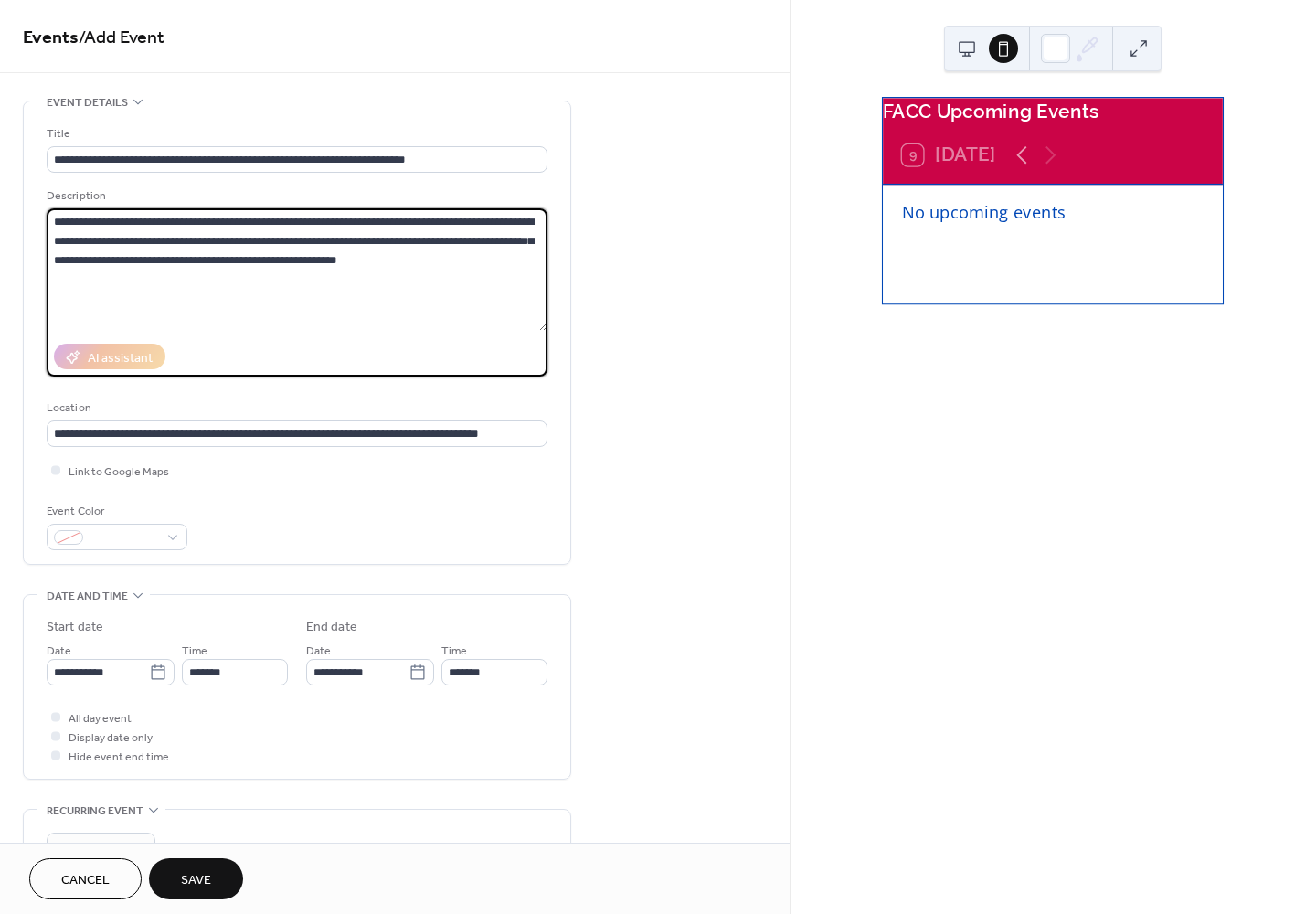click on "**********" at bounding box center (297, 270) 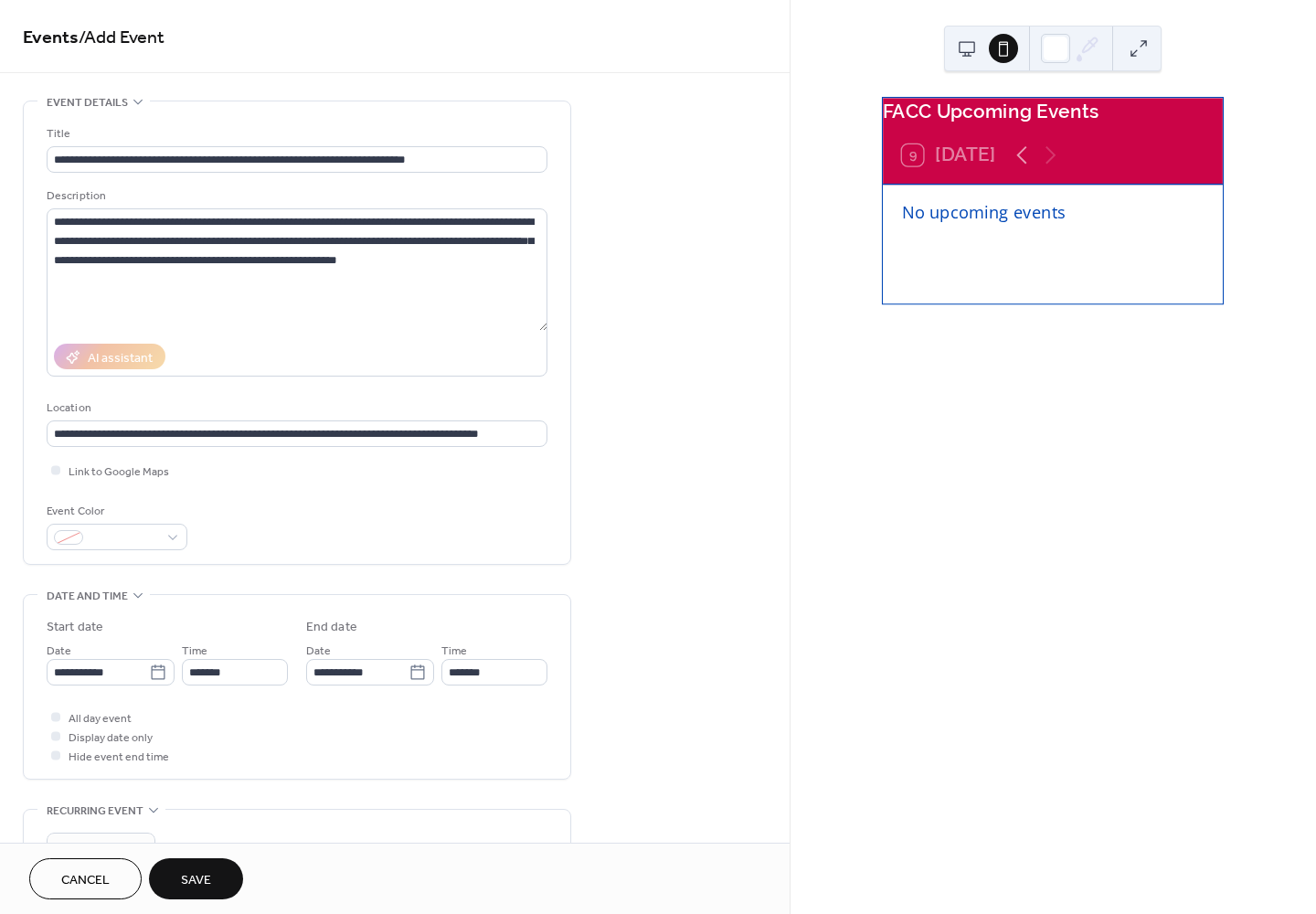 click on "**********" at bounding box center (395, 767) 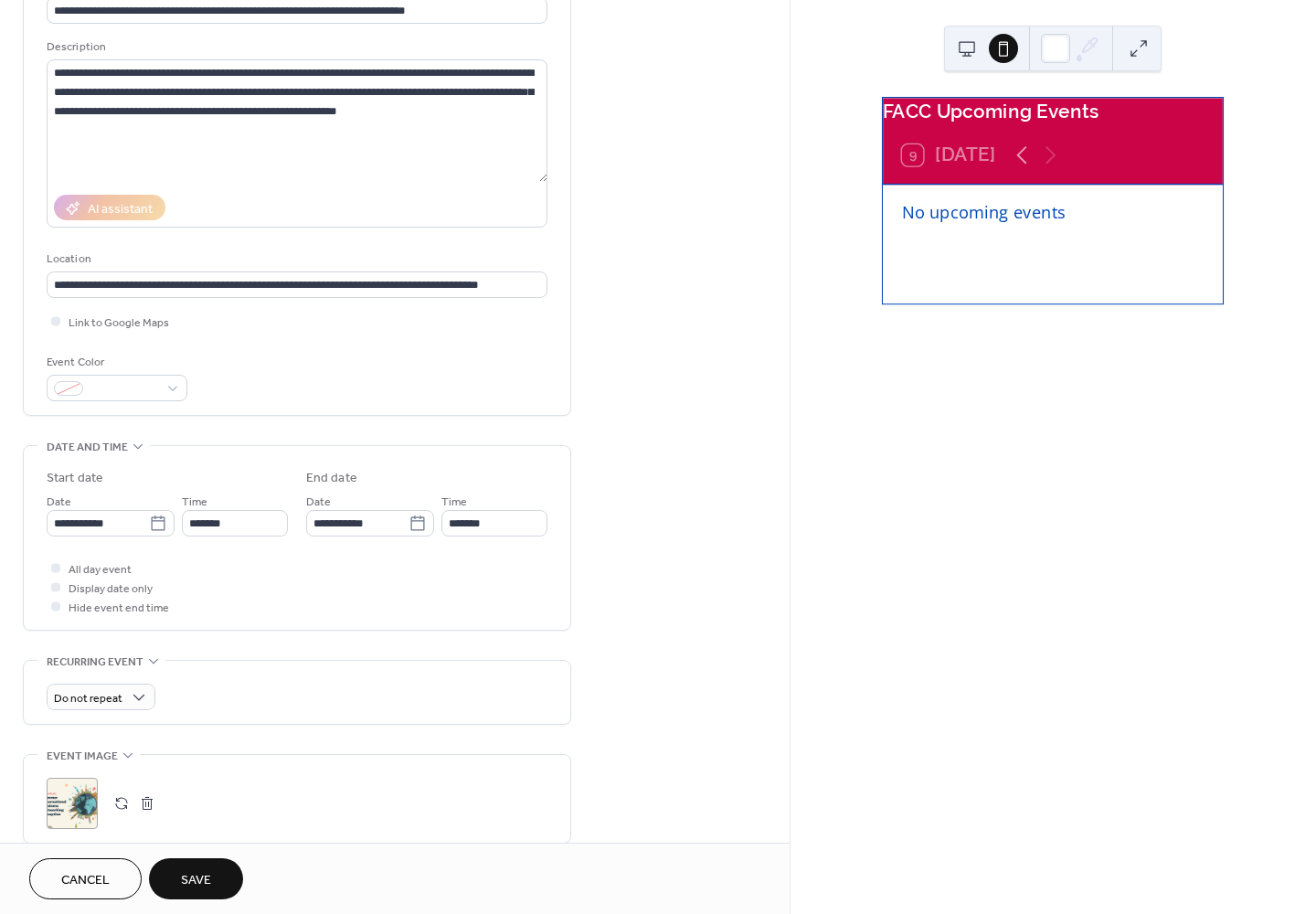 scroll, scrollTop: 0, scrollLeft: 0, axis: both 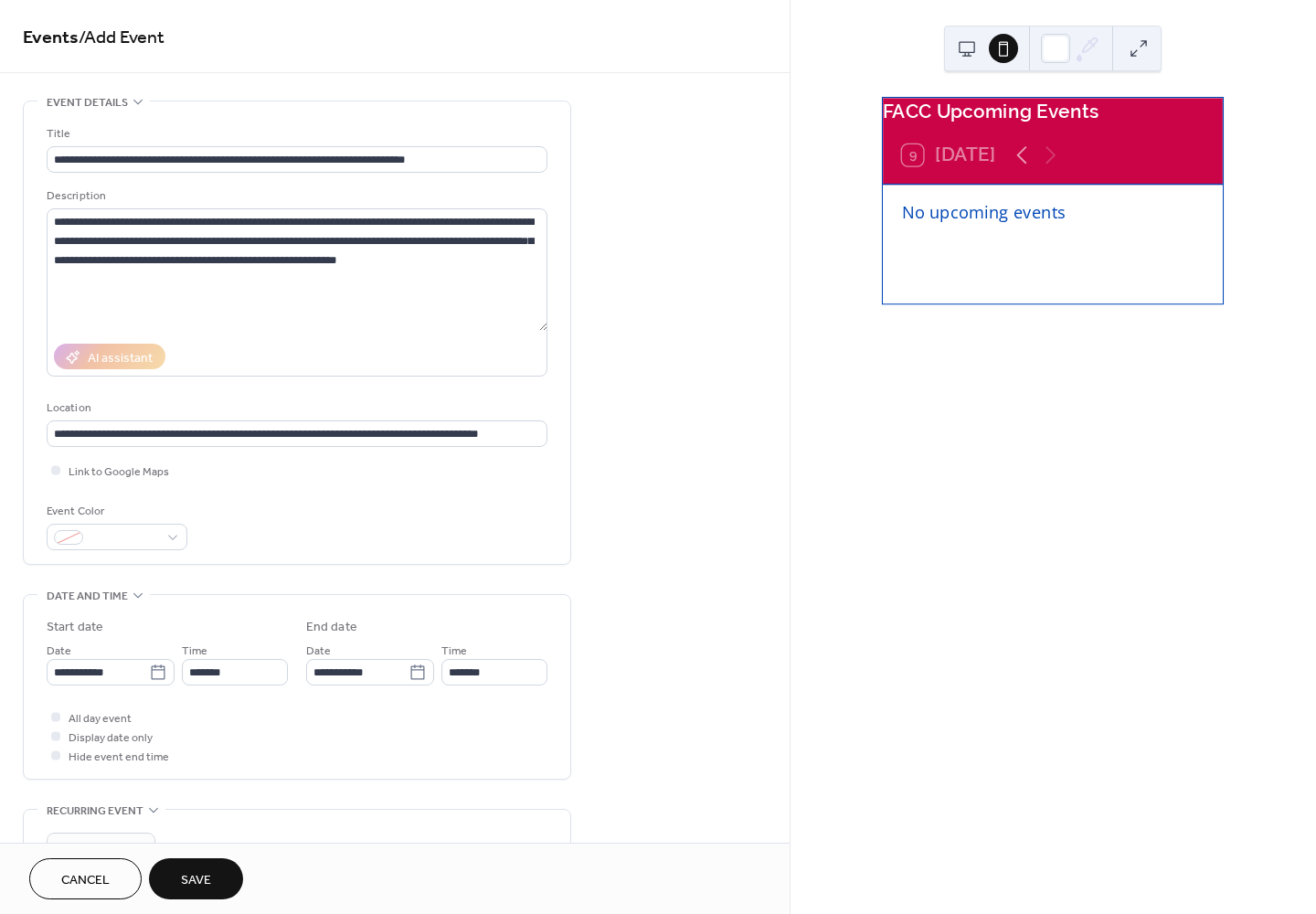click on "9 Today" at bounding box center [1053, 155] 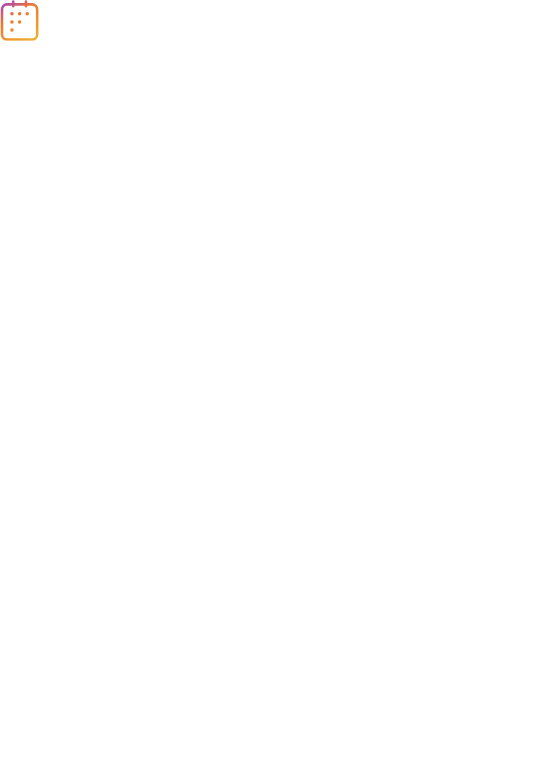 scroll, scrollTop: 0, scrollLeft: 0, axis: both 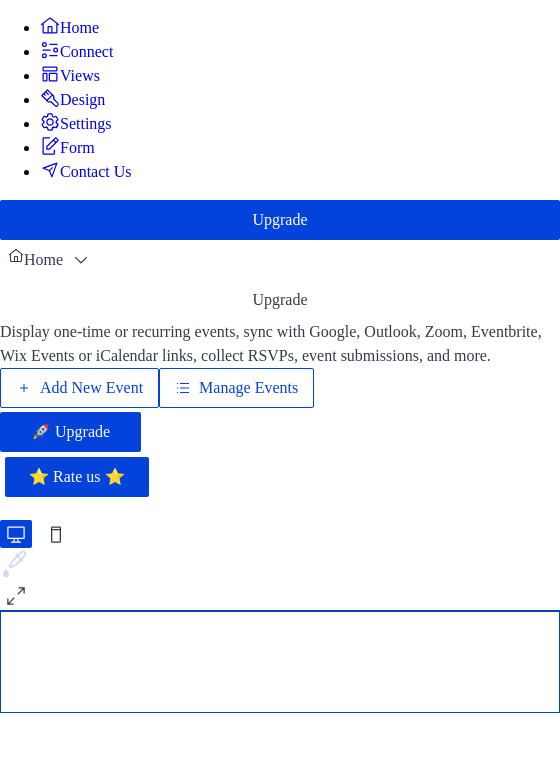 click on "Display one-time or recurring events, sync with Google, Outlook, Zoom, Eventbrite, Wix Events or iCalendar links, collect RSVPs, event submissions, and more. Add New Event Manage Events 🚀 Upgrade" at bounding box center (280, 386) 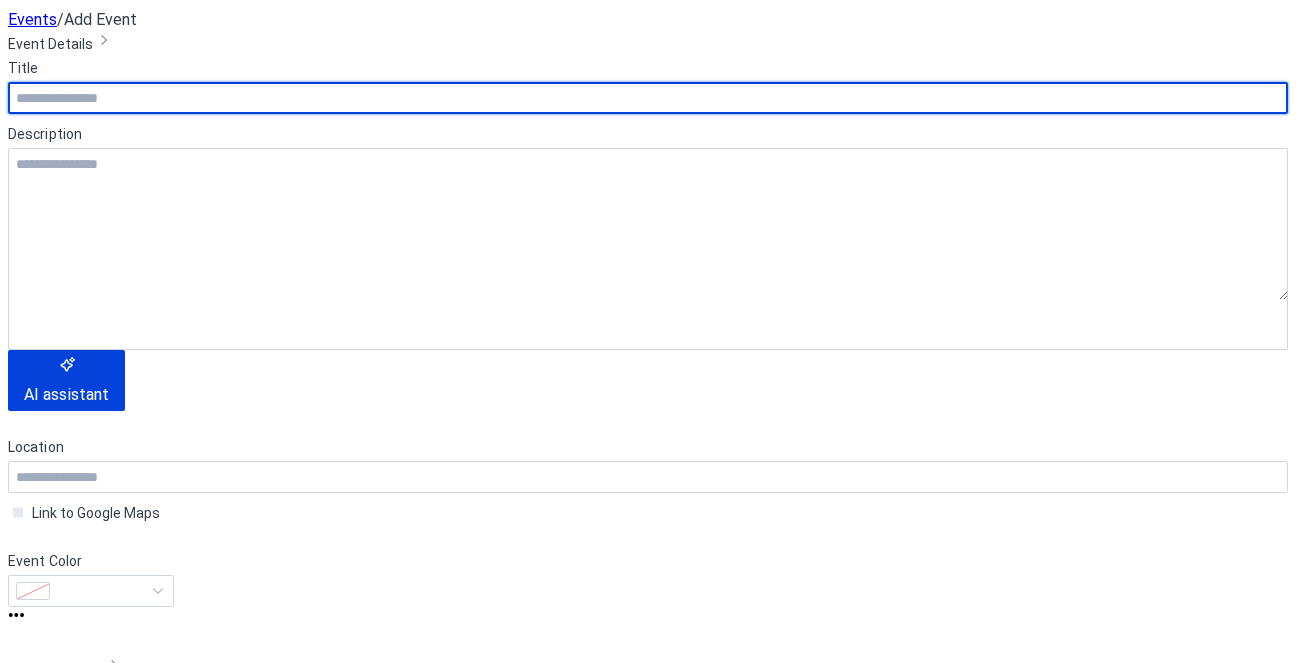 scroll, scrollTop: 0, scrollLeft: 0, axis: both 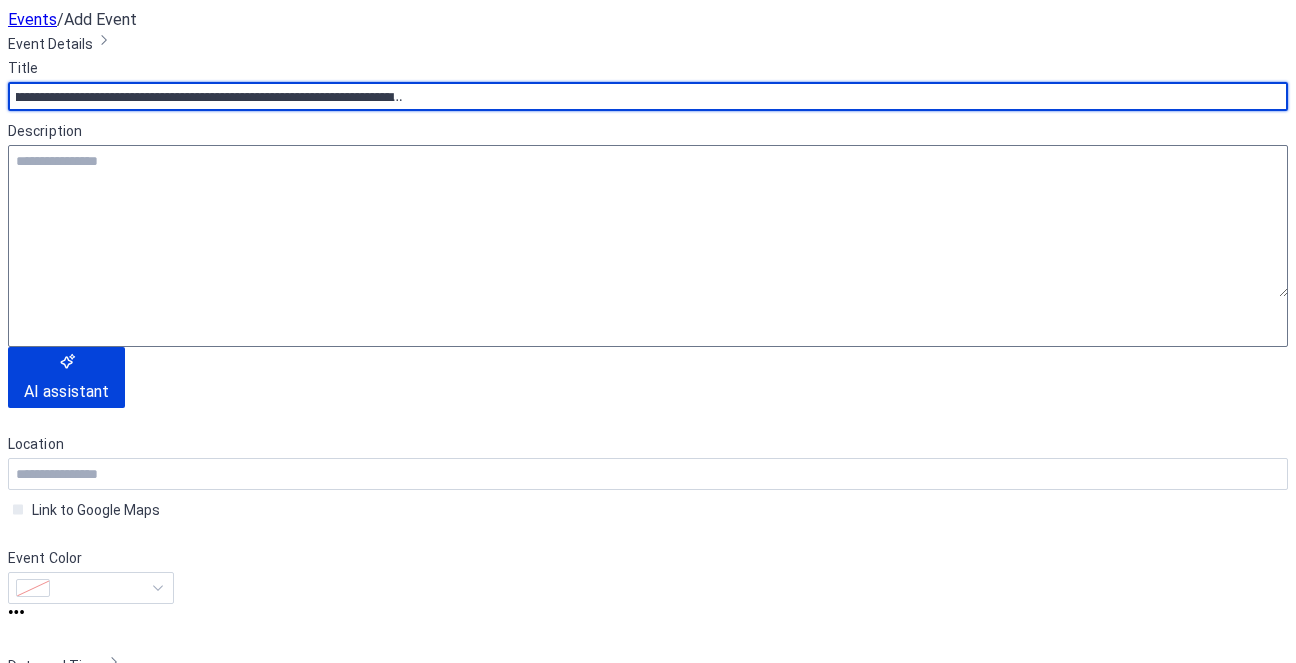 type on "**********" 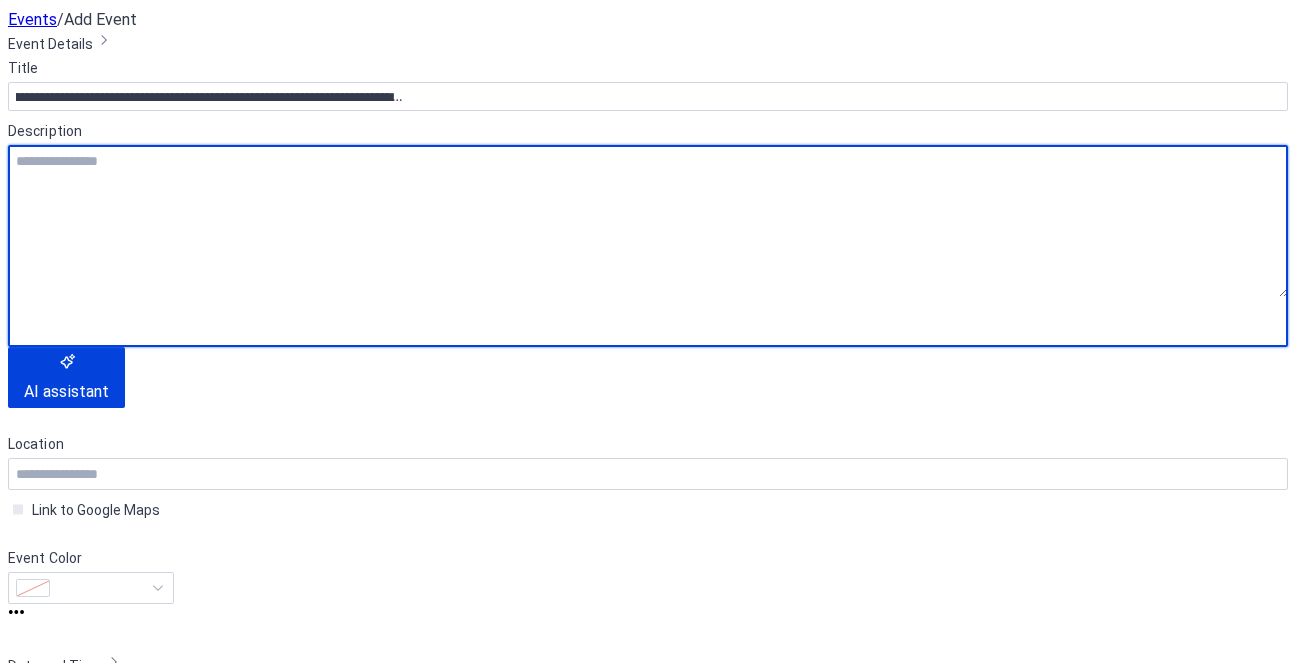 scroll, scrollTop: 0, scrollLeft: 0, axis: both 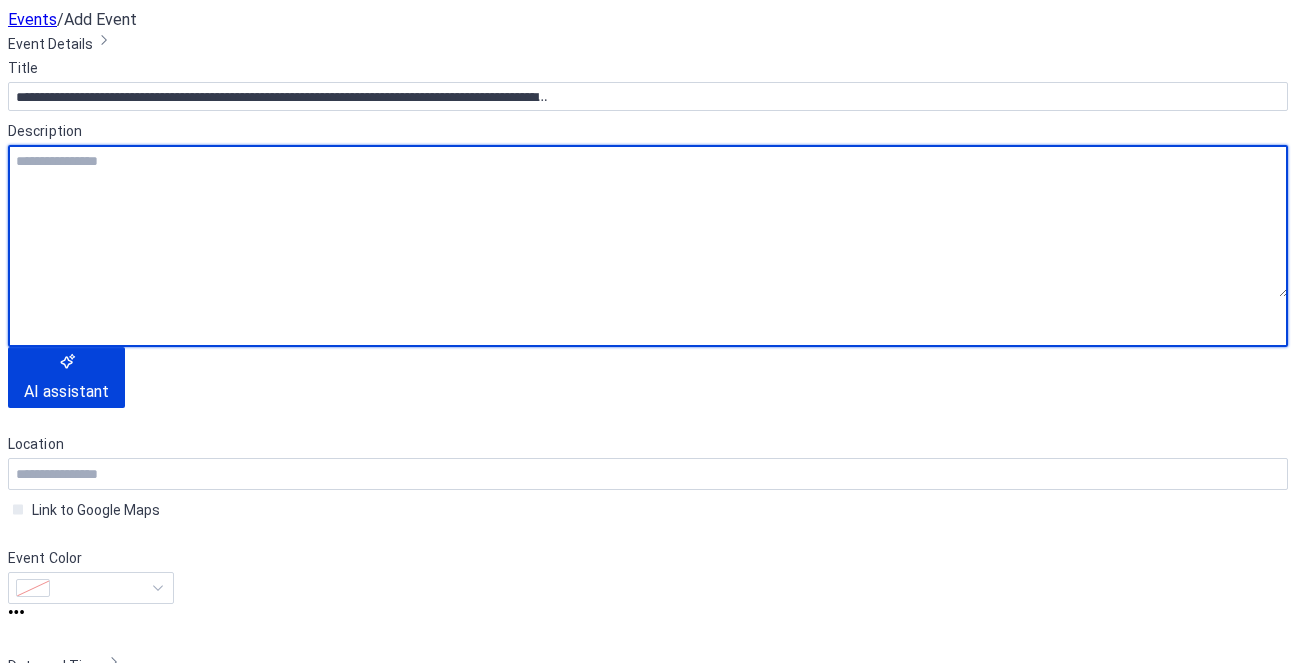 click at bounding box center (648, 221) 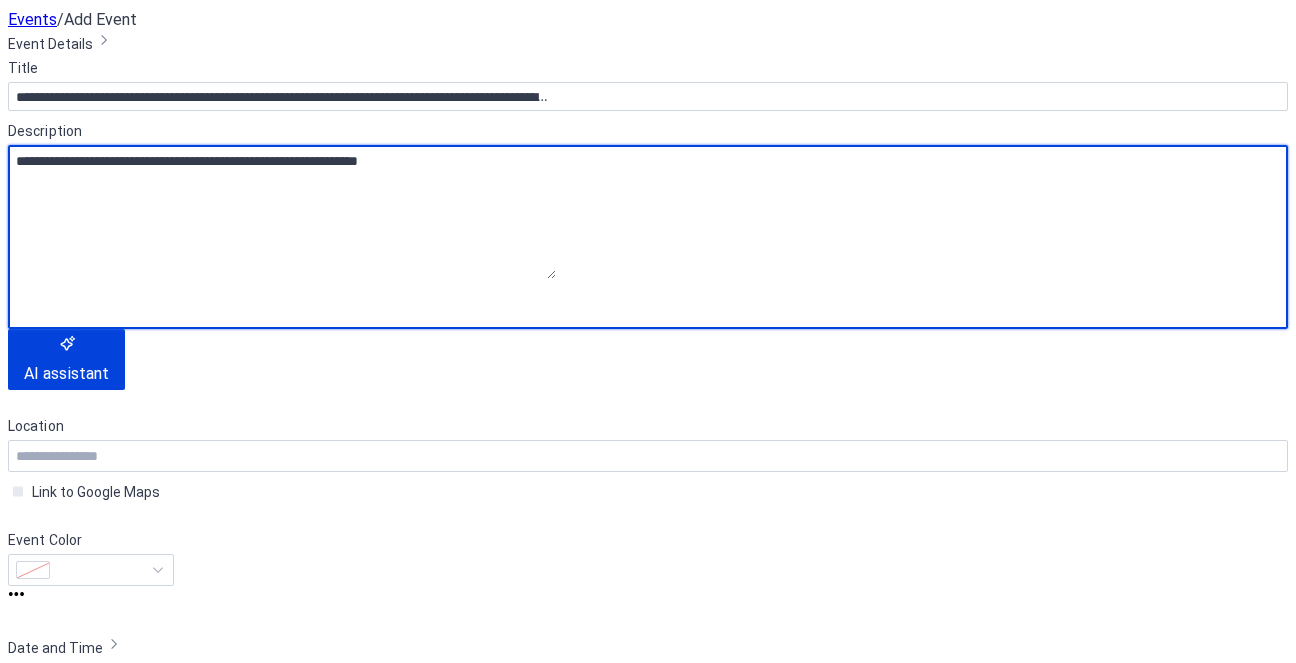 click on "**********" at bounding box center [282, 212] 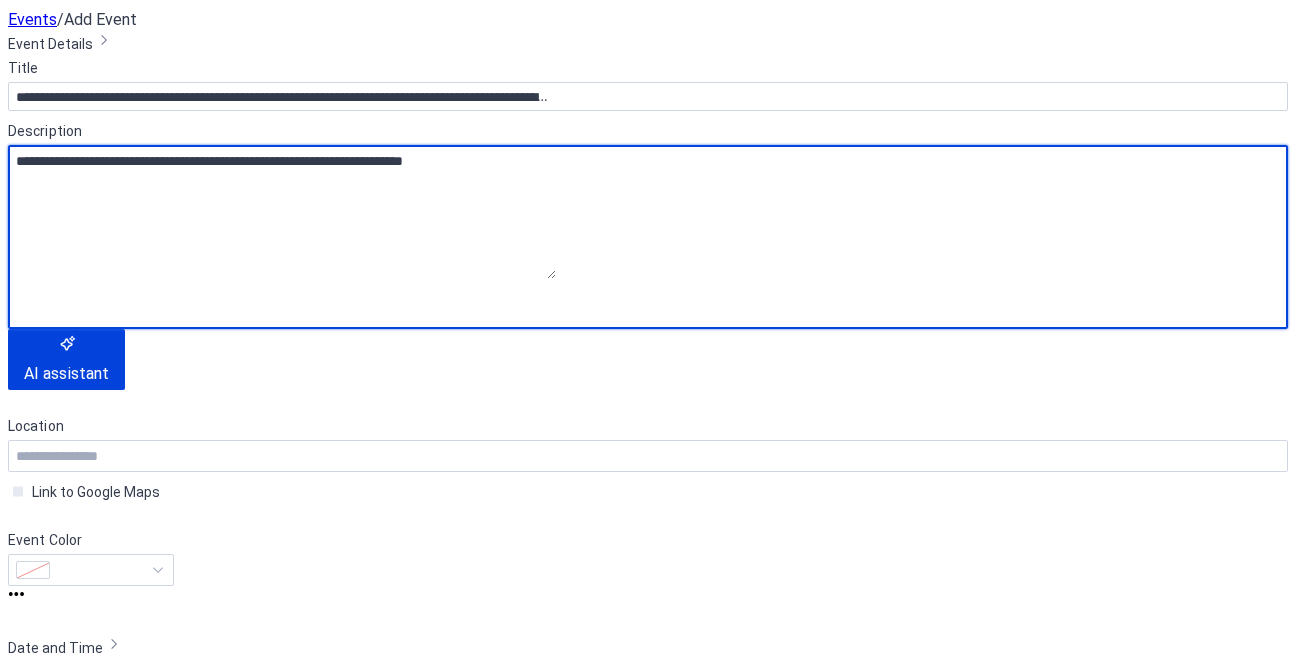 click on "**********" at bounding box center (282, 212) 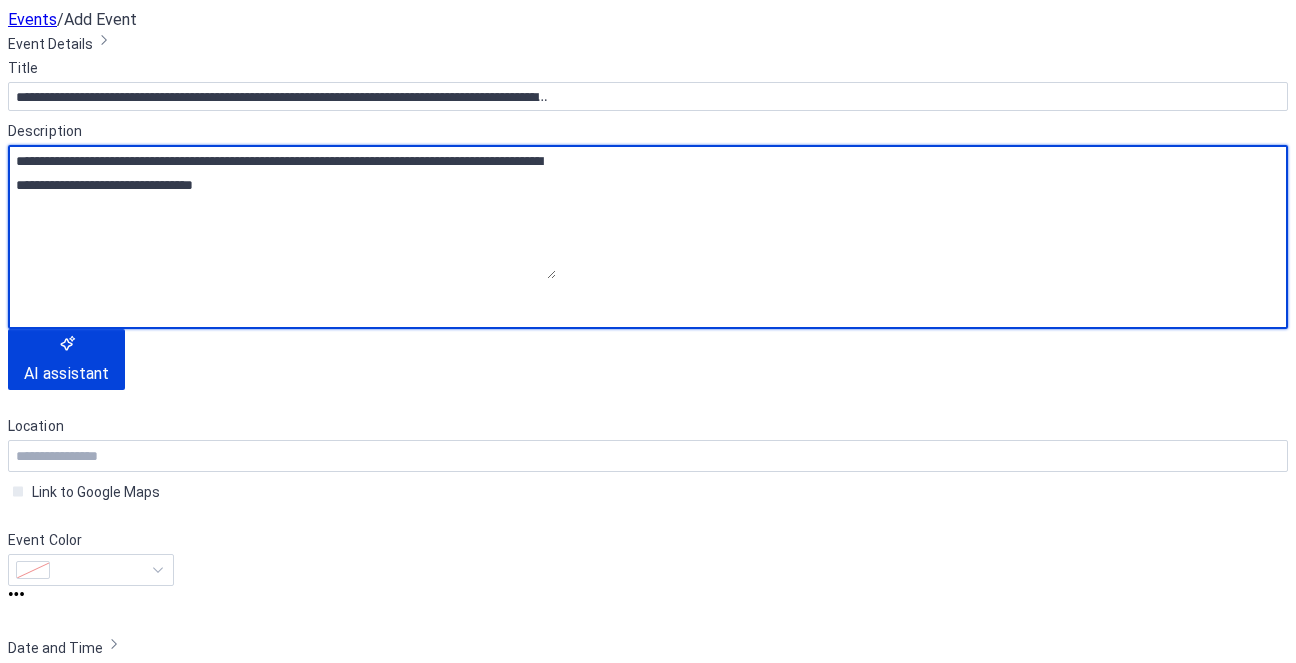 click on "**********" at bounding box center [282, 212] 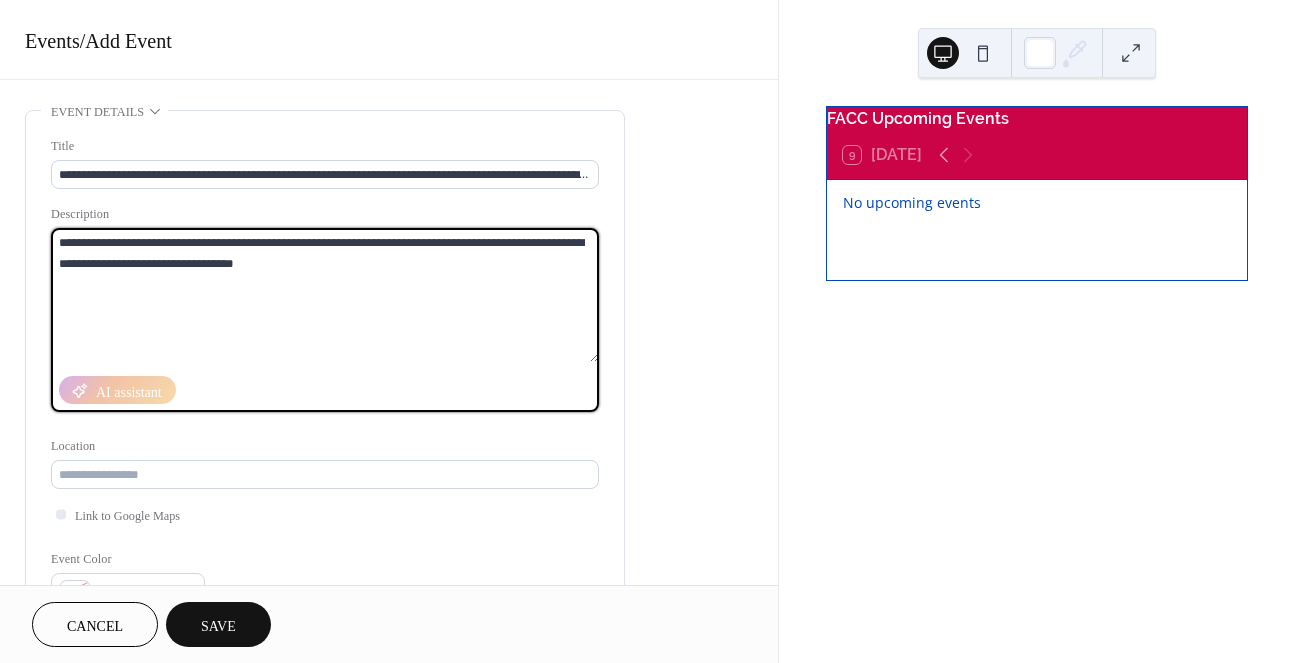 click on "**********" at bounding box center (325, 295) 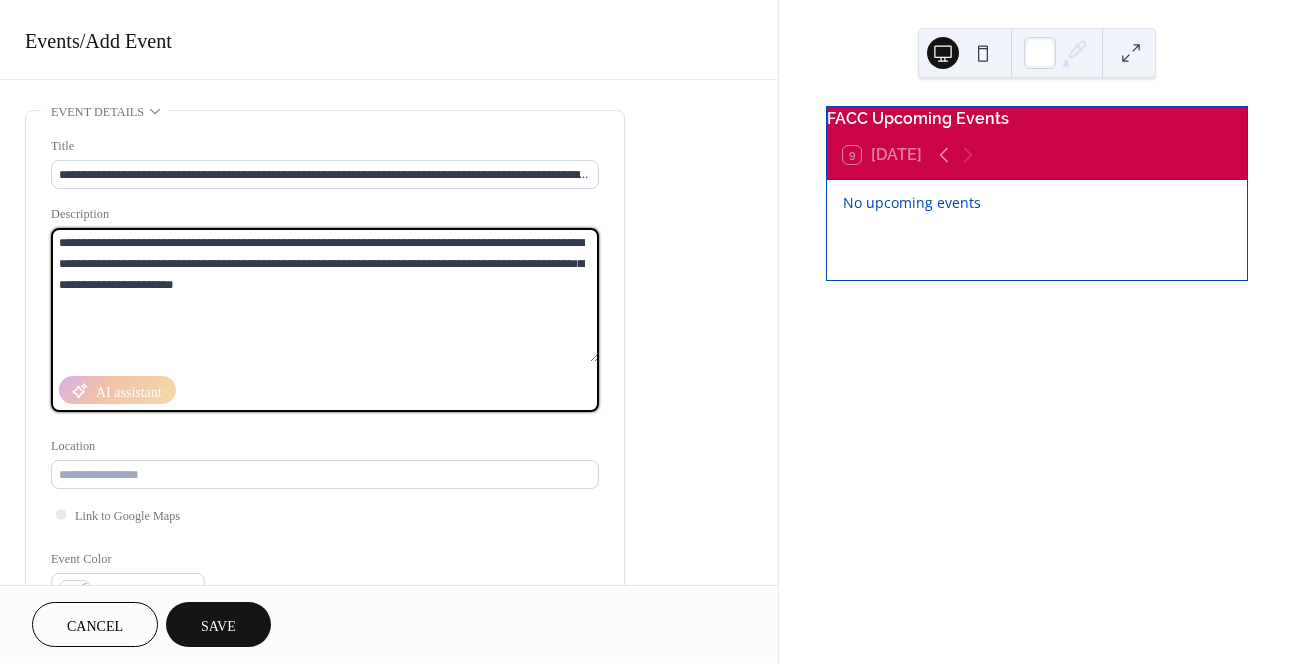 click on "**********" at bounding box center (325, 295) 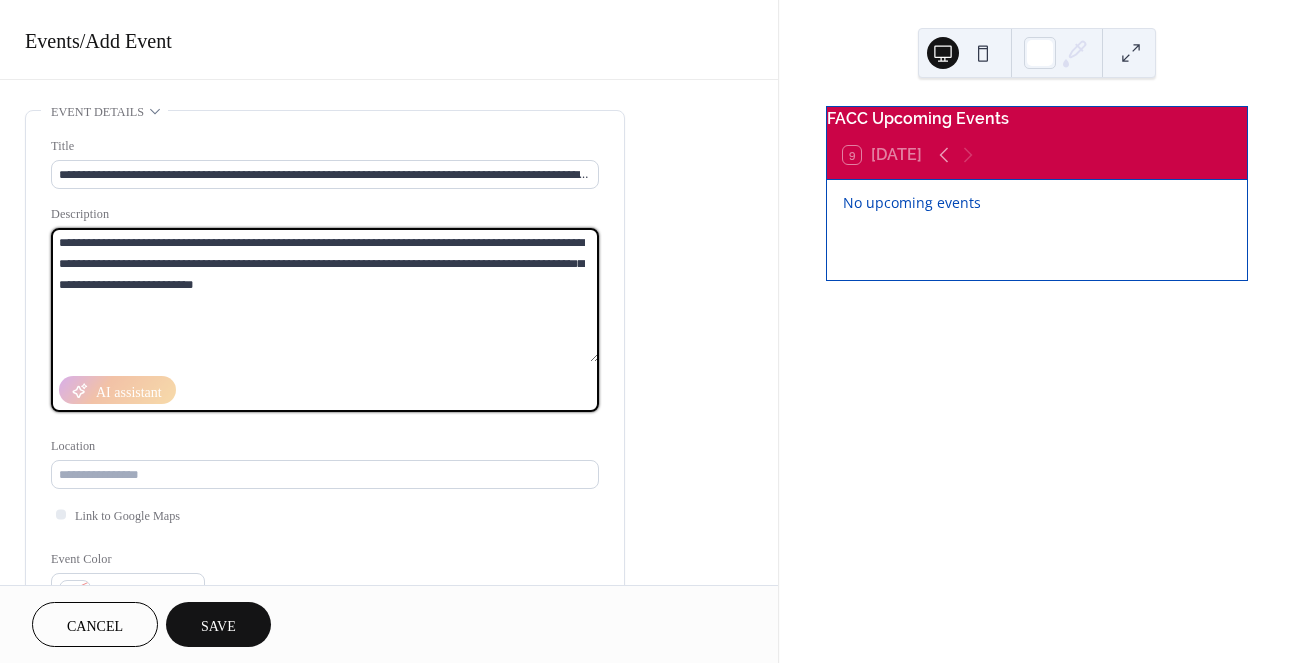 click on "**********" at bounding box center (325, 295) 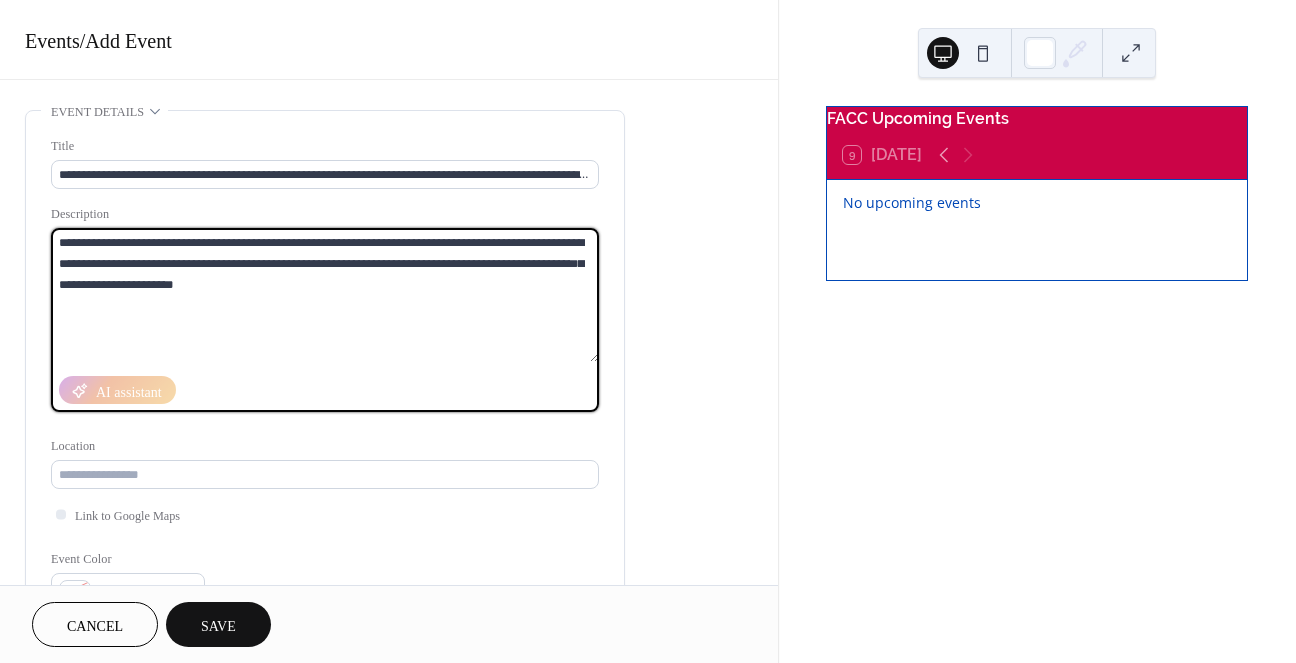 click on "**********" at bounding box center (325, 295) 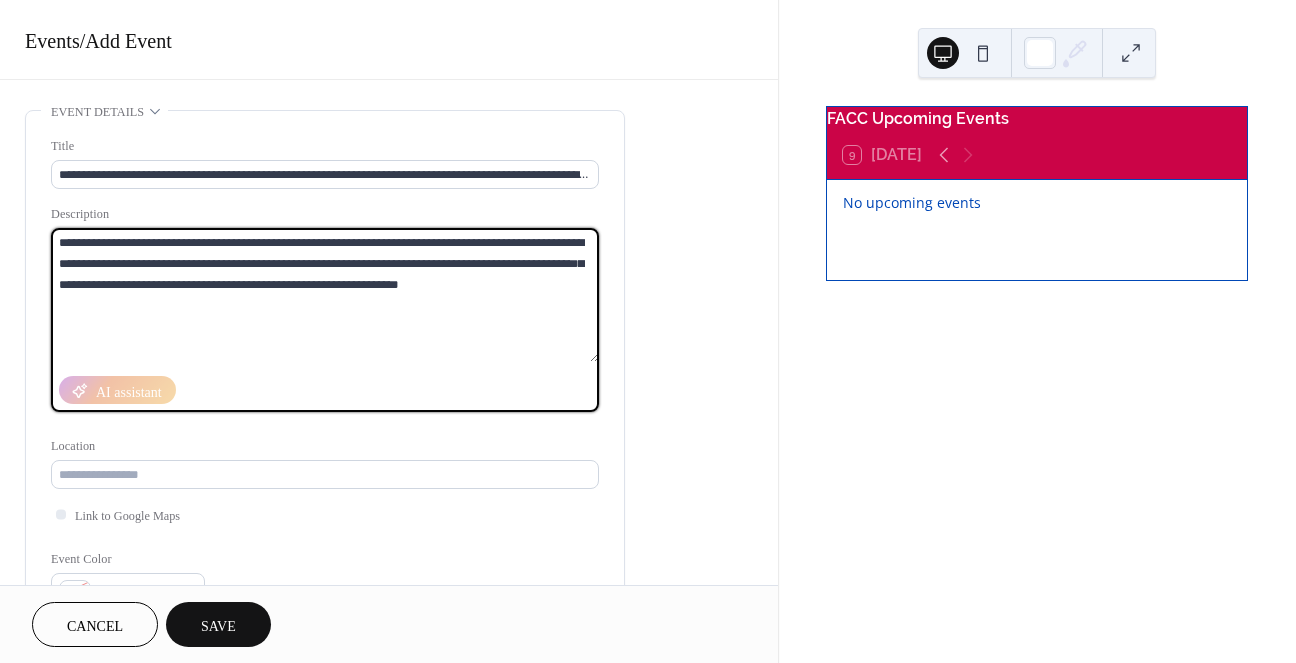 click on "**********" at bounding box center (325, 295) 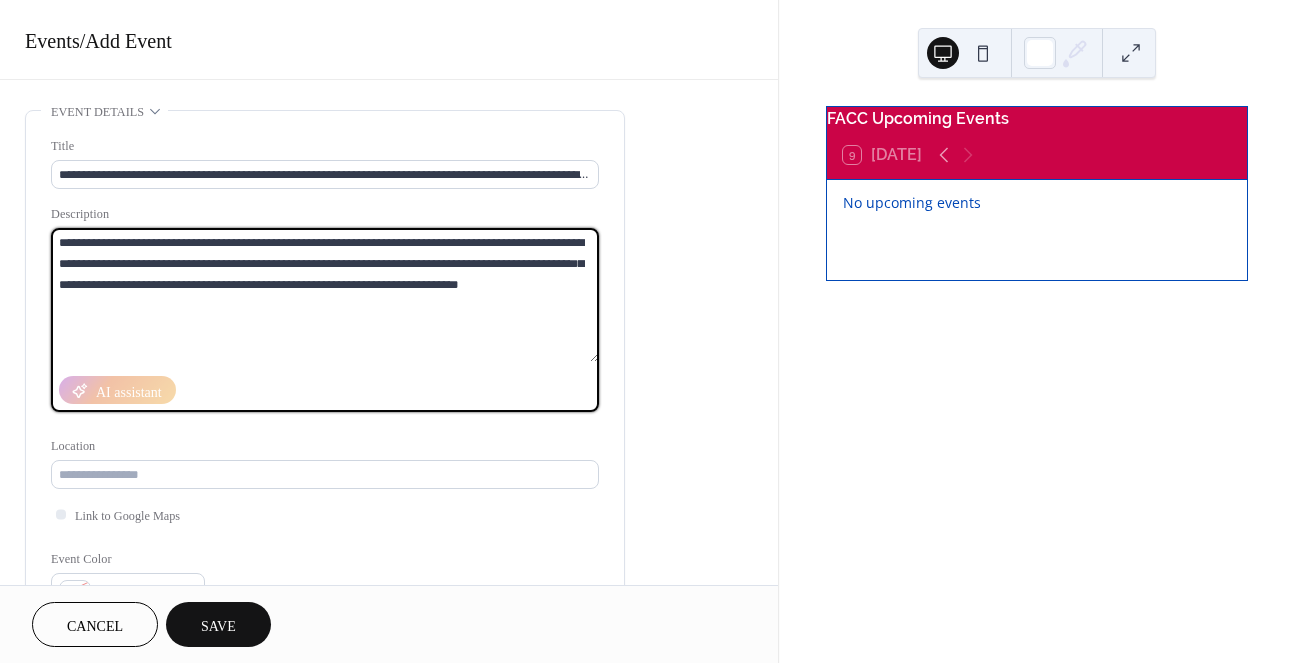 click on "**********" at bounding box center [325, 295] 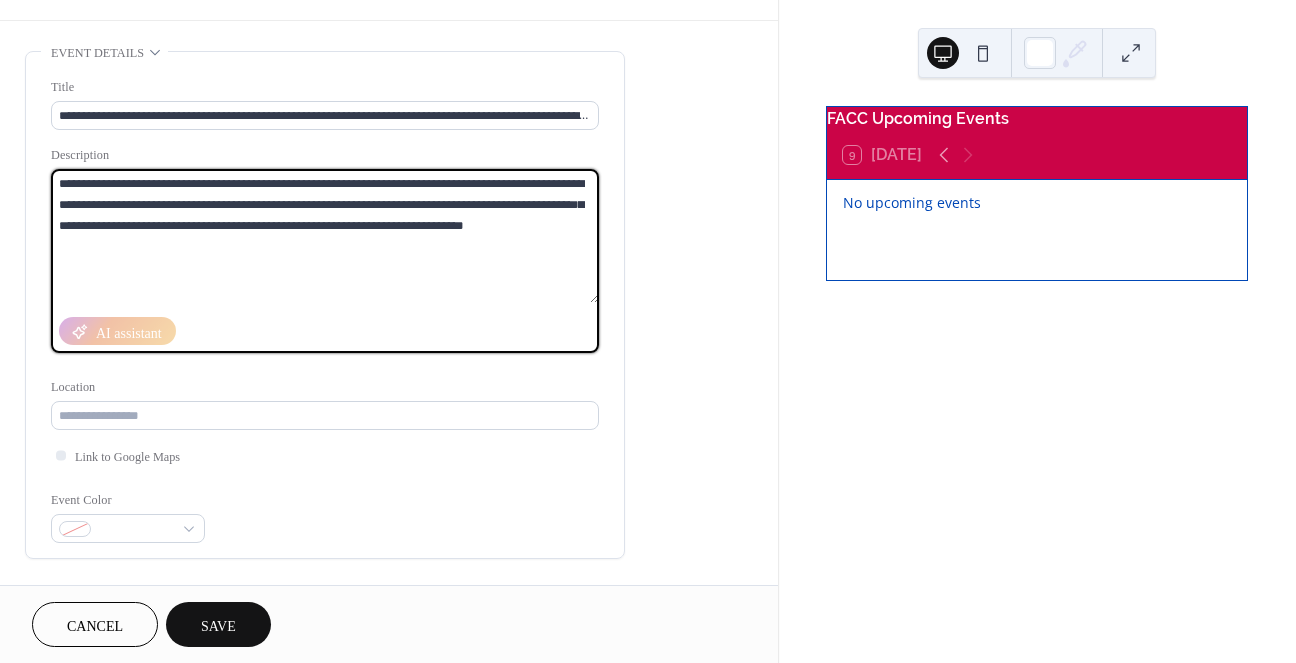 scroll, scrollTop: 84, scrollLeft: 0, axis: vertical 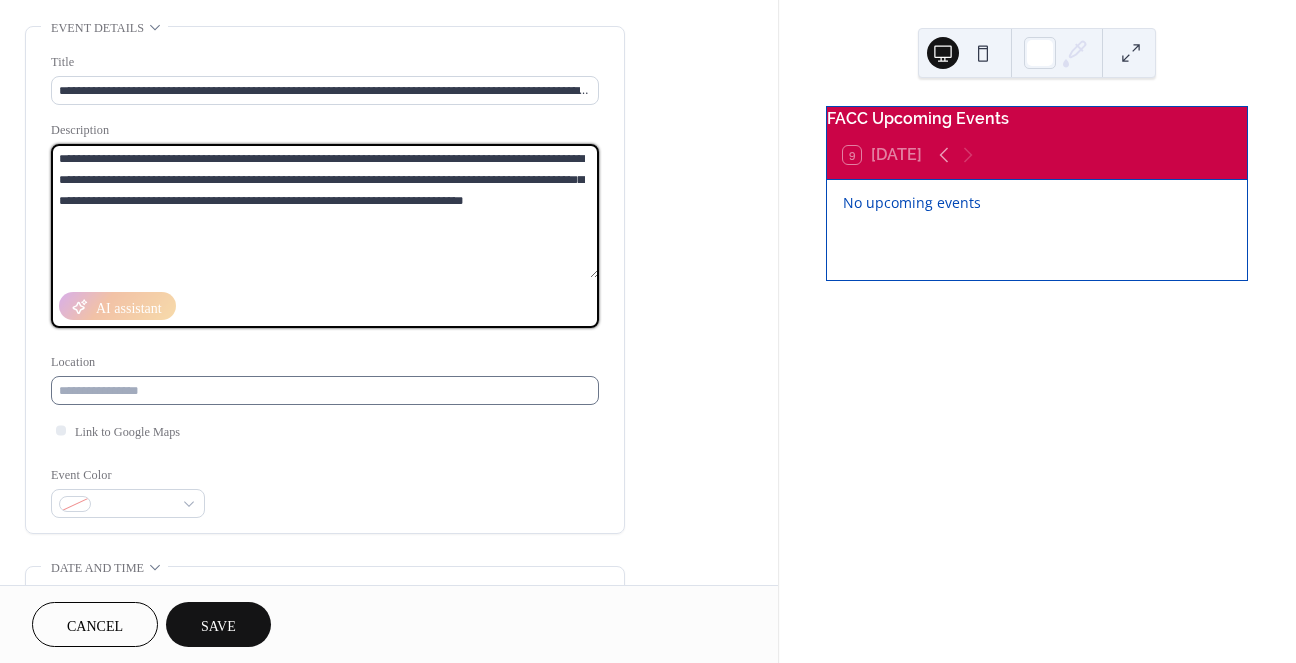 type on "**********" 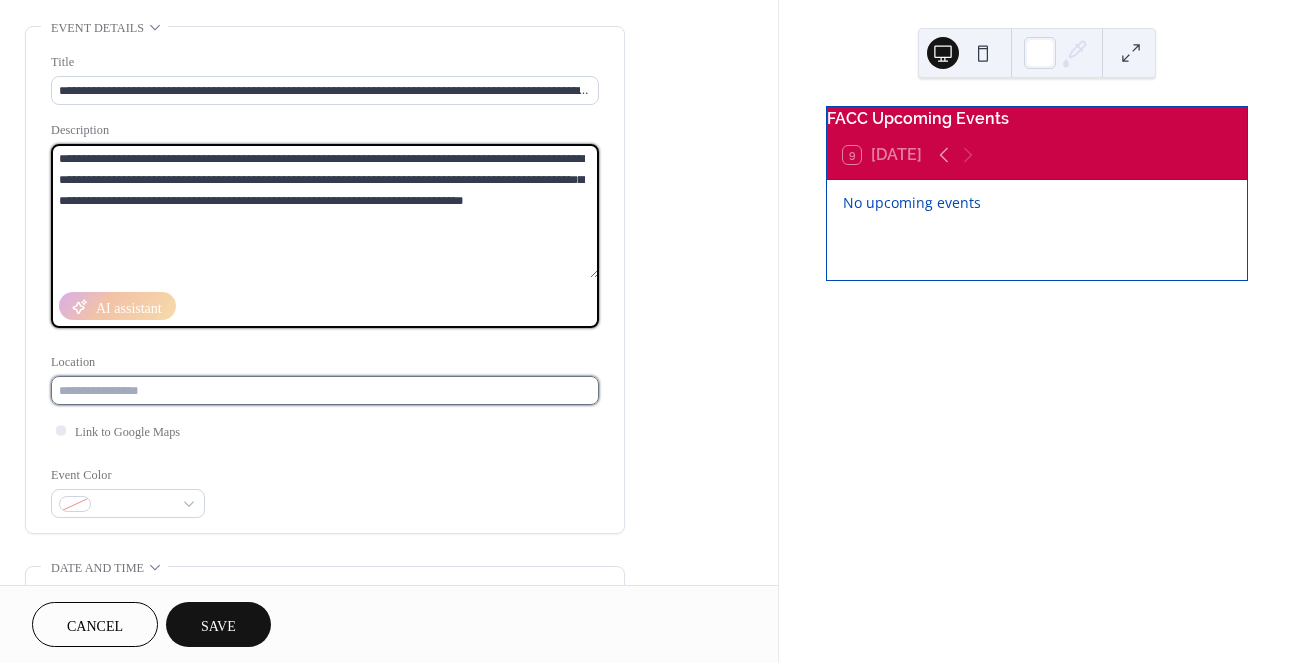 click at bounding box center [325, 390] 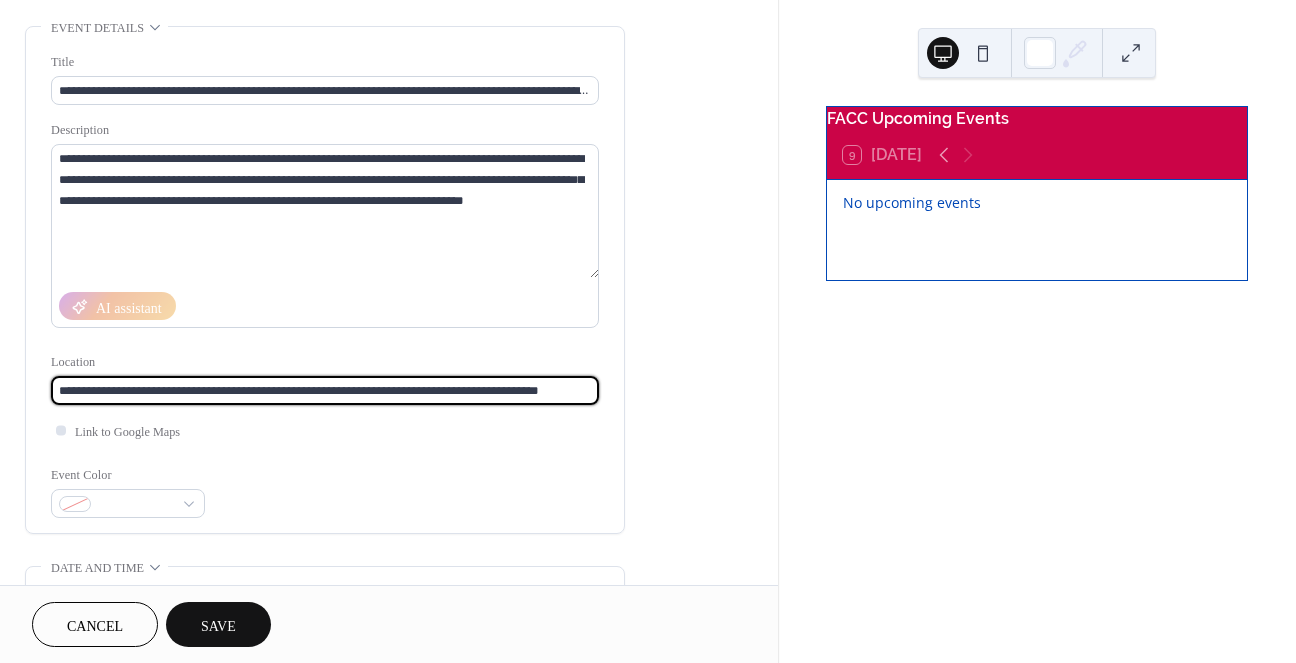 type on "**********" 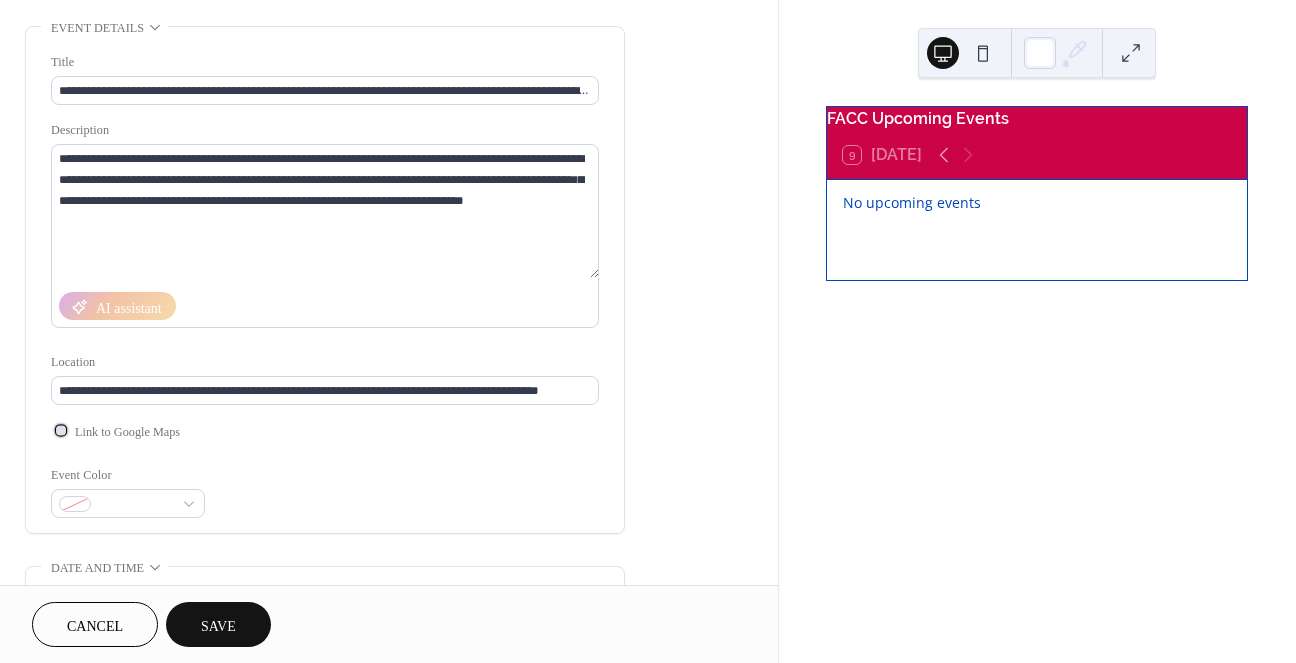 click at bounding box center [61, 430] 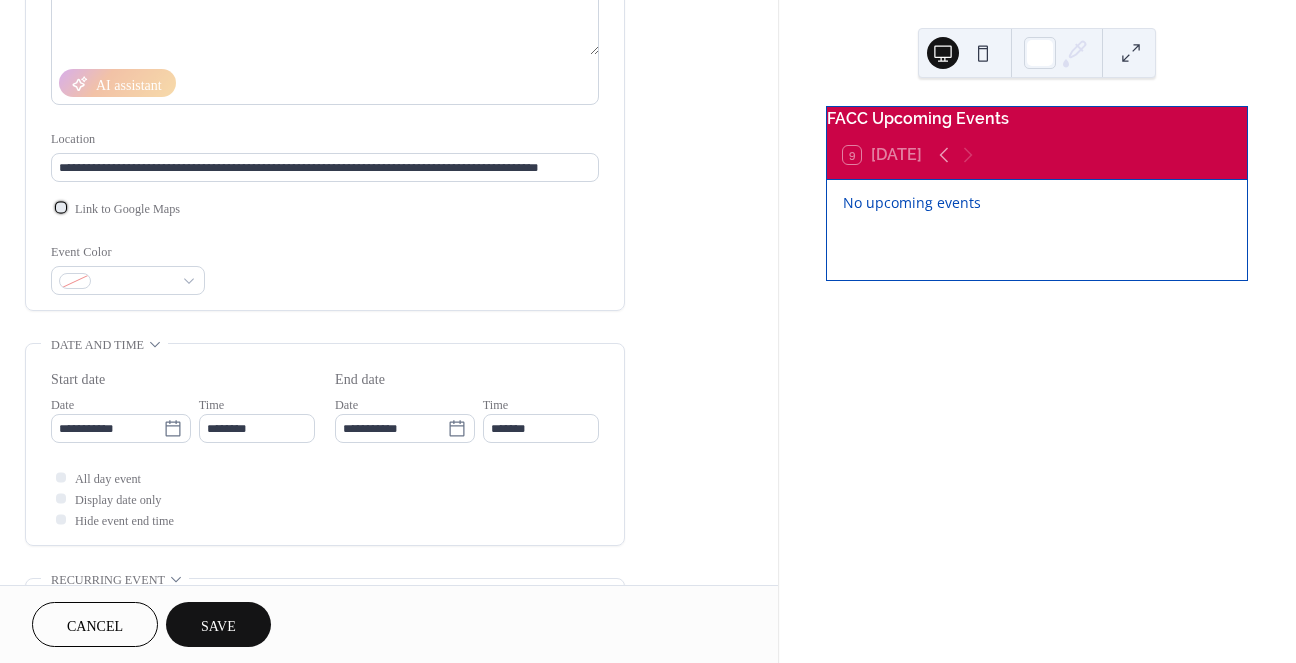 scroll, scrollTop: 309, scrollLeft: 0, axis: vertical 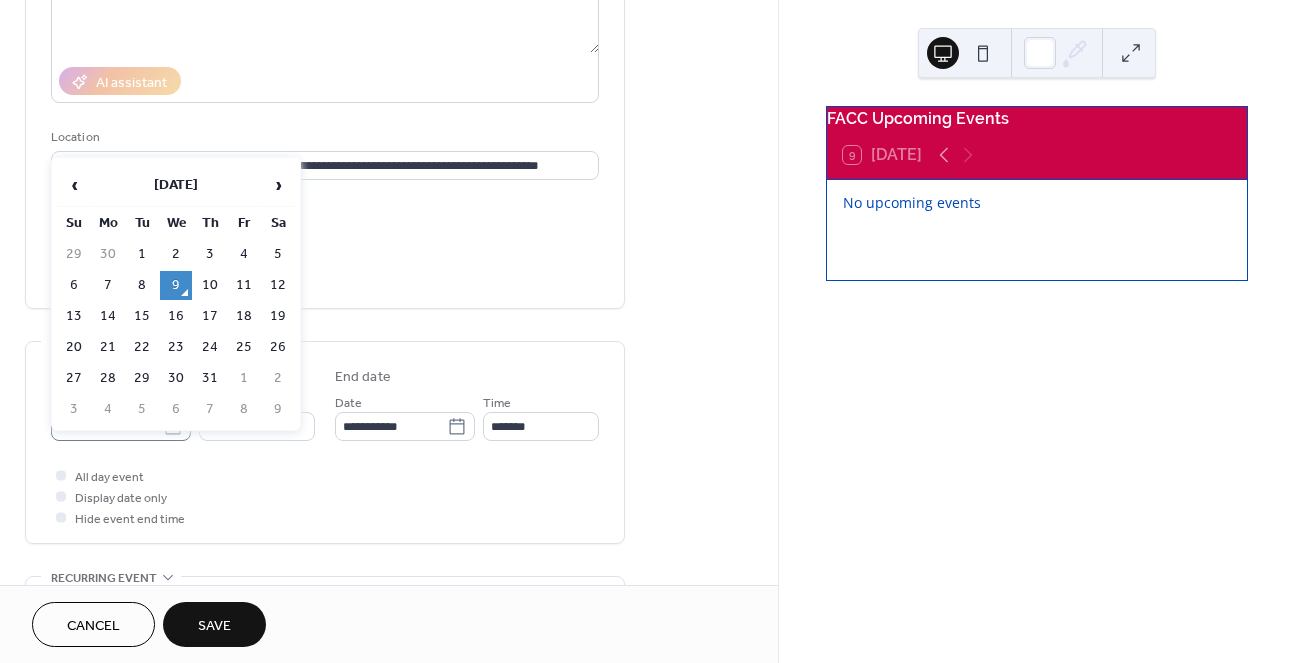 click 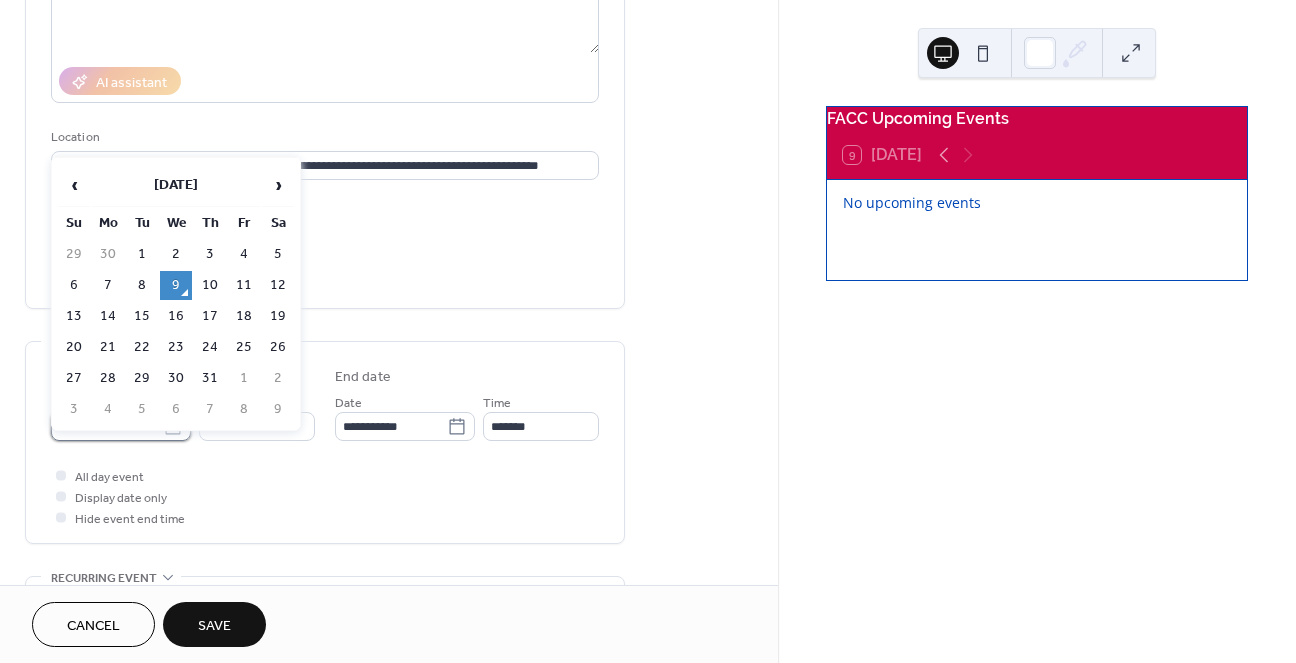 click on "**********" at bounding box center [107, 426] 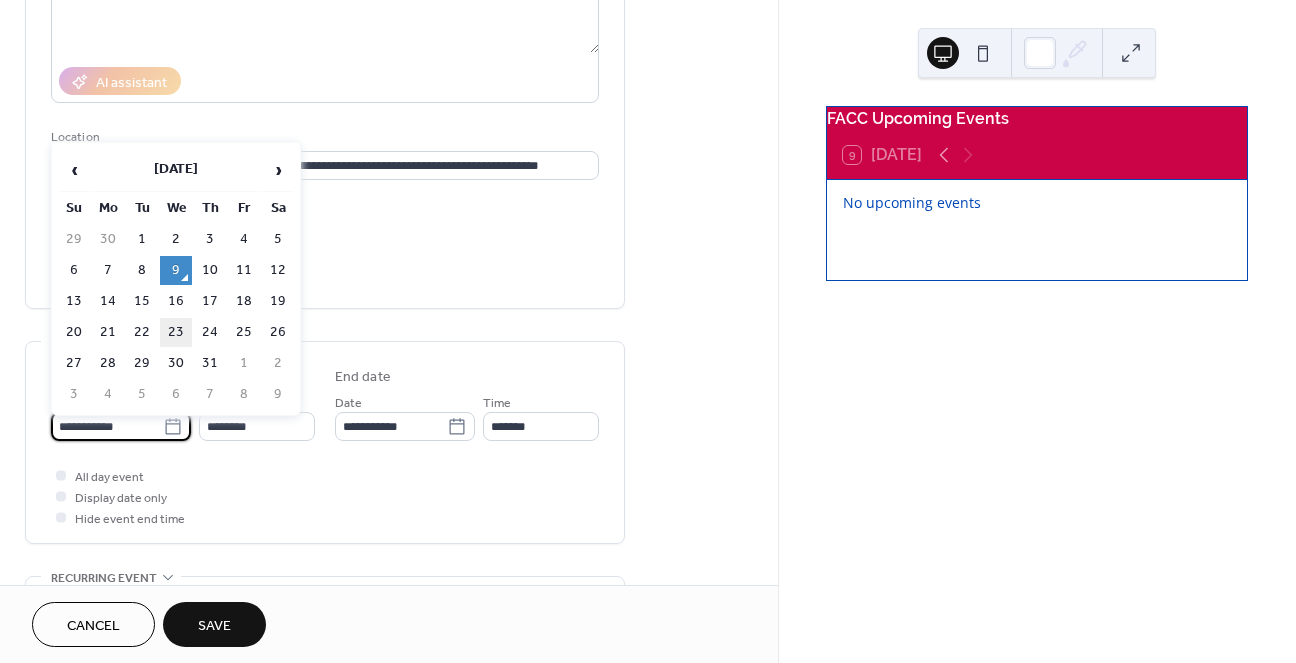 click on "23" at bounding box center [176, 332] 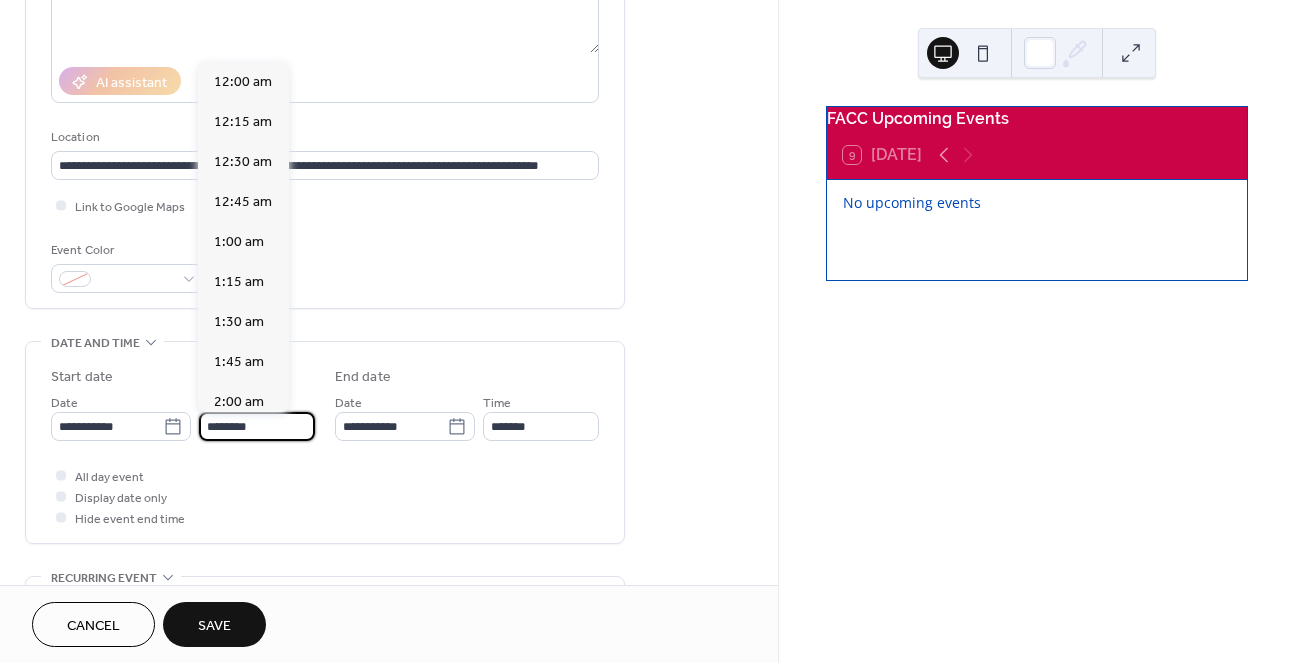 scroll, scrollTop: 1944, scrollLeft: 0, axis: vertical 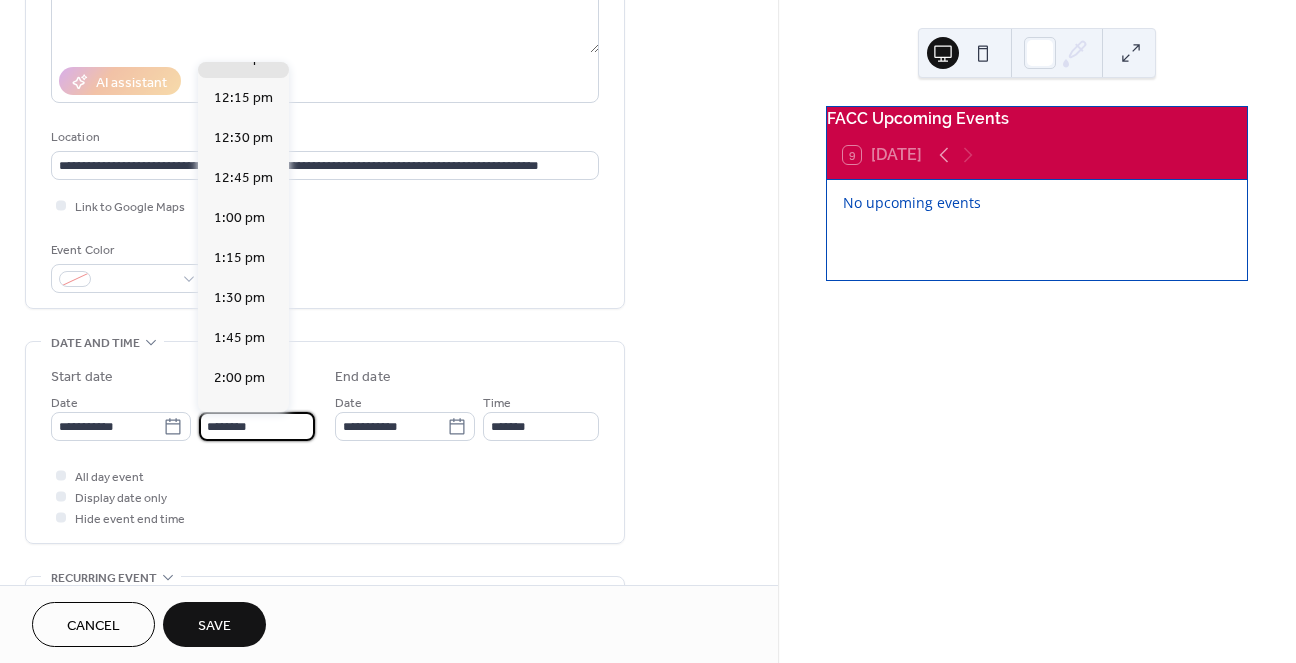 click on "********" at bounding box center [257, 426] 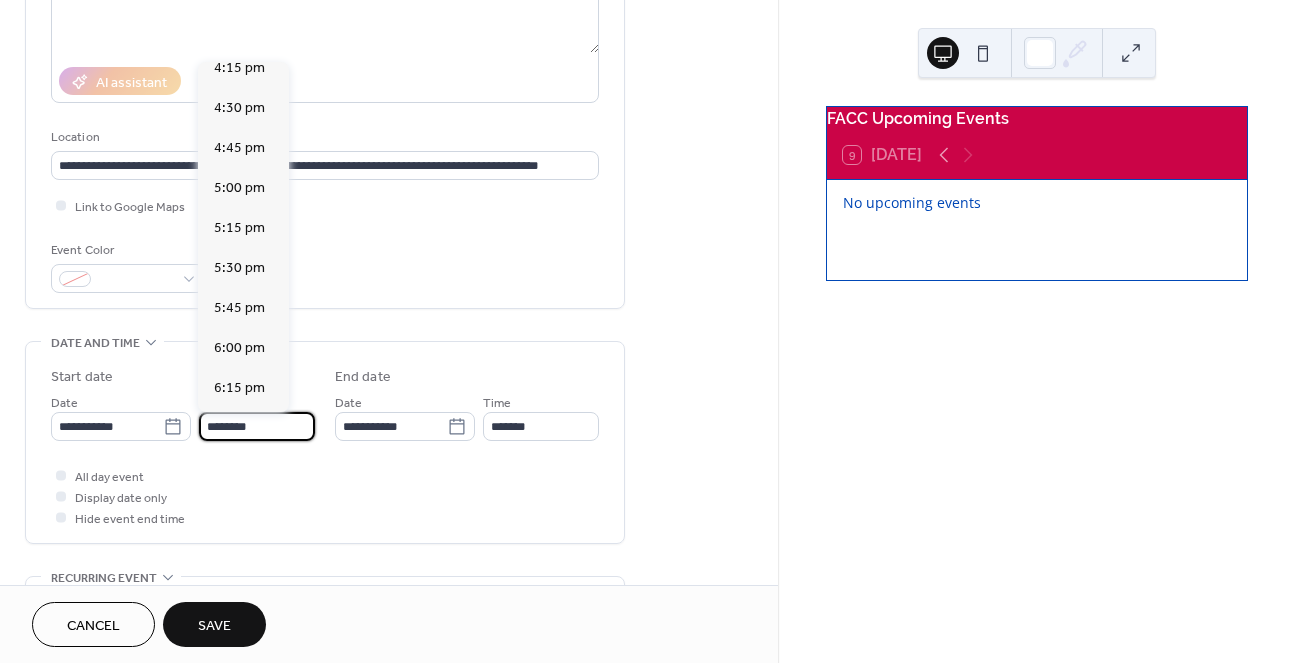 scroll, scrollTop: 2615, scrollLeft: 0, axis: vertical 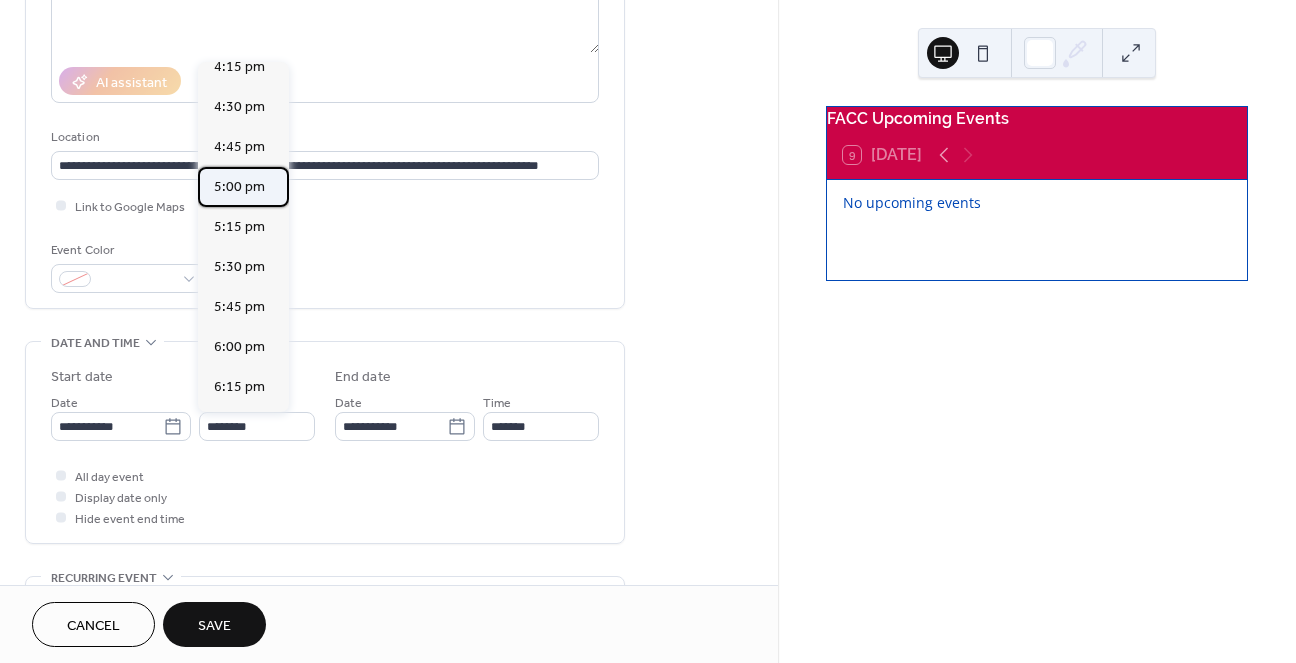 click on "5:00 pm" at bounding box center (239, 187) 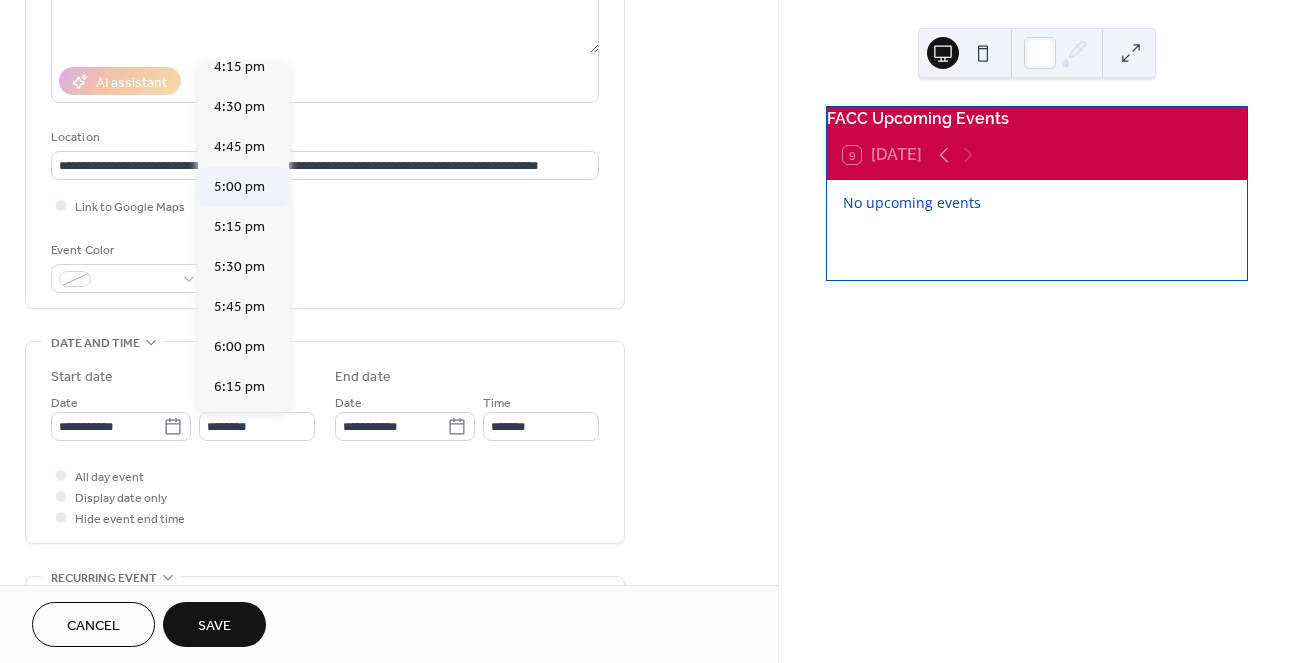 type on "*******" 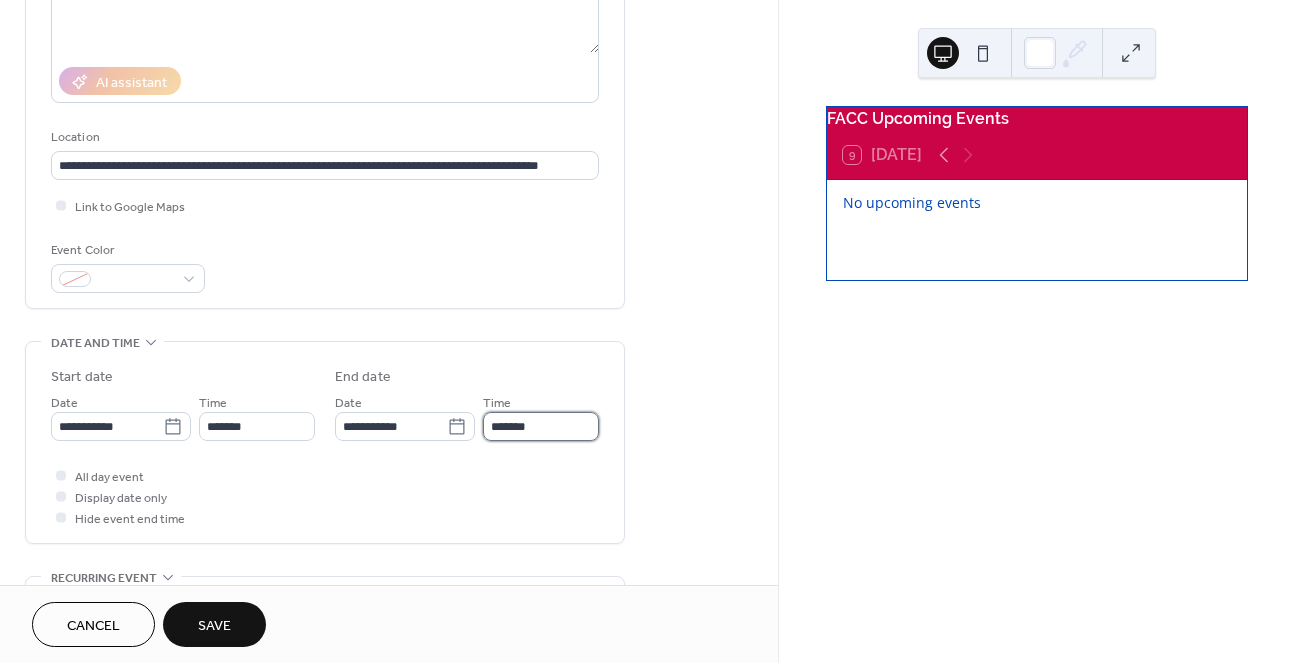 click on "*******" at bounding box center [541, 426] 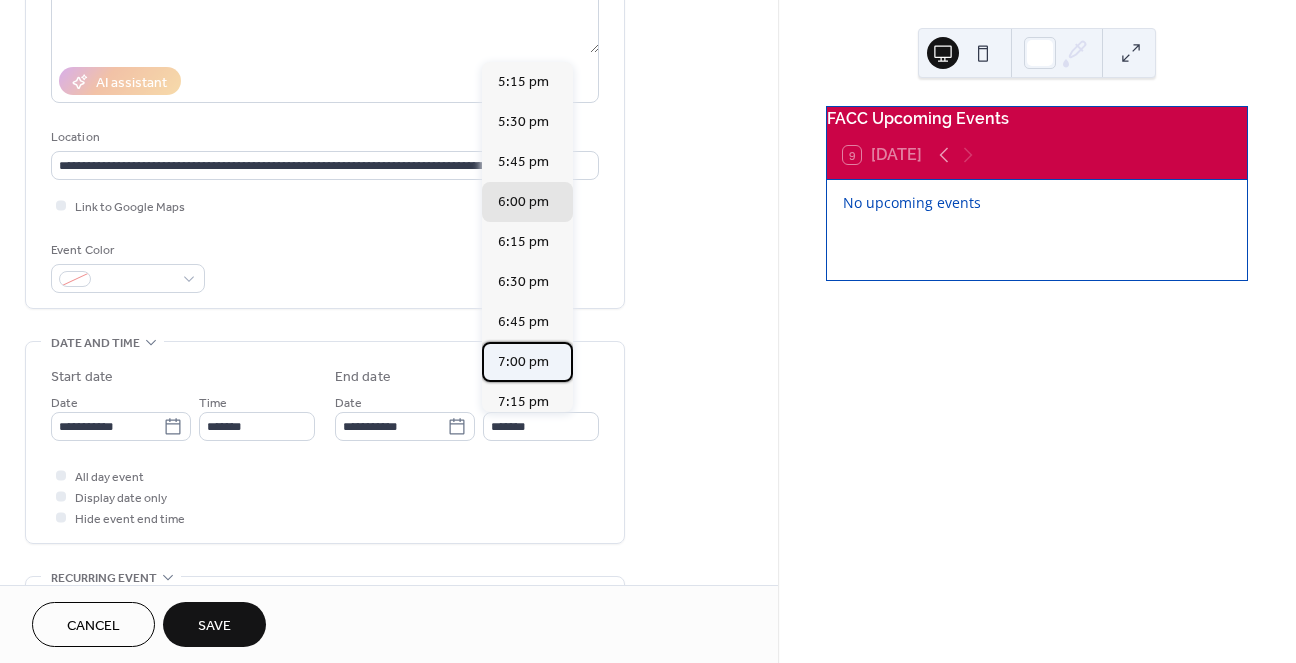 click on "7:00 pm" at bounding box center (523, 362) 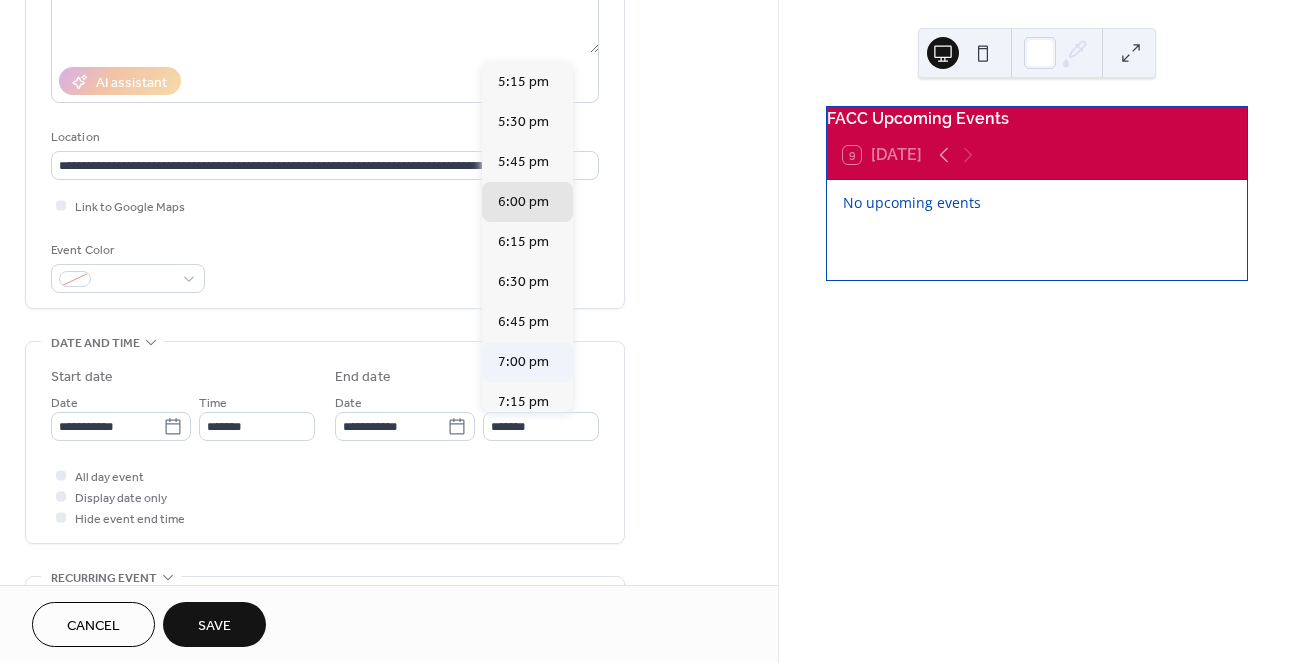 type on "*******" 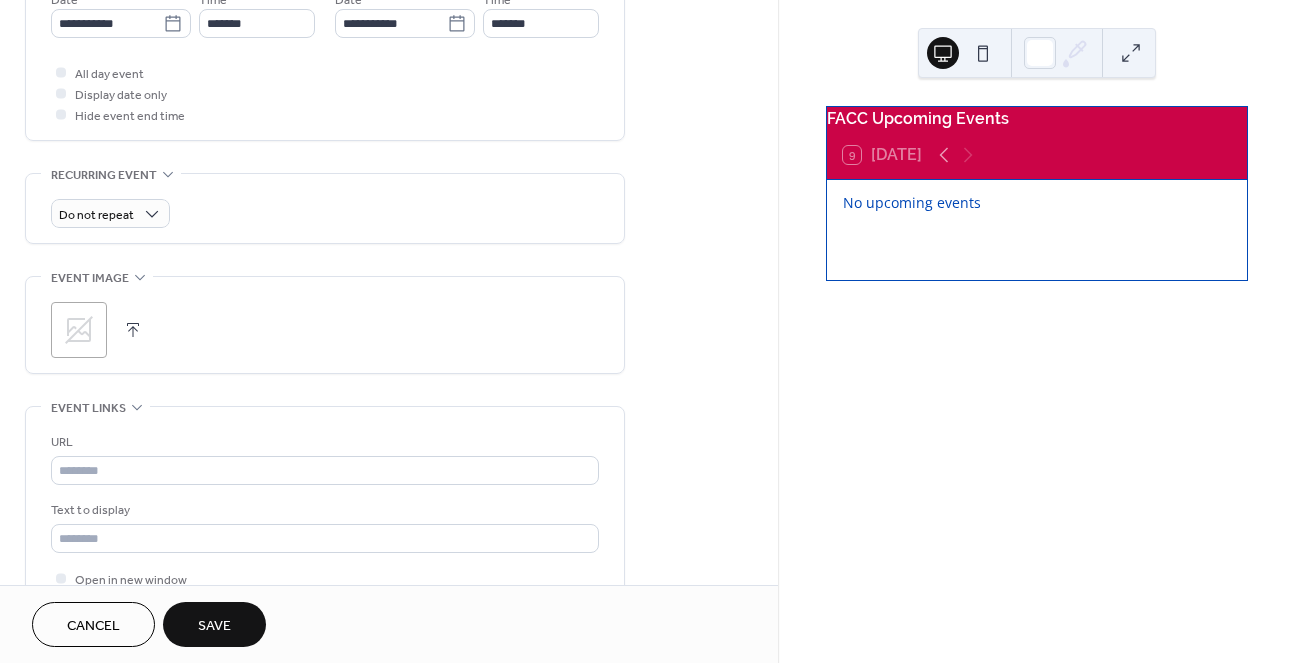 scroll, scrollTop: 716, scrollLeft: 0, axis: vertical 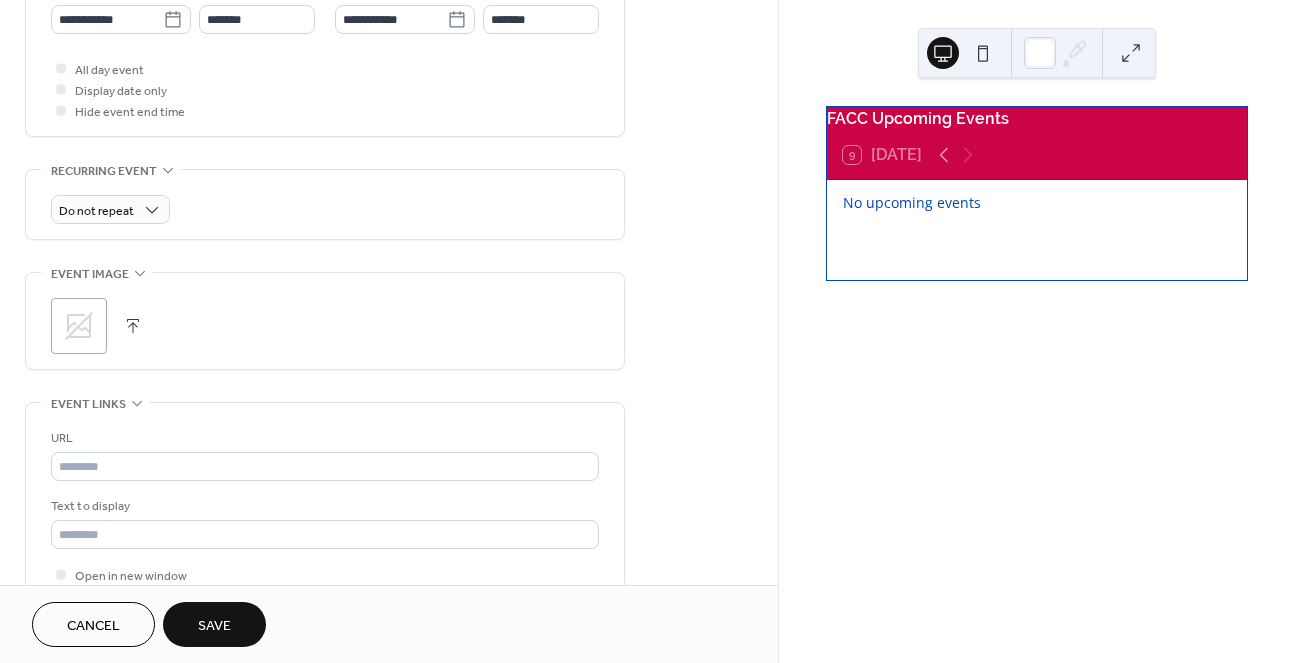 click at bounding box center [133, 326] 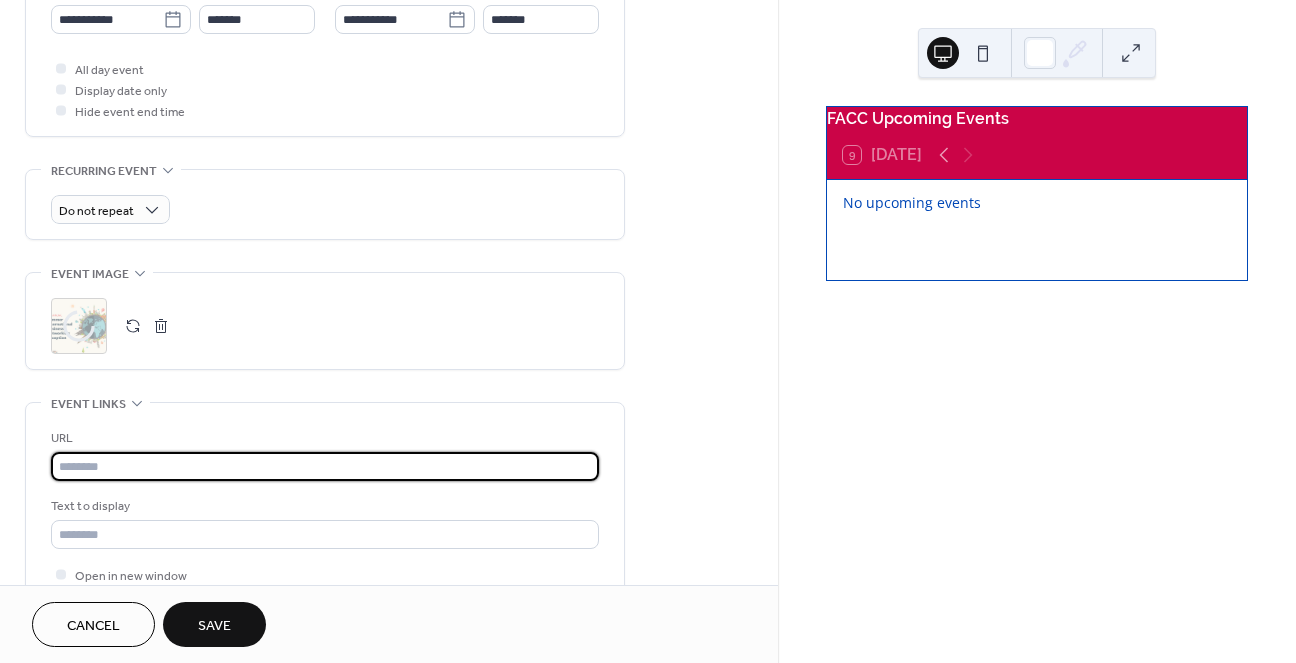click at bounding box center (325, 466) 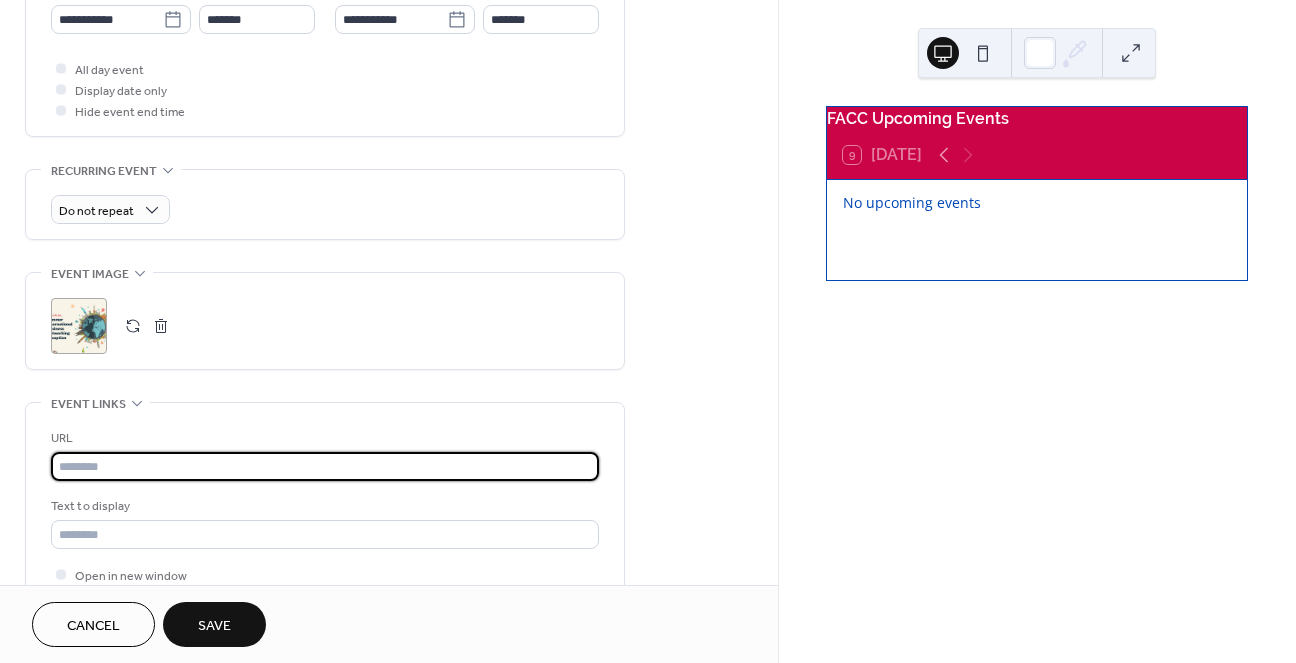 paste on "**********" 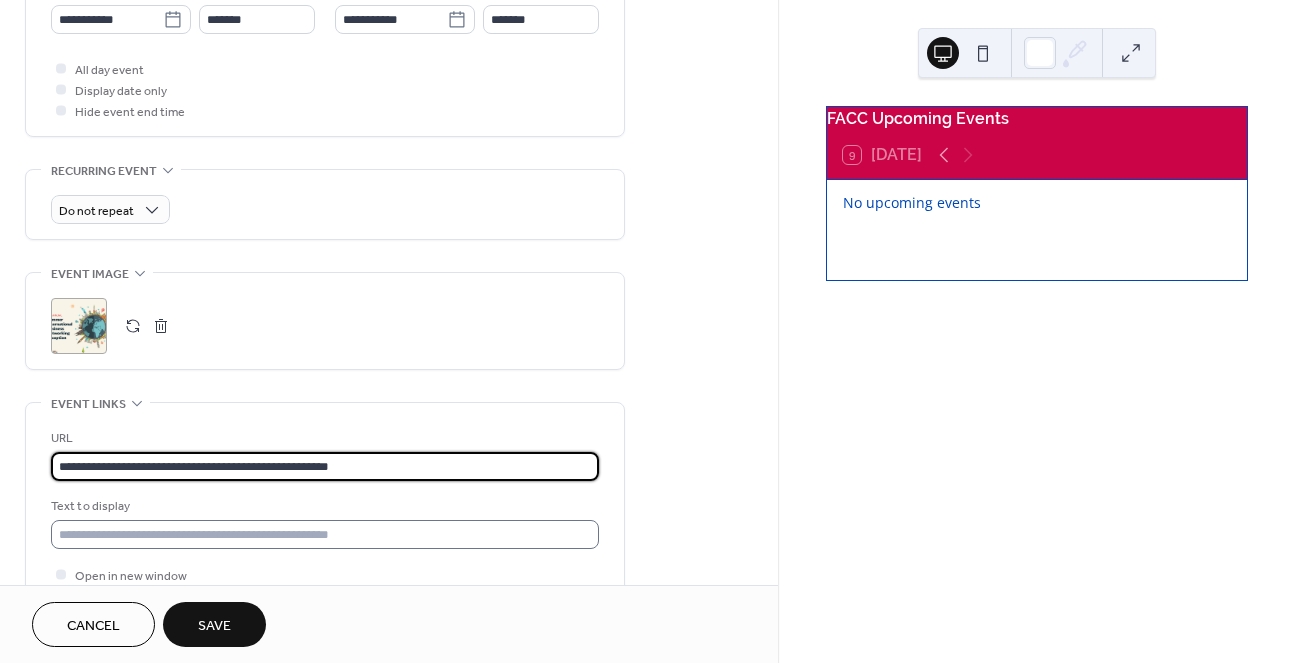 type on "**********" 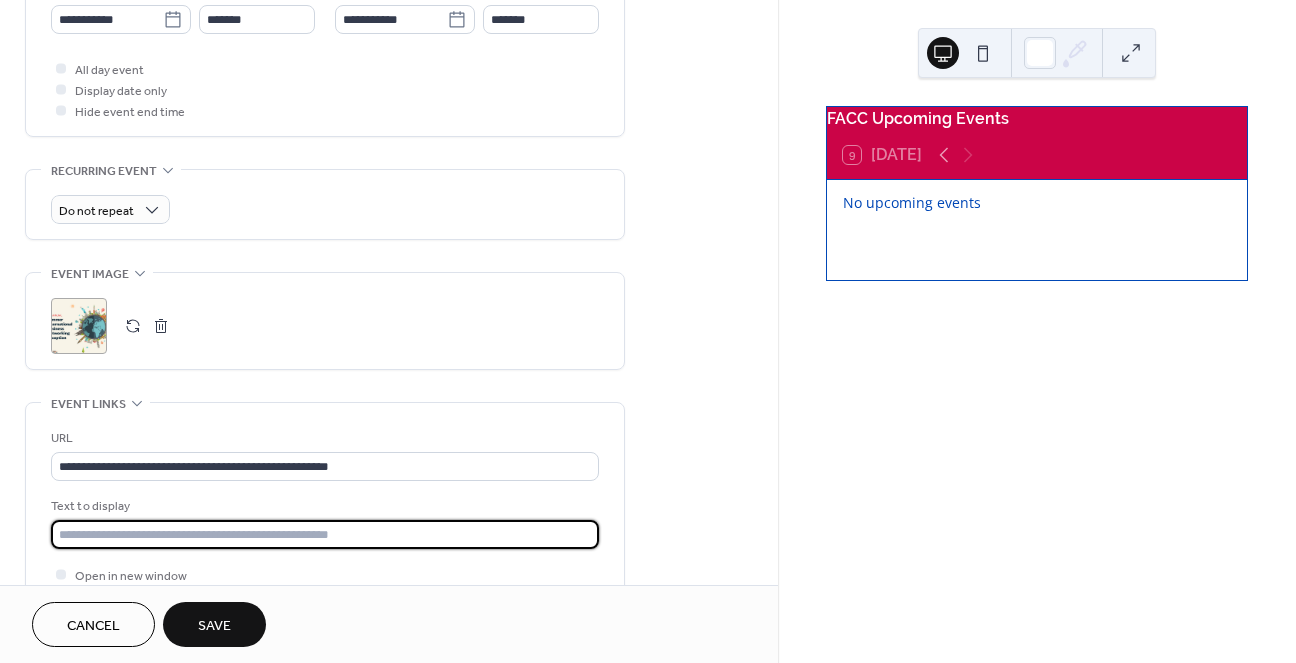 click at bounding box center (325, 534) 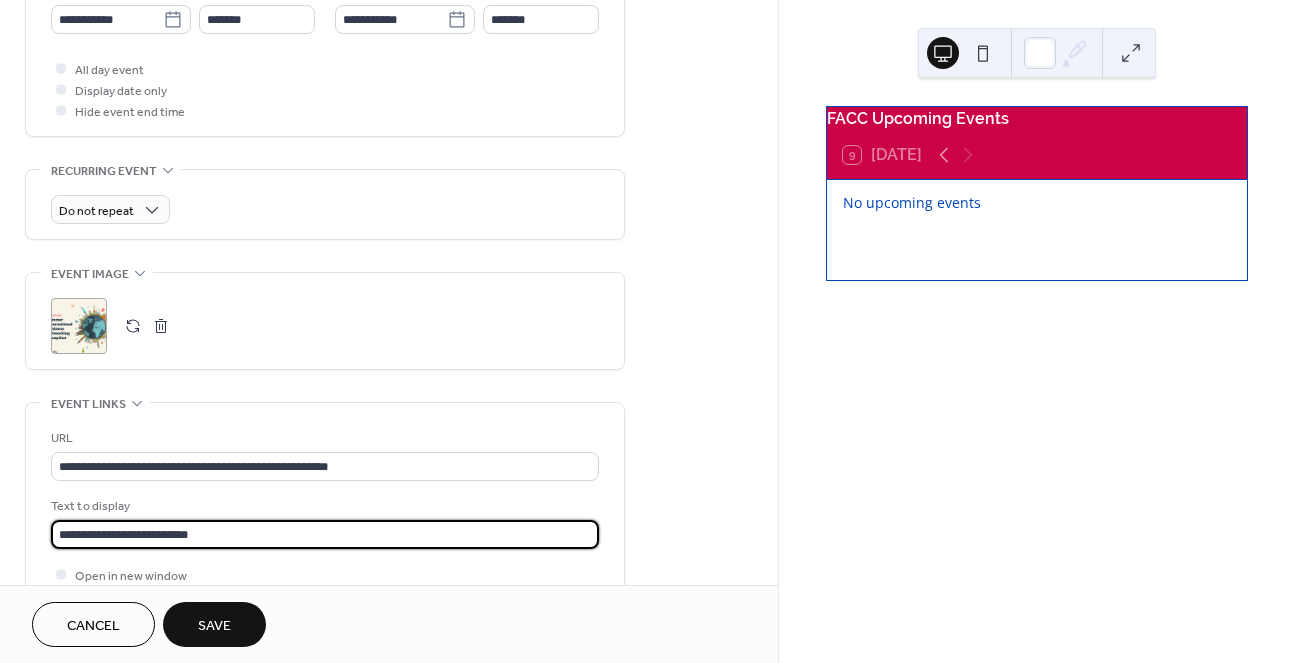 drag, startPoint x: 122, startPoint y: 528, endPoint x: 39, endPoint y: 528, distance: 83 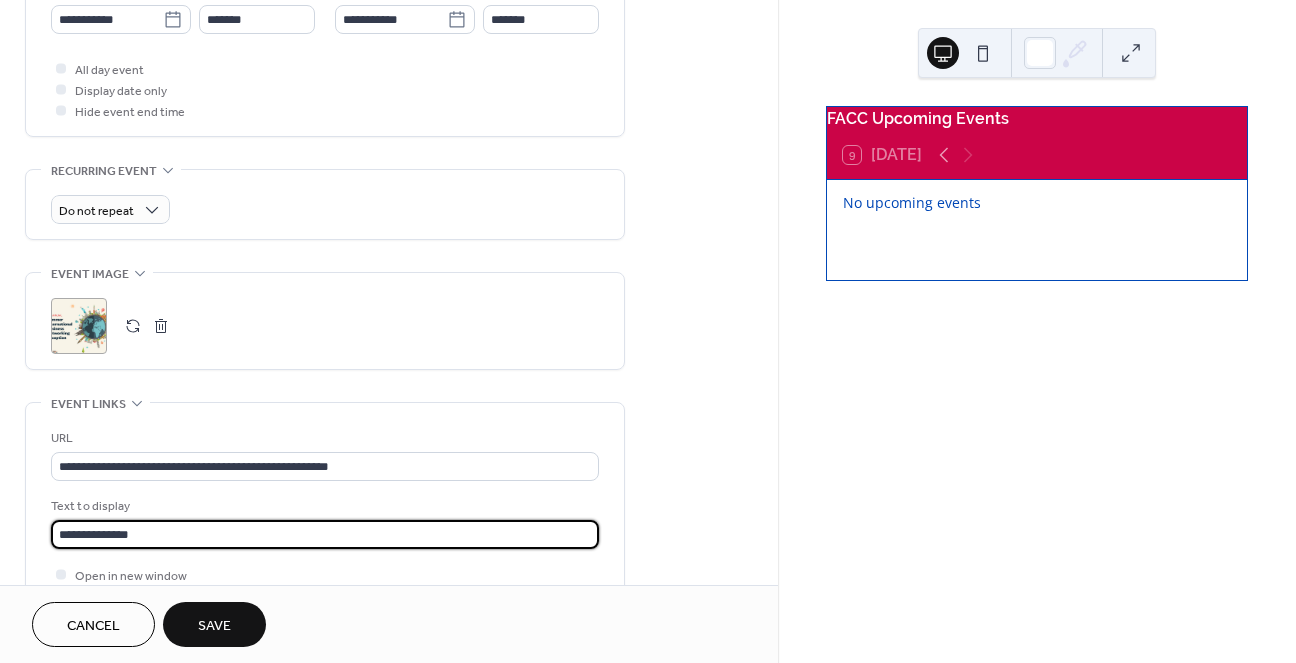 click on "**********" at bounding box center (325, 534) 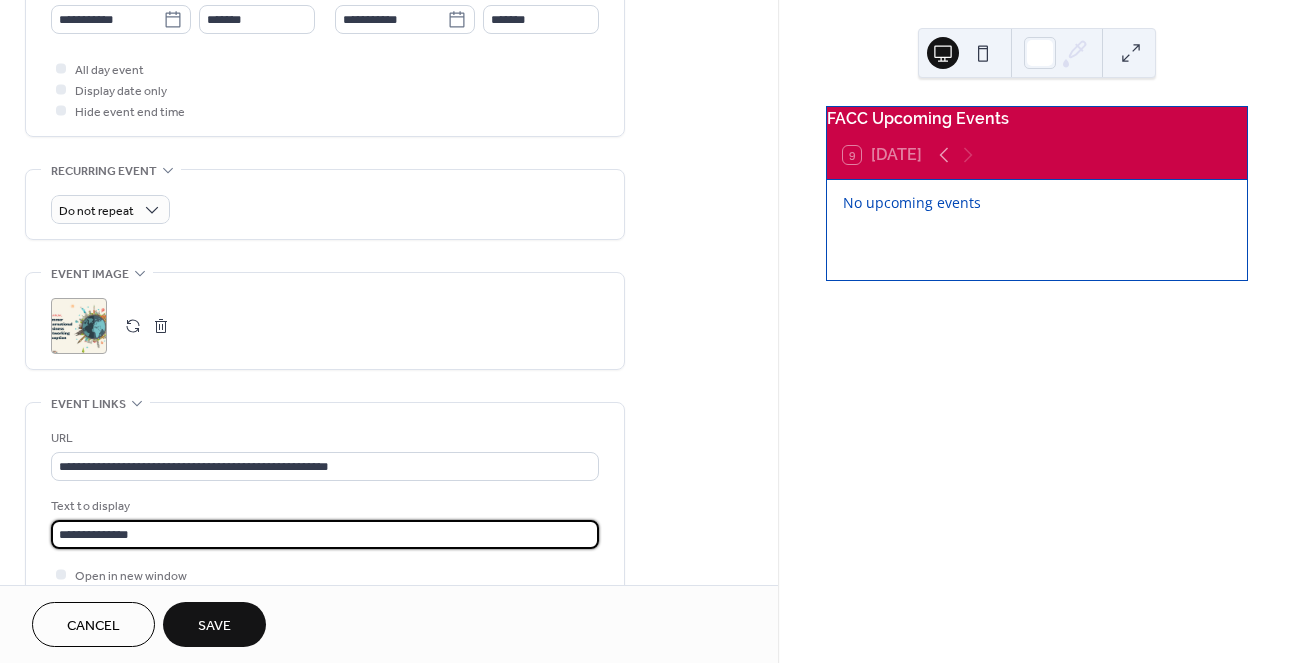 scroll, scrollTop: 1, scrollLeft: 0, axis: vertical 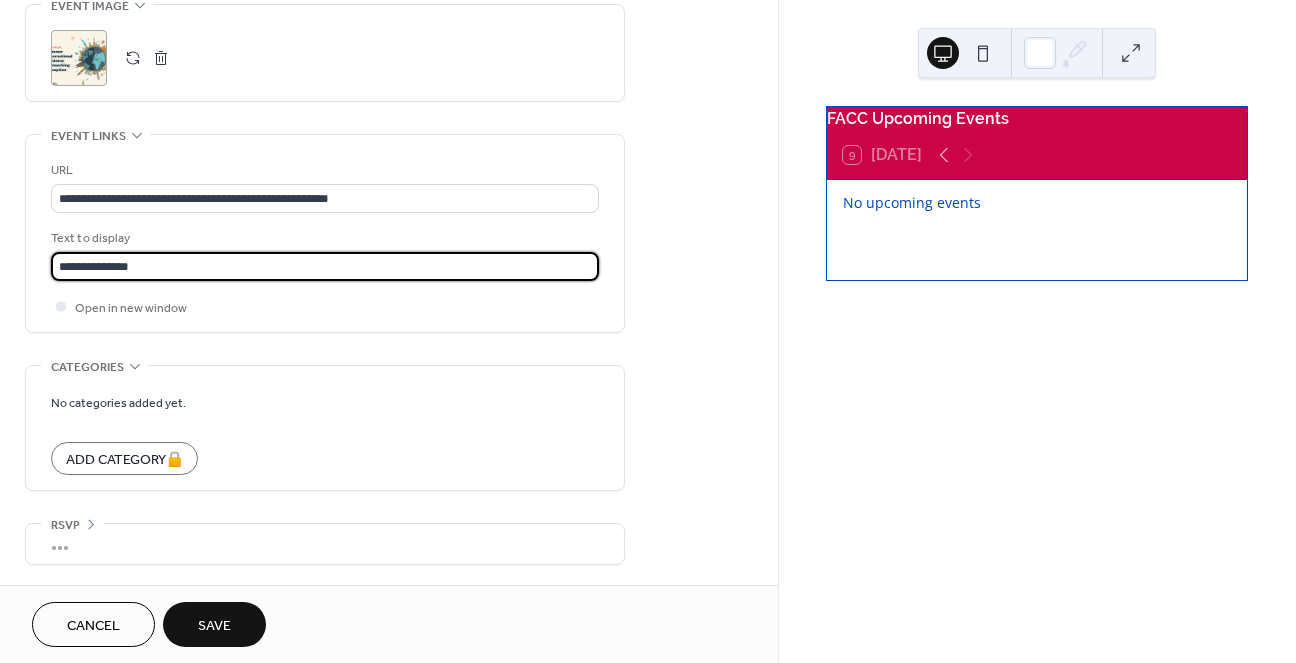 type on "**********" 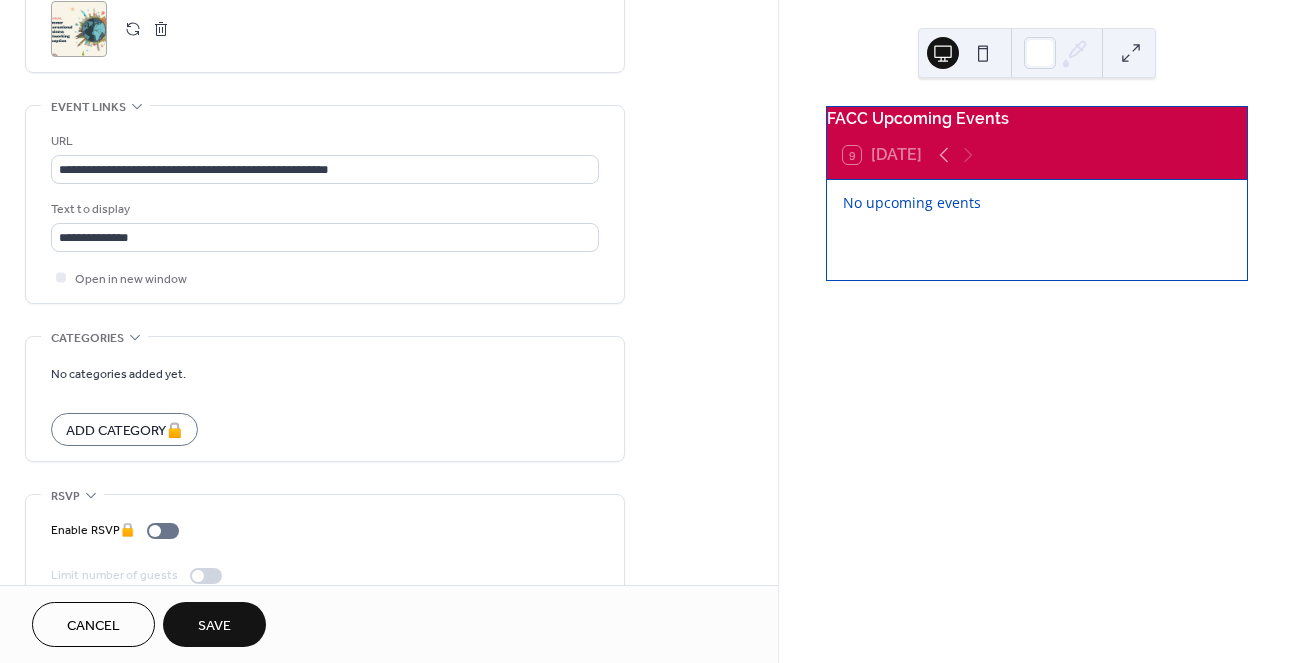 scroll, scrollTop: 1050, scrollLeft: 0, axis: vertical 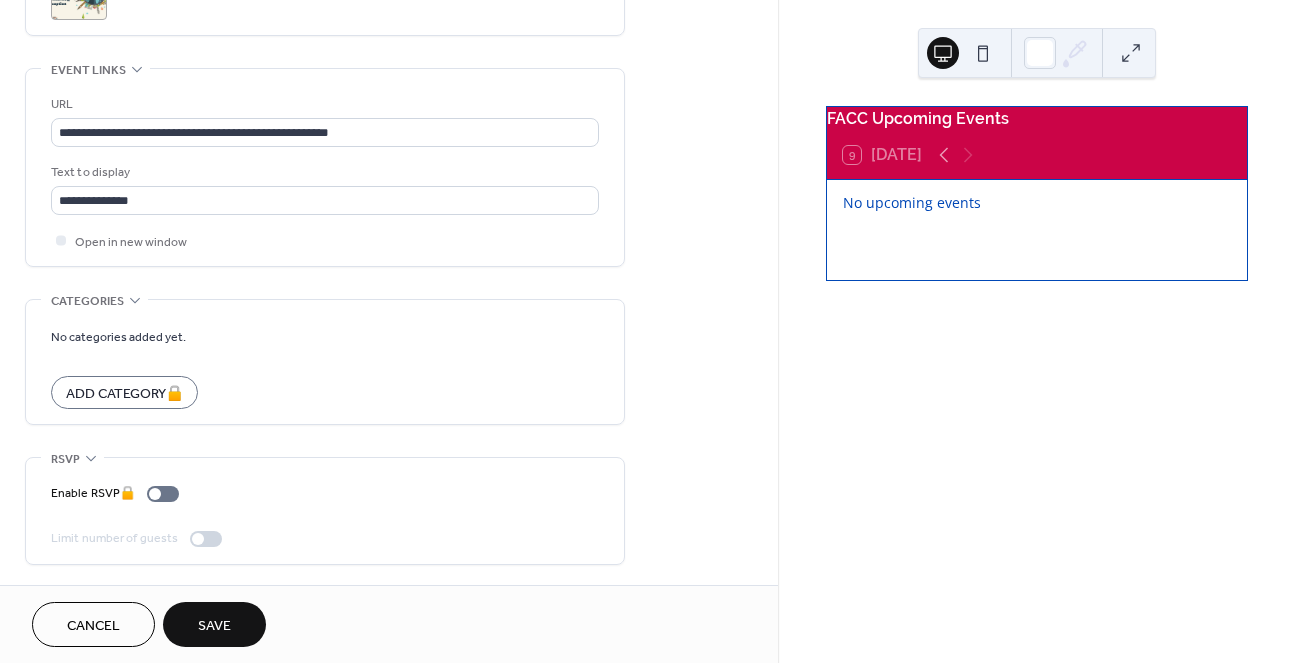 click on "Save" at bounding box center (214, 626) 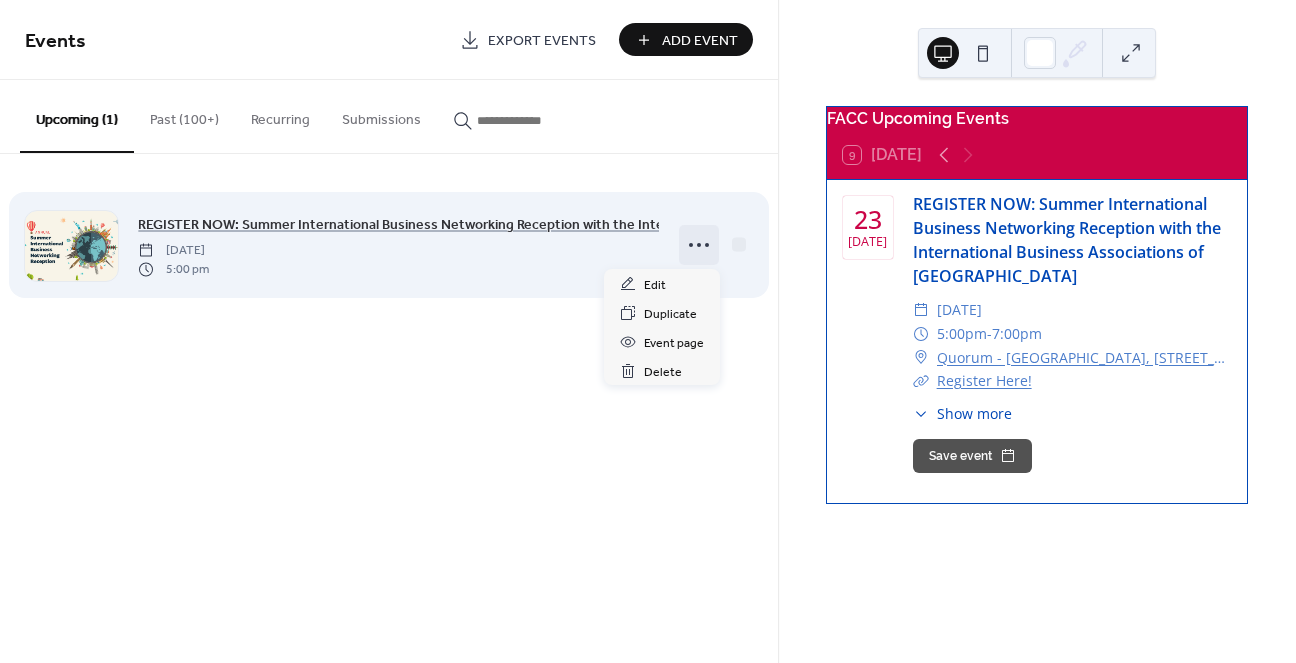 click 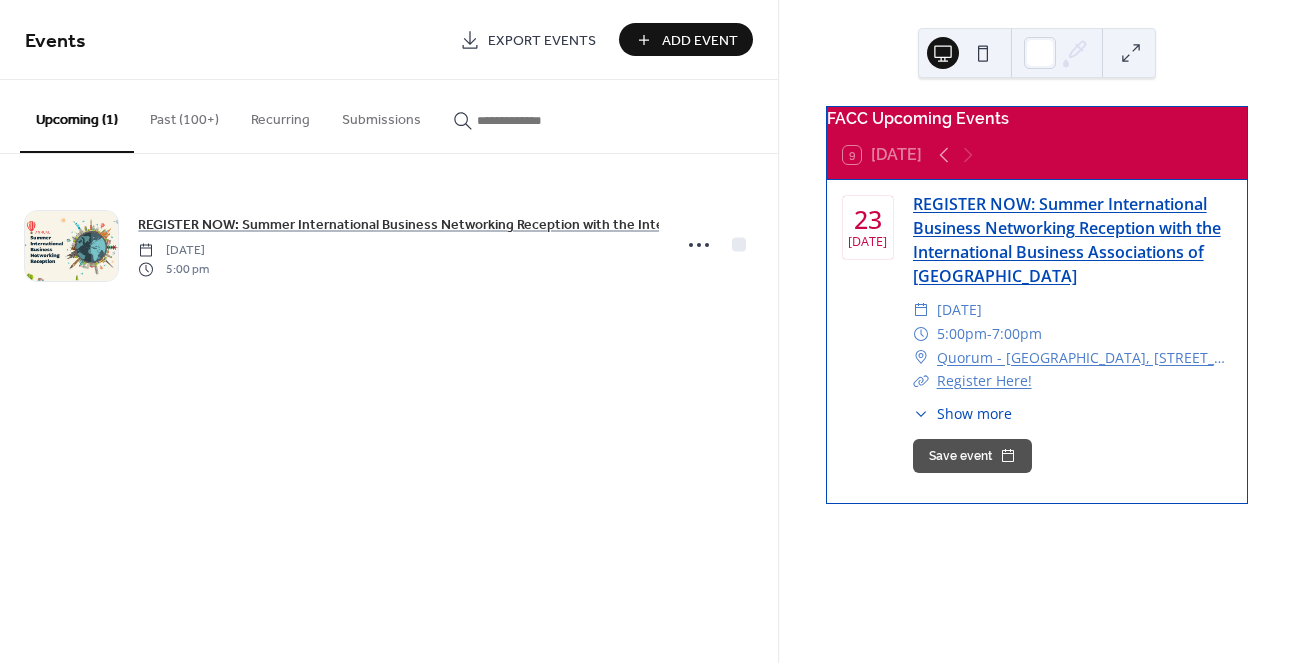 click on "REGISTER NOW:  Summer International Business Networking Reception with the International Business Associations of Greater  Philadelphia" at bounding box center (1067, 240) 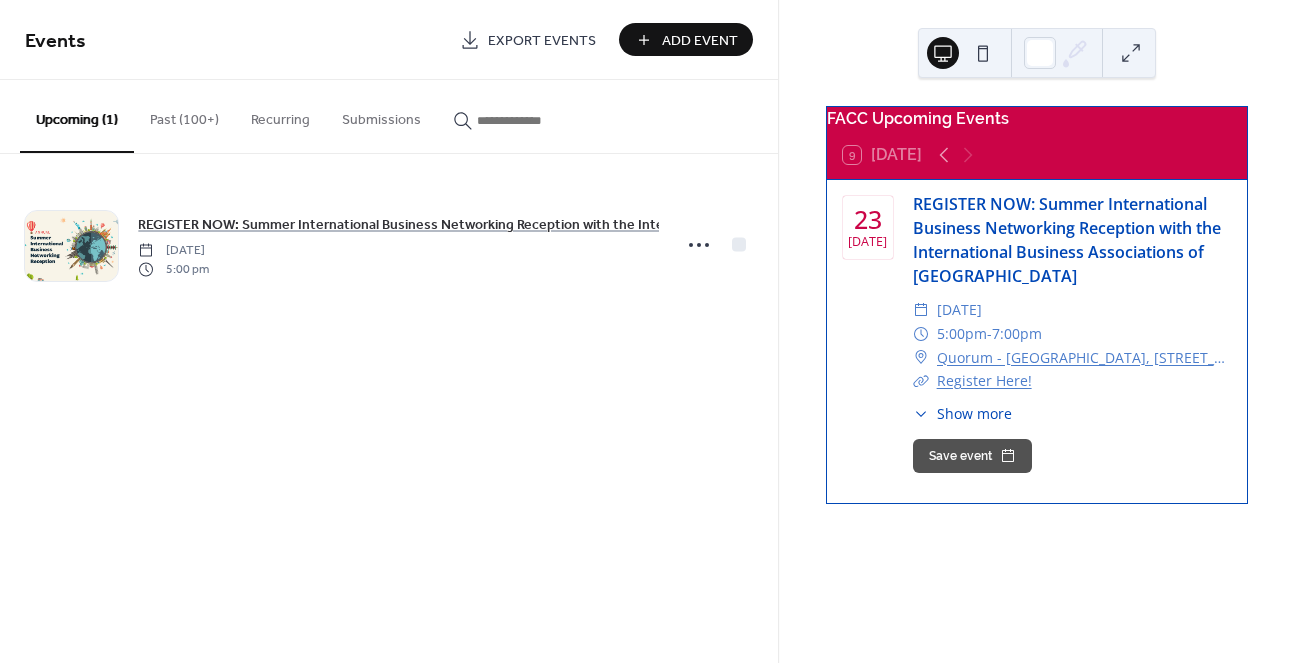 click at bounding box center (983, 53) 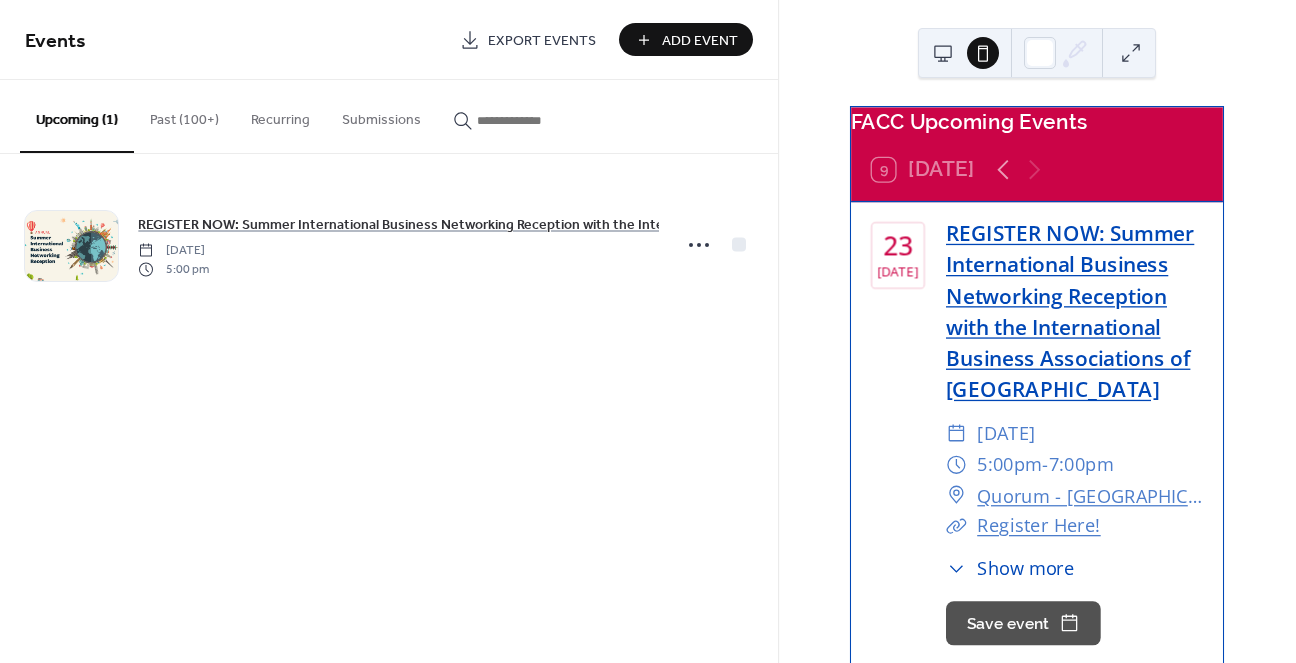 scroll, scrollTop: 38, scrollLeft: 0, axis: vertical 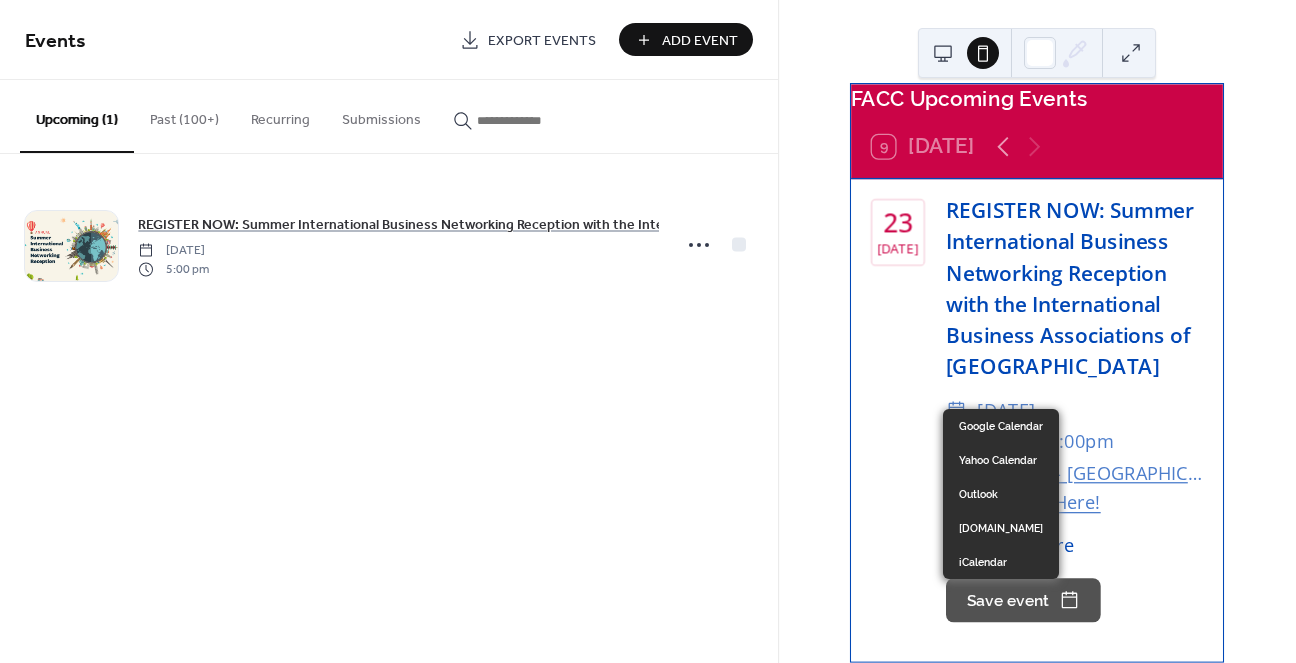 click on "Save event" at bounding box center [1023, 601] 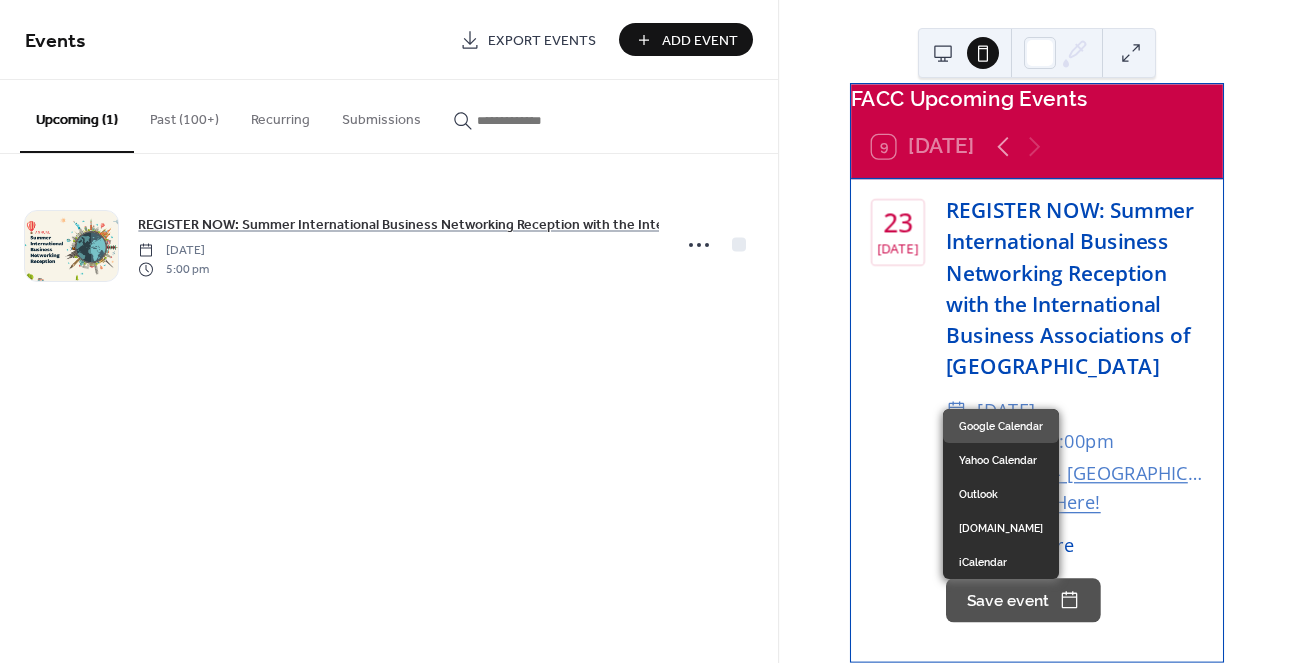 click on "Google Calendar" at bounding box center (1001, 426) 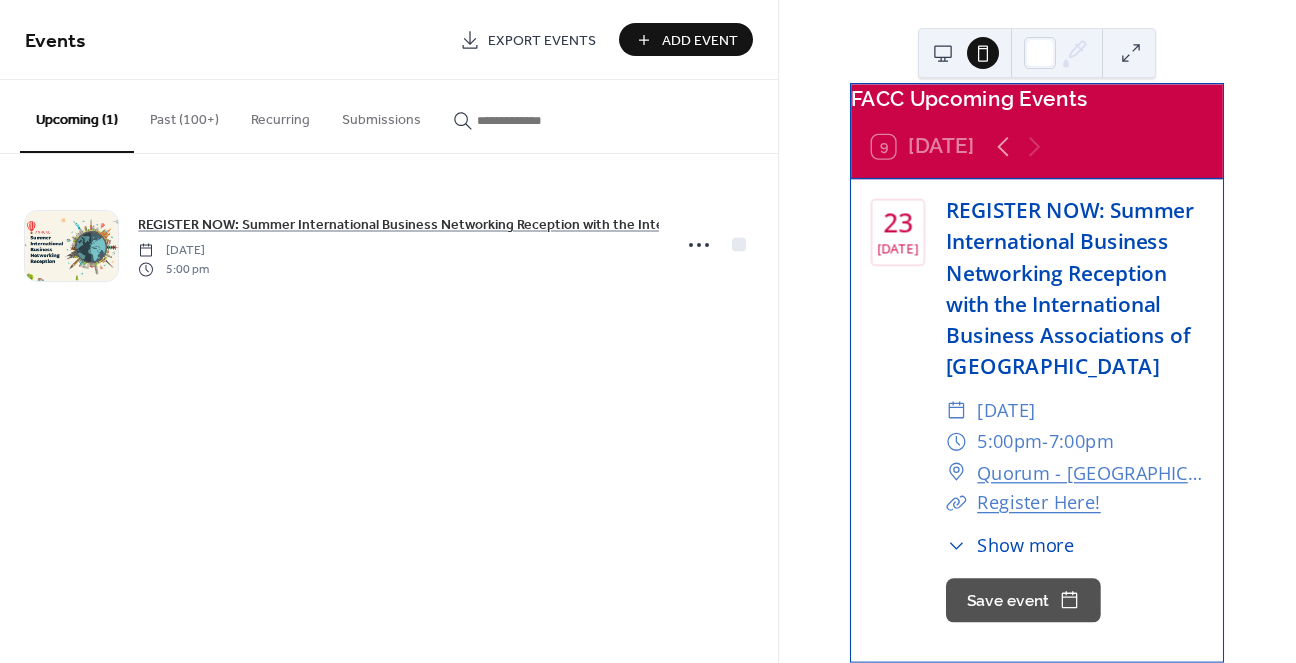 click at bounding box center [943, 53] 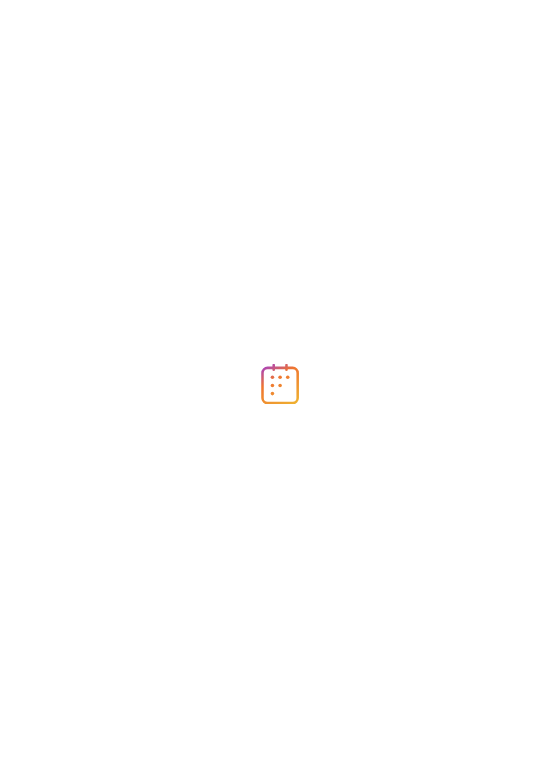 scroll, scrollTop: 0, scrollLeft: 0, axis: both 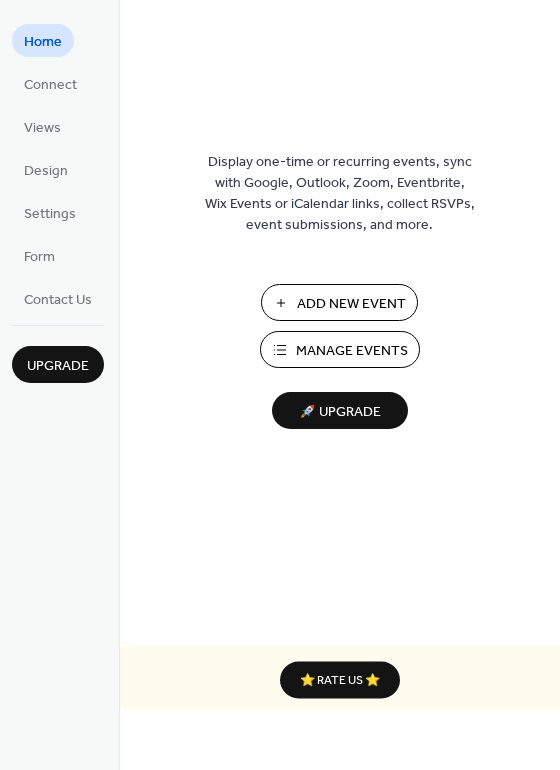 click on "Manage Events" at bounding box center (352, 351) 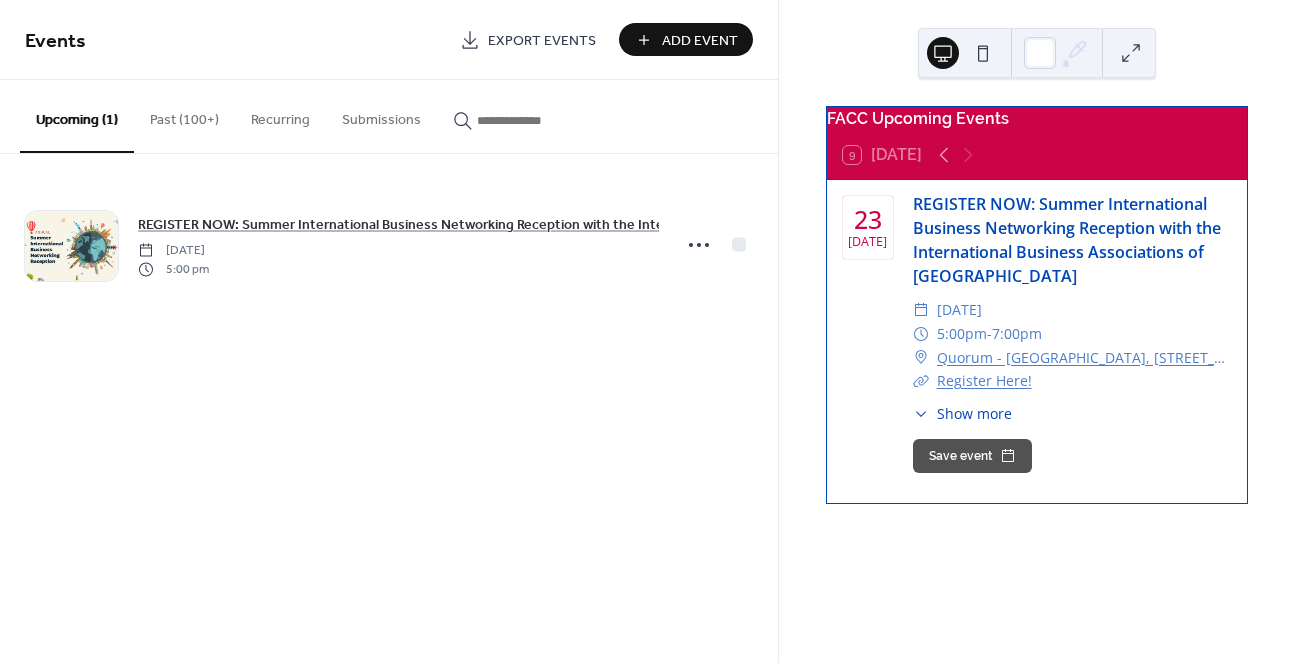 scroll, scrollTop: 0, scrollLeft: 0, axis: both 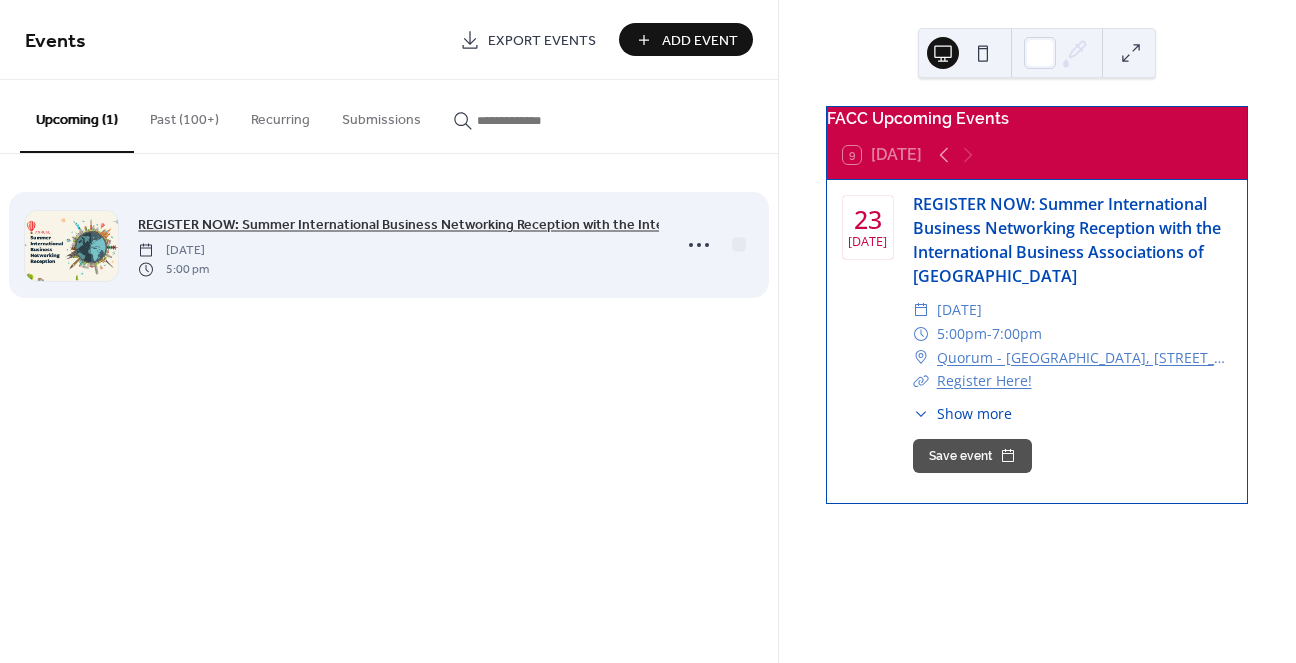 click on "REGISTER NOW:  Summer International Business Networking Reception with the International Business Associations of [GEOGRAPHIC_DATA]" at bounding box center [578, 225] 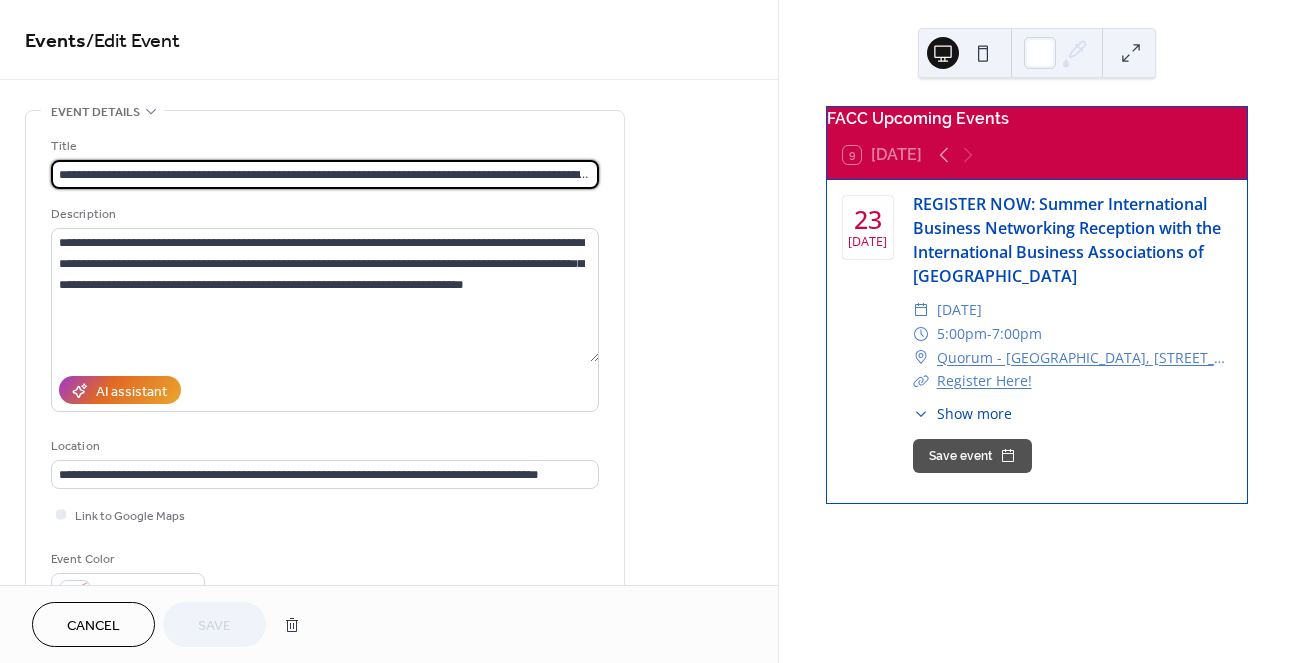 scroll, scrollTop: 0, scrollLeft: 204, axis: horizontal 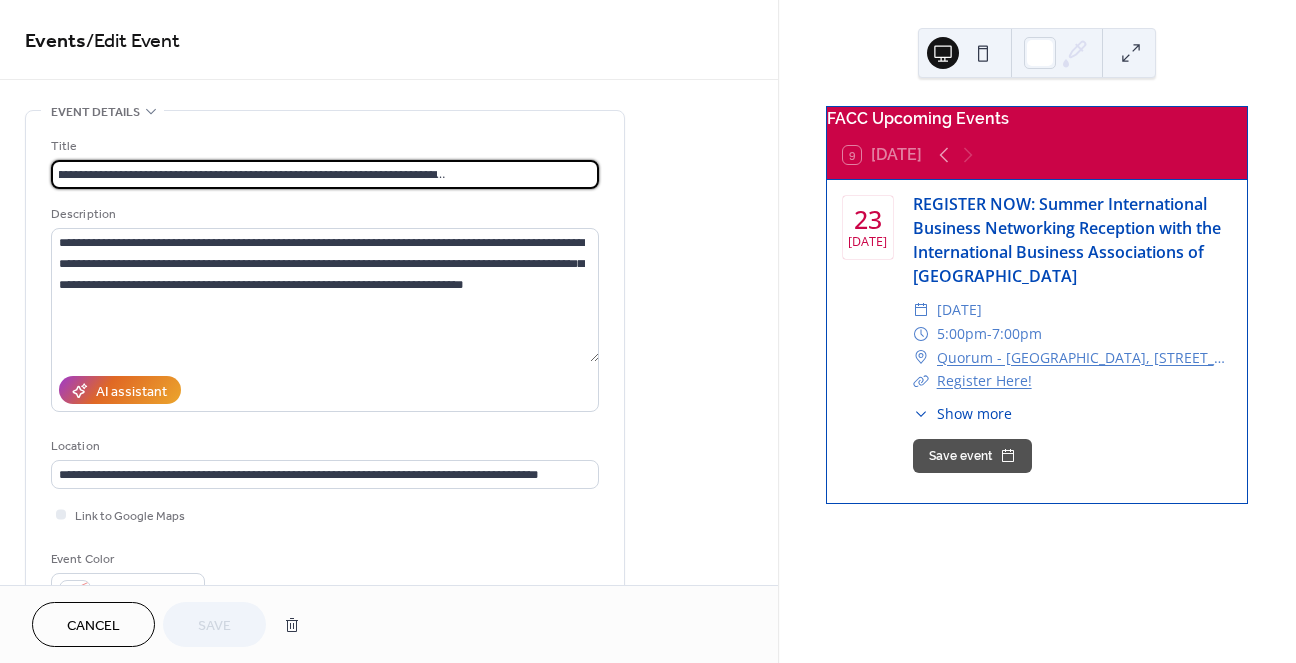 click on "**********" at bounding box center [325, 174] 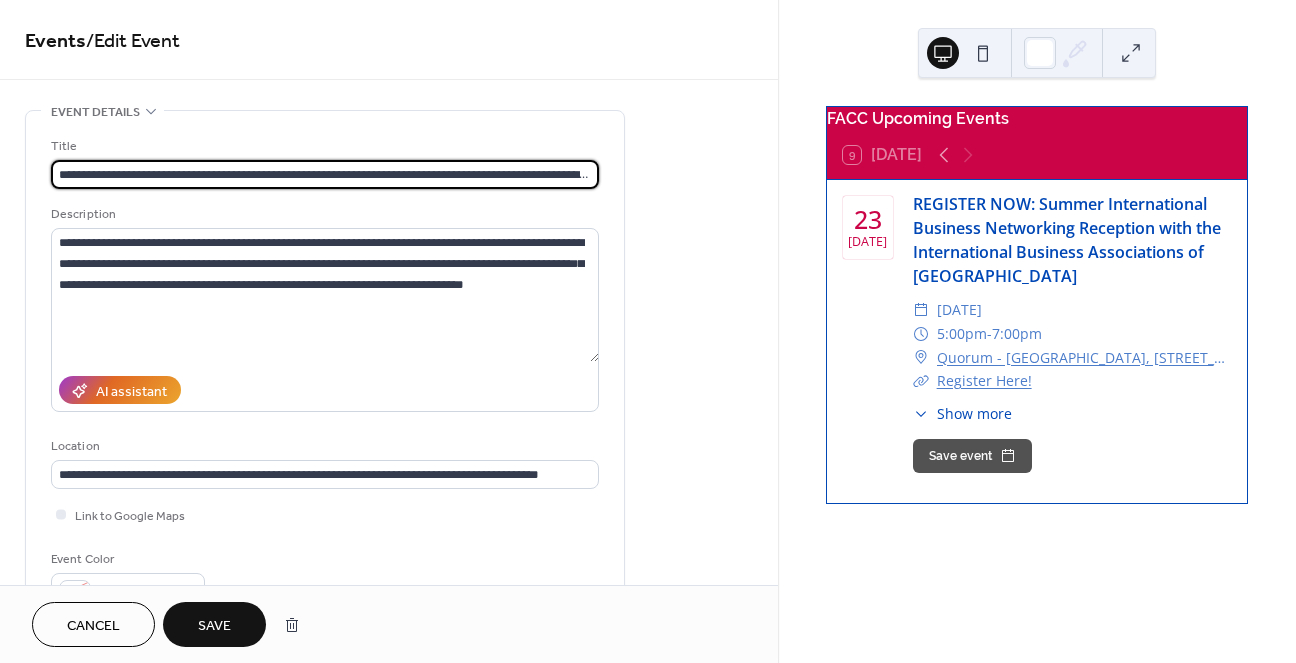 type on "**********" 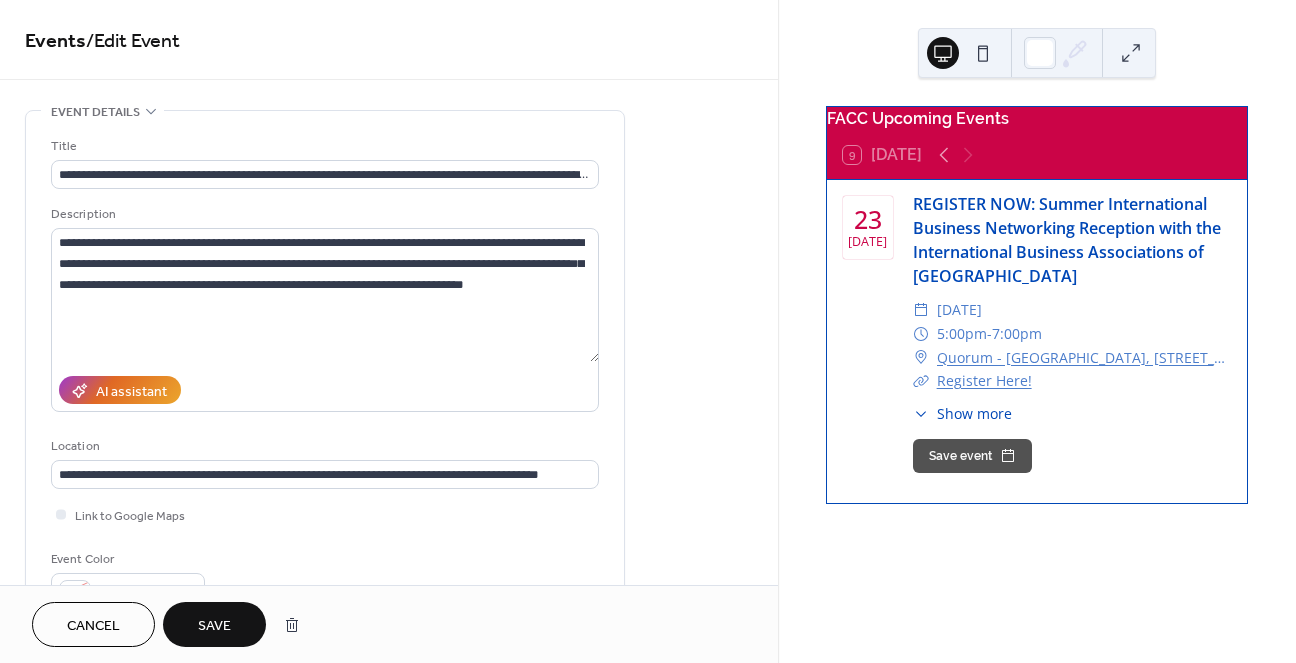 click on "Save" at bounding box center (214, 626) 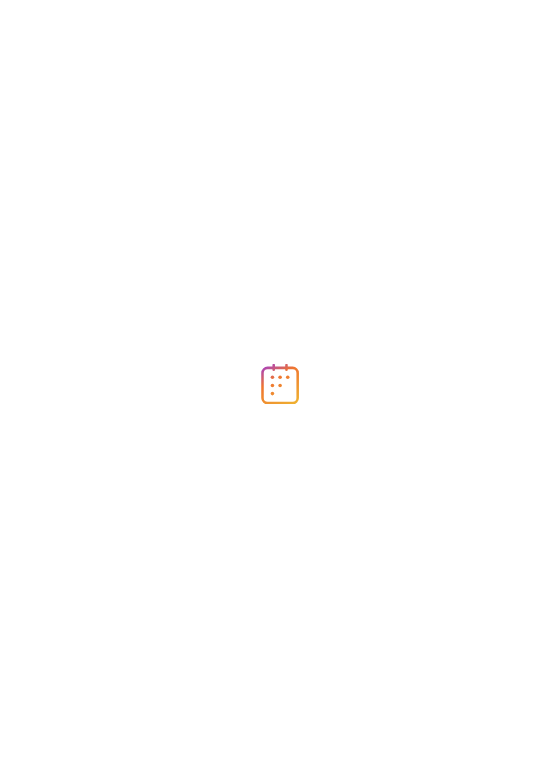 scroll, scrollTop: 0, scrollLeft: 0, axis: both 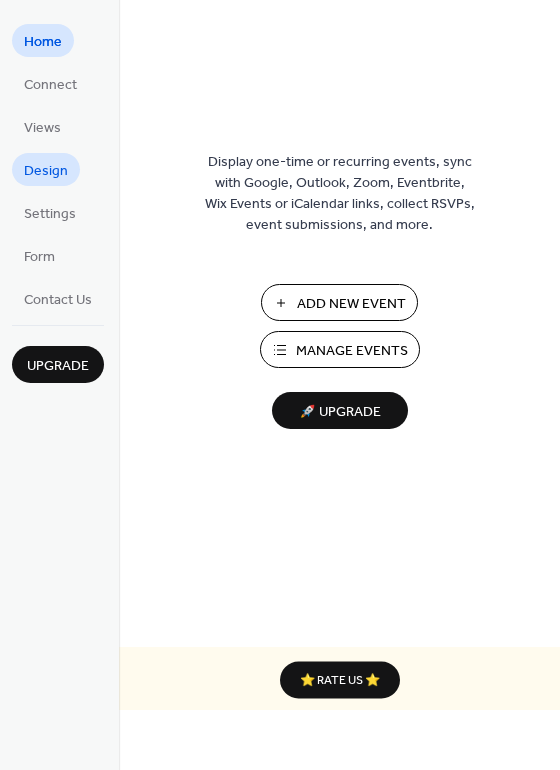 click on "Design" at bounding box center (46, 171) 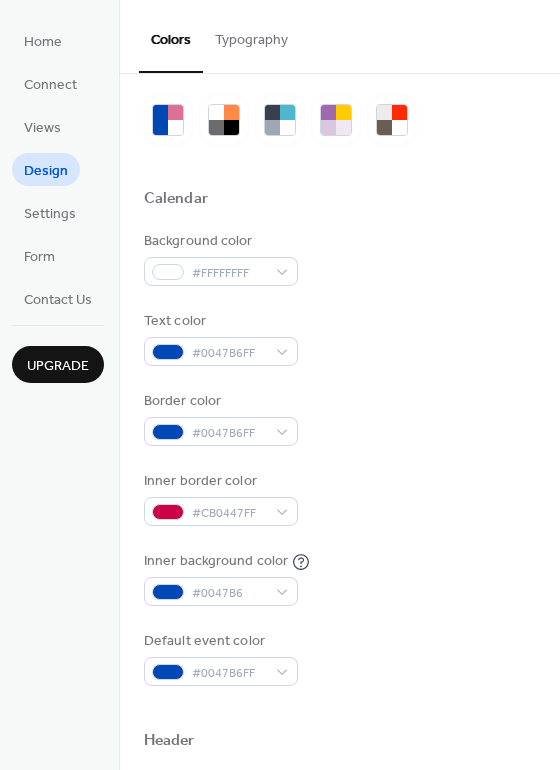 scroll, scrollTop: 0, scrollLeft: 0, axis: both 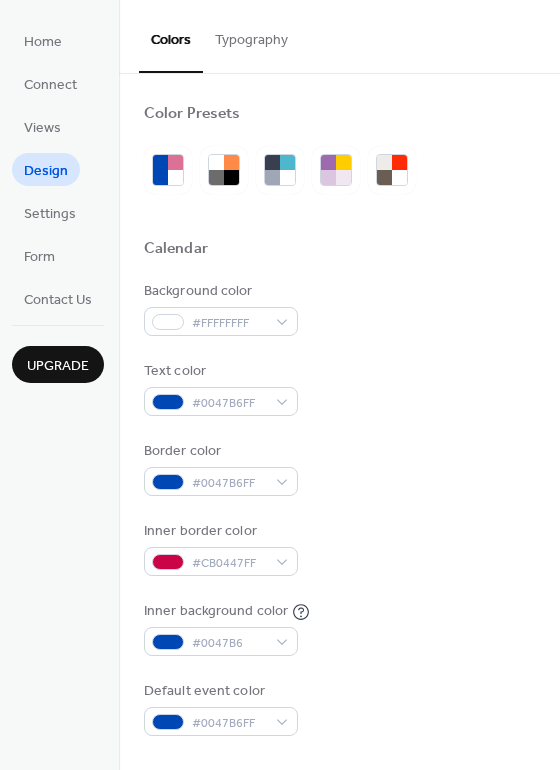 click on "Typography" at bounding box center (251, 35) 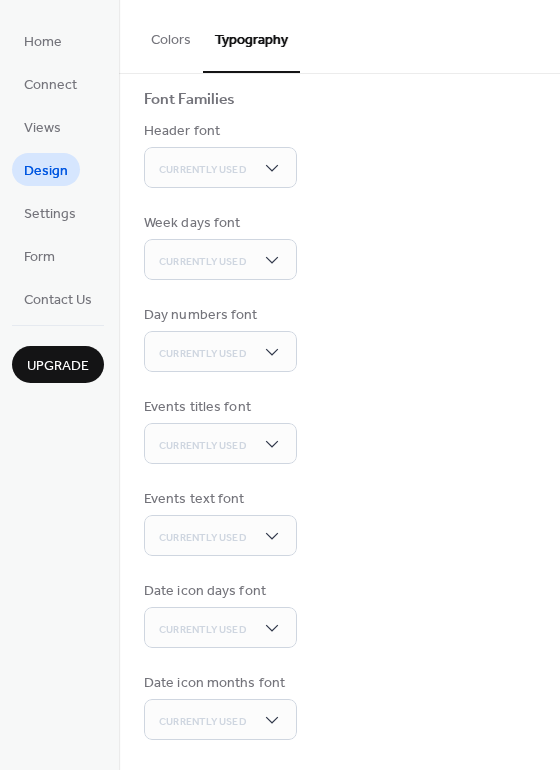 scroll, scrollTop: 0, scrollLeft: 0, axis: both 